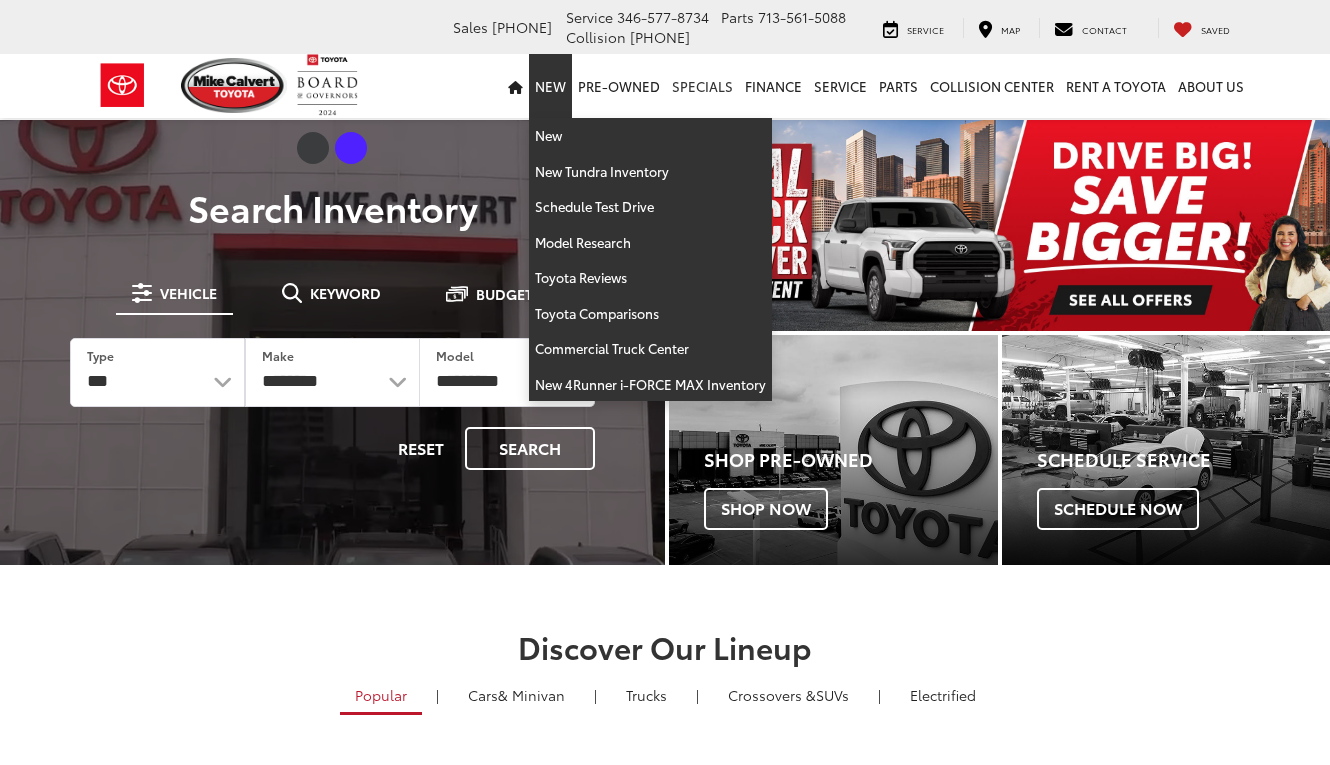 scroll, scrollTop: 0, scrollLeft: 0, axis: both 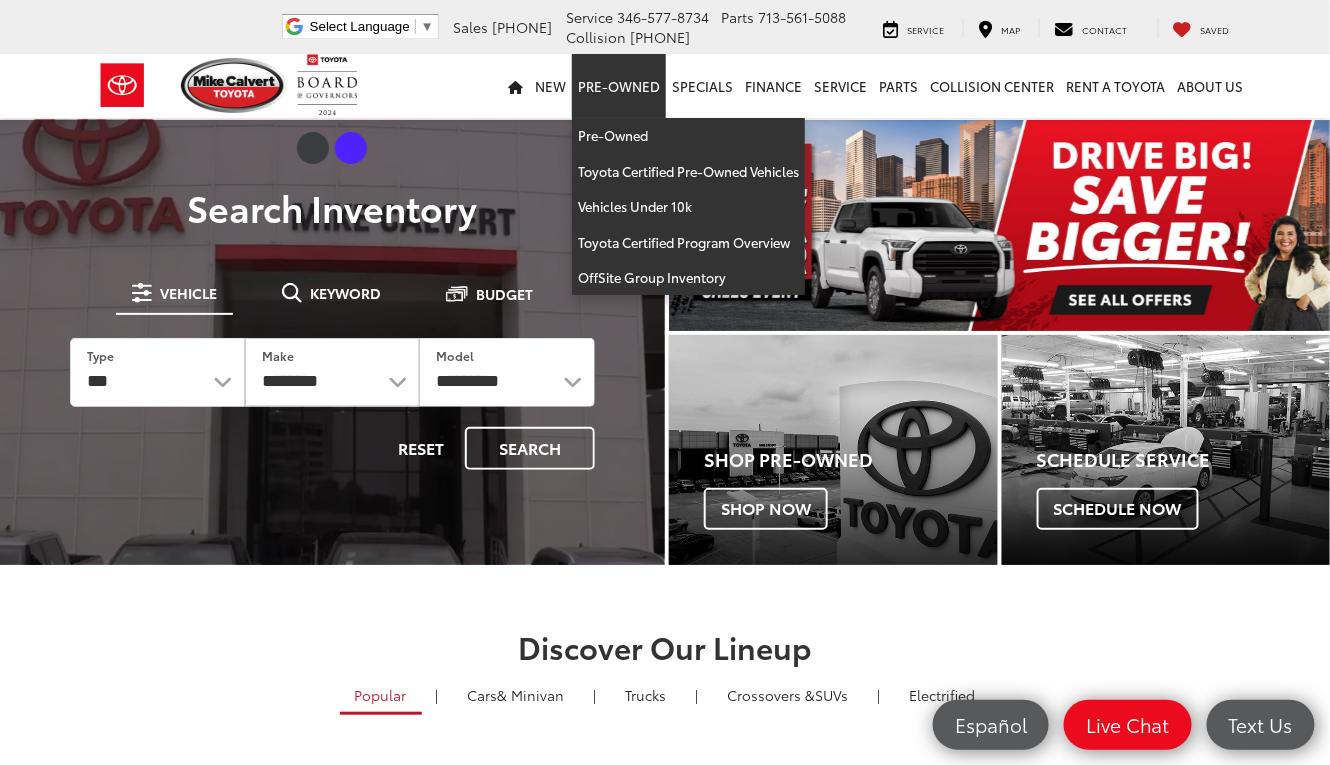 click on "Pre-Owned" at bounding box center [619, 86] 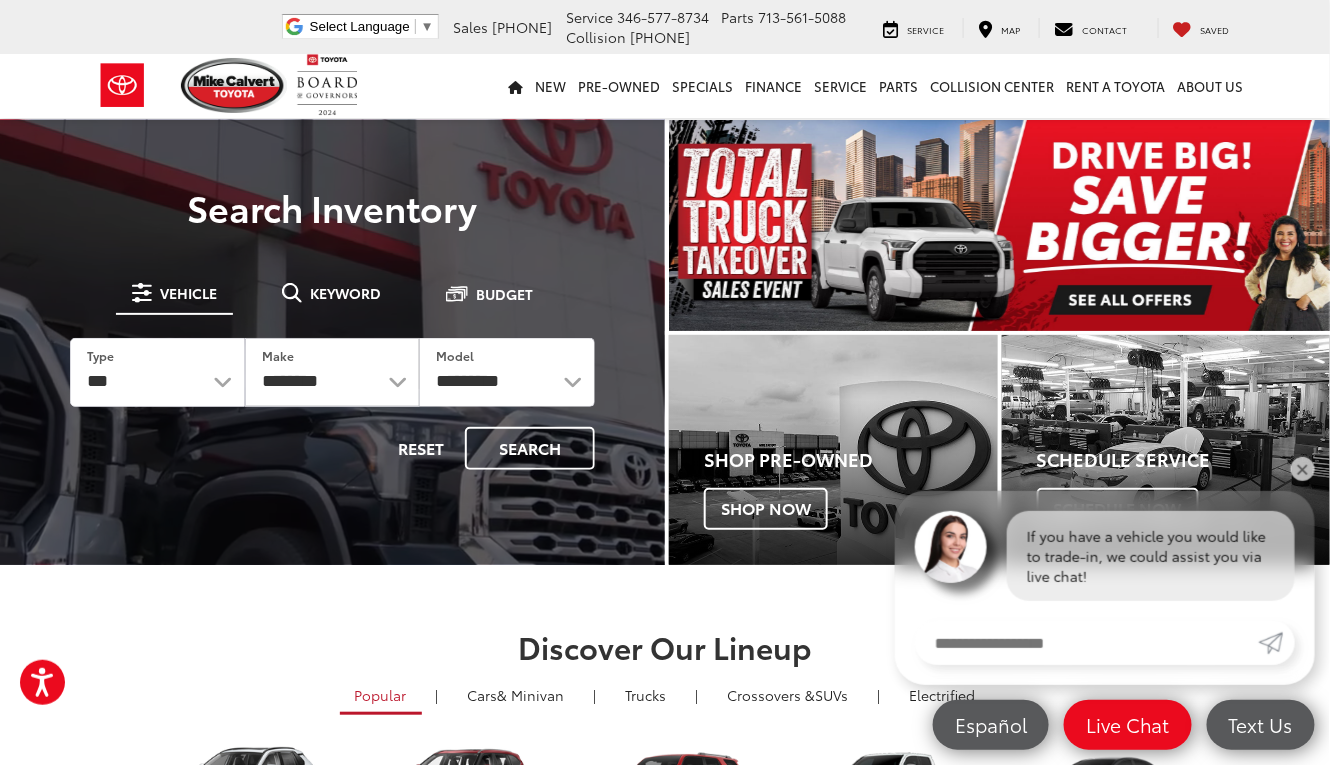 scroll, scrollTop: 0, scrollLeft: 0, axis: both 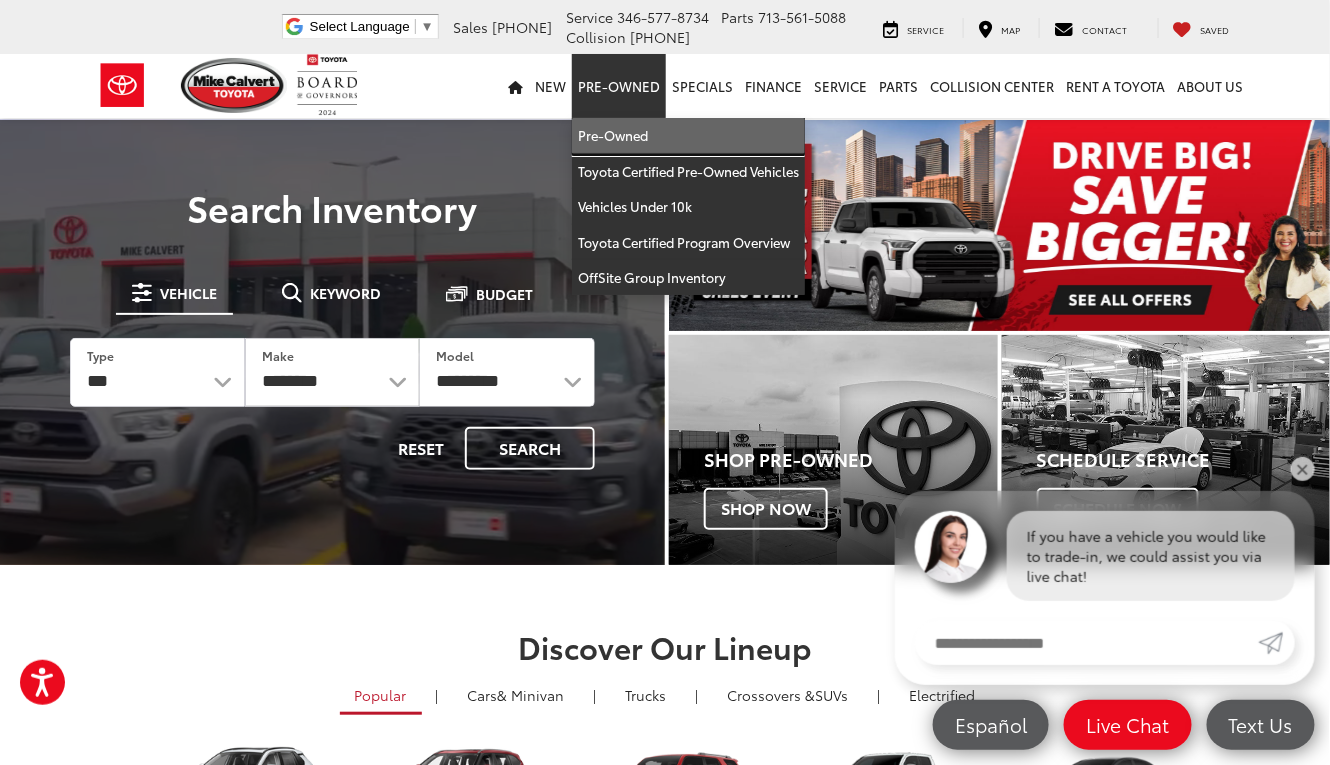 click on "Pre-Owned" at bounding box center (688, 136) 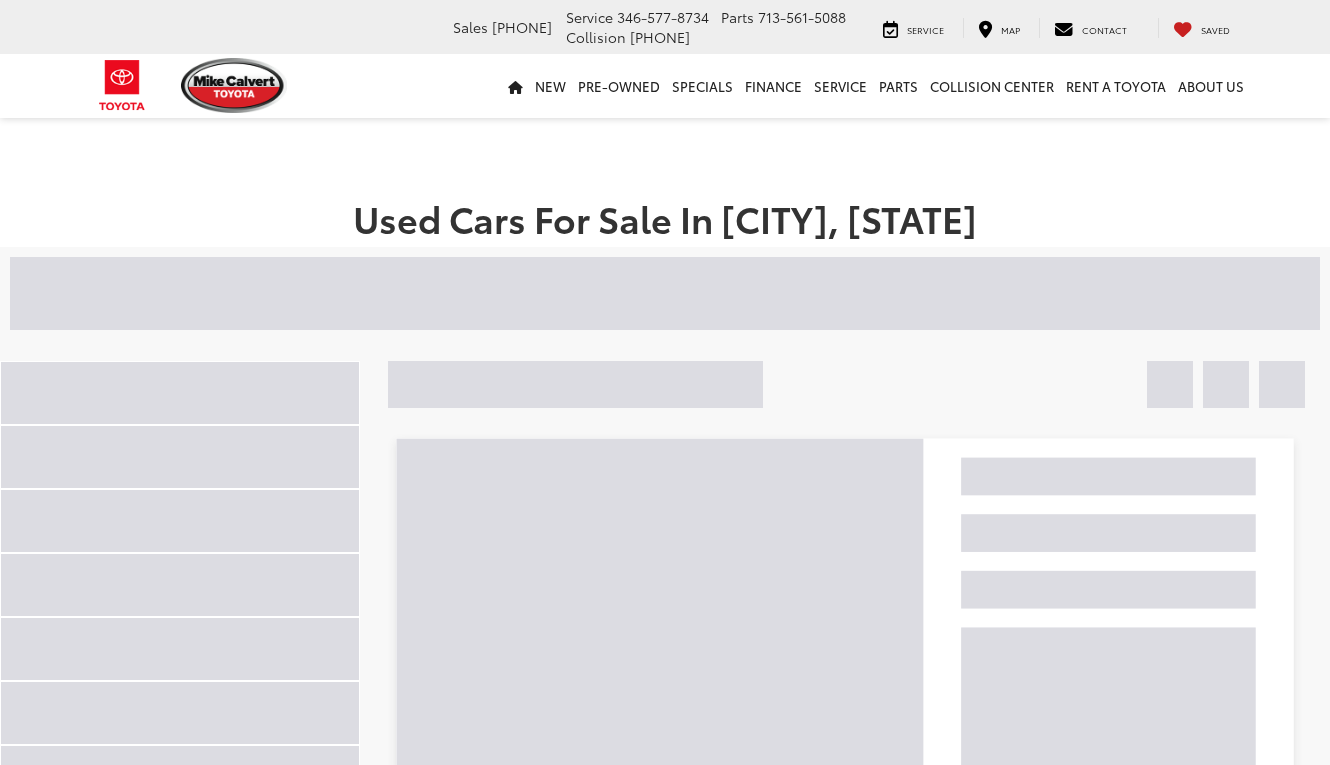 scroll, scrollTop: 0, scrollLeft: 0, axis: both 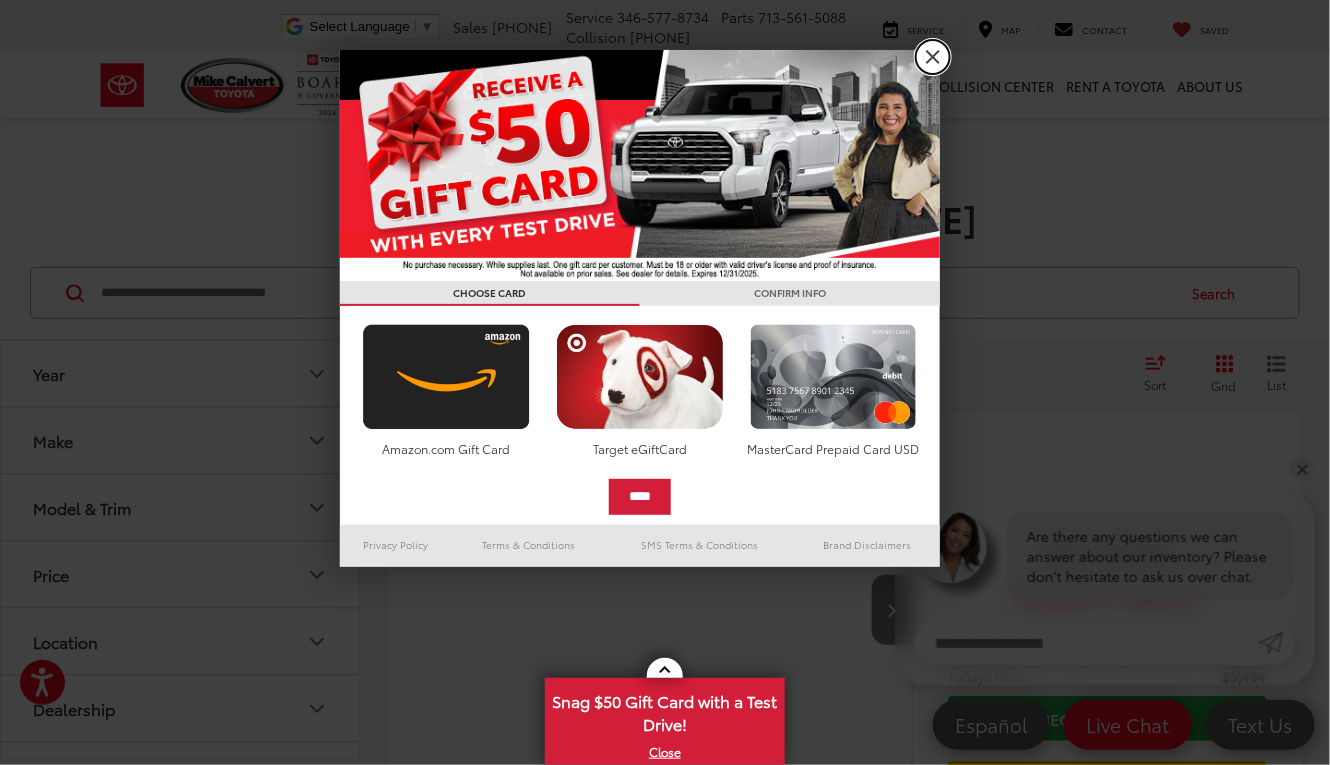 click on "X" at bounding box center [933, 57] 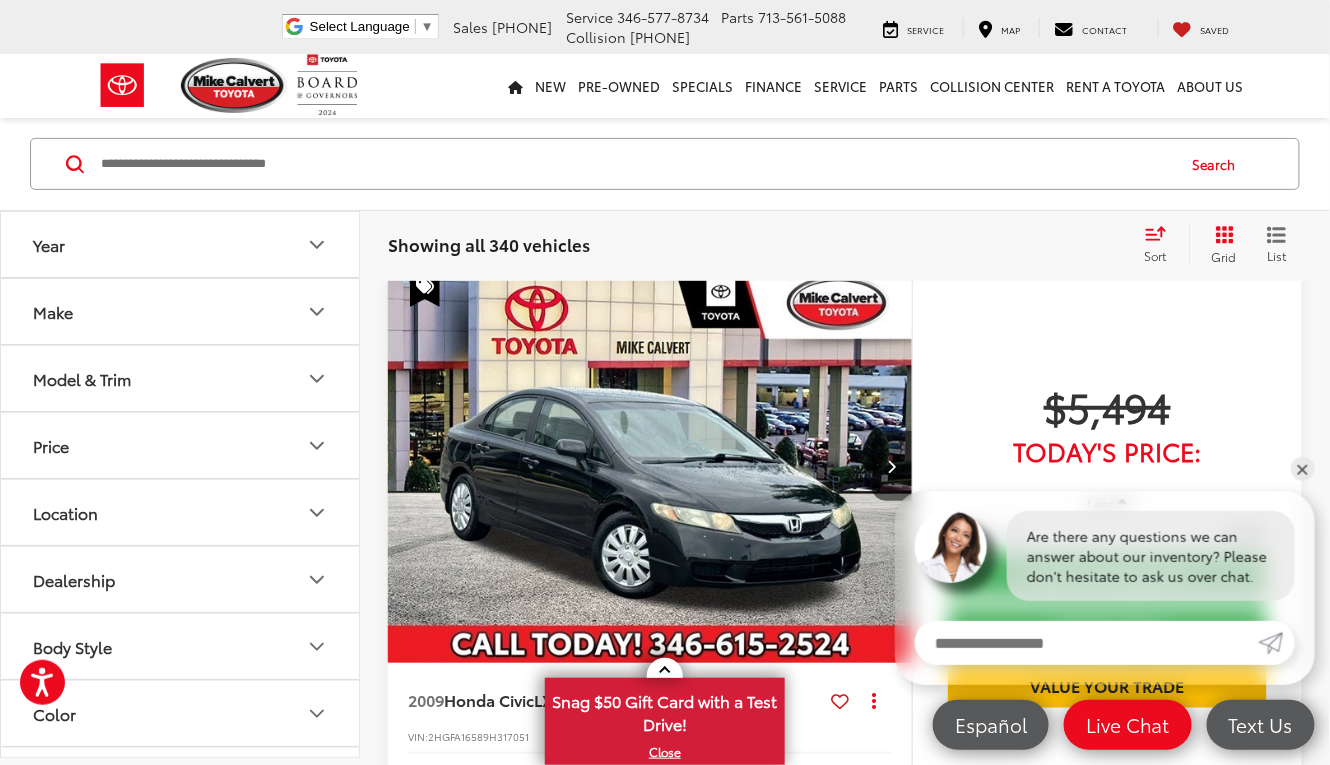 scroll, scrollTop: 127, scrollLeft: 0, axis: vertical 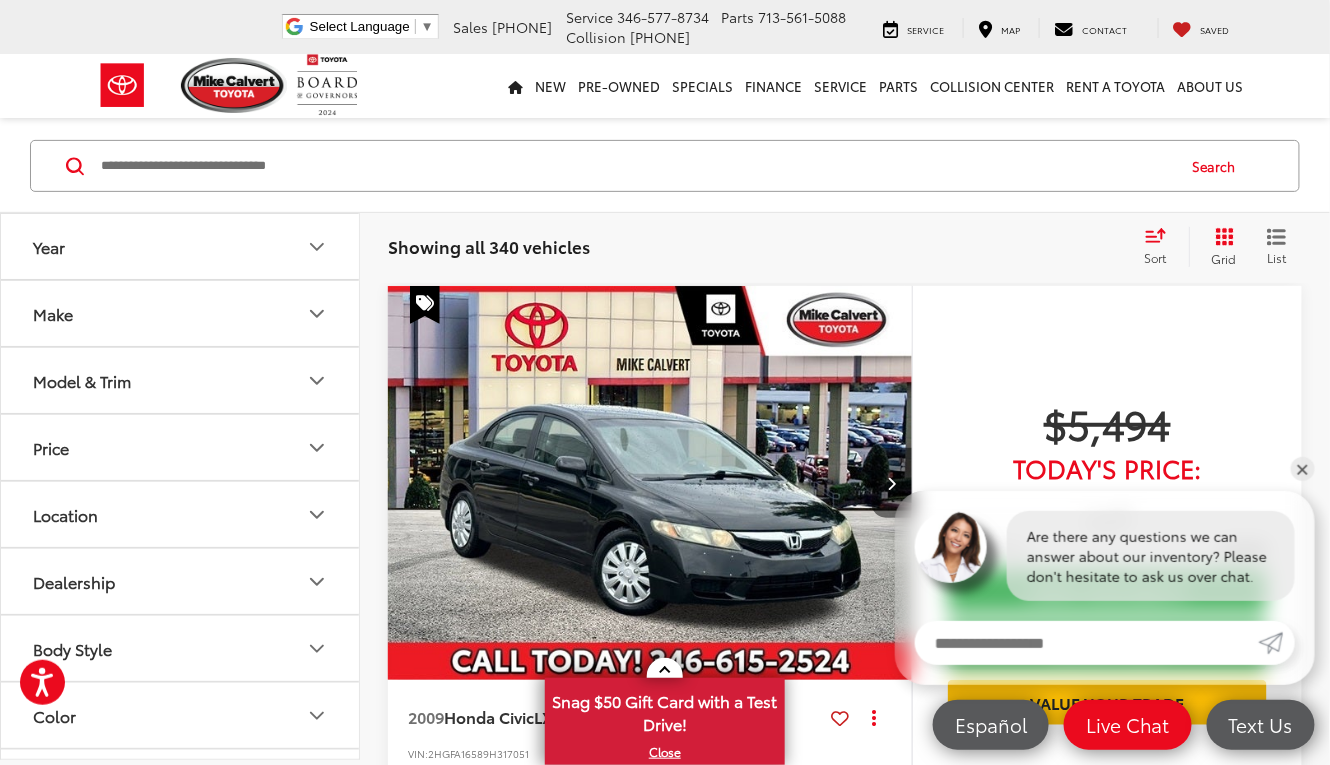 click at bounding box center (892, 483) 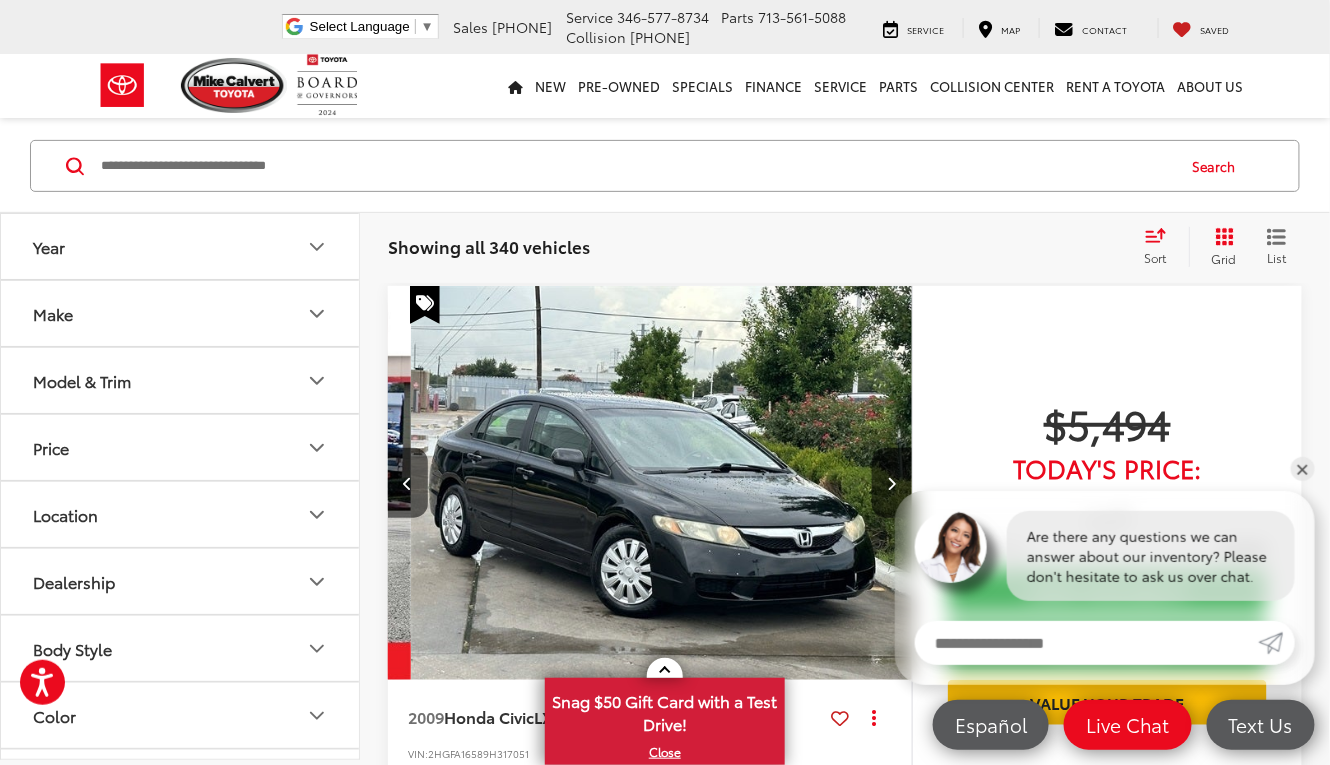 scroll, scrollTop: 0, scrollLeft: 527, axis: horizontal 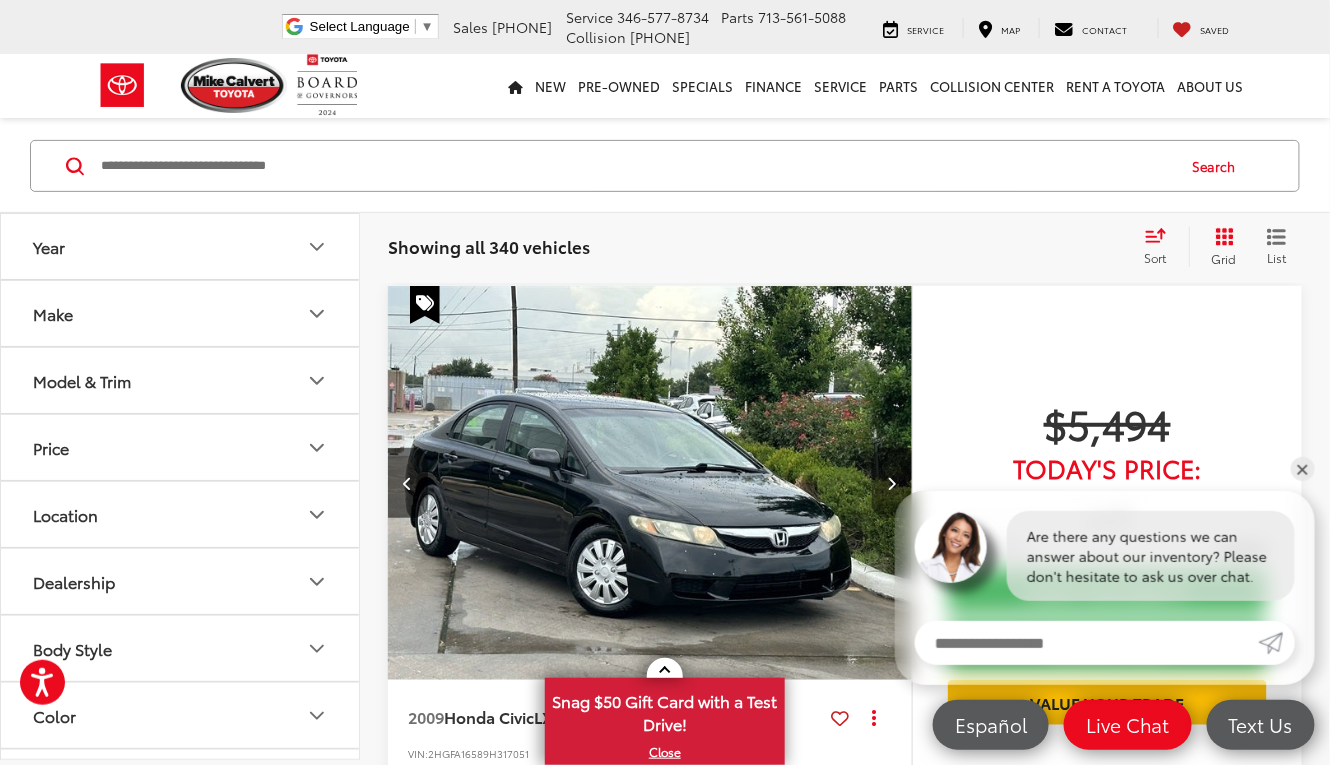 click at bounding box center [892, 483] 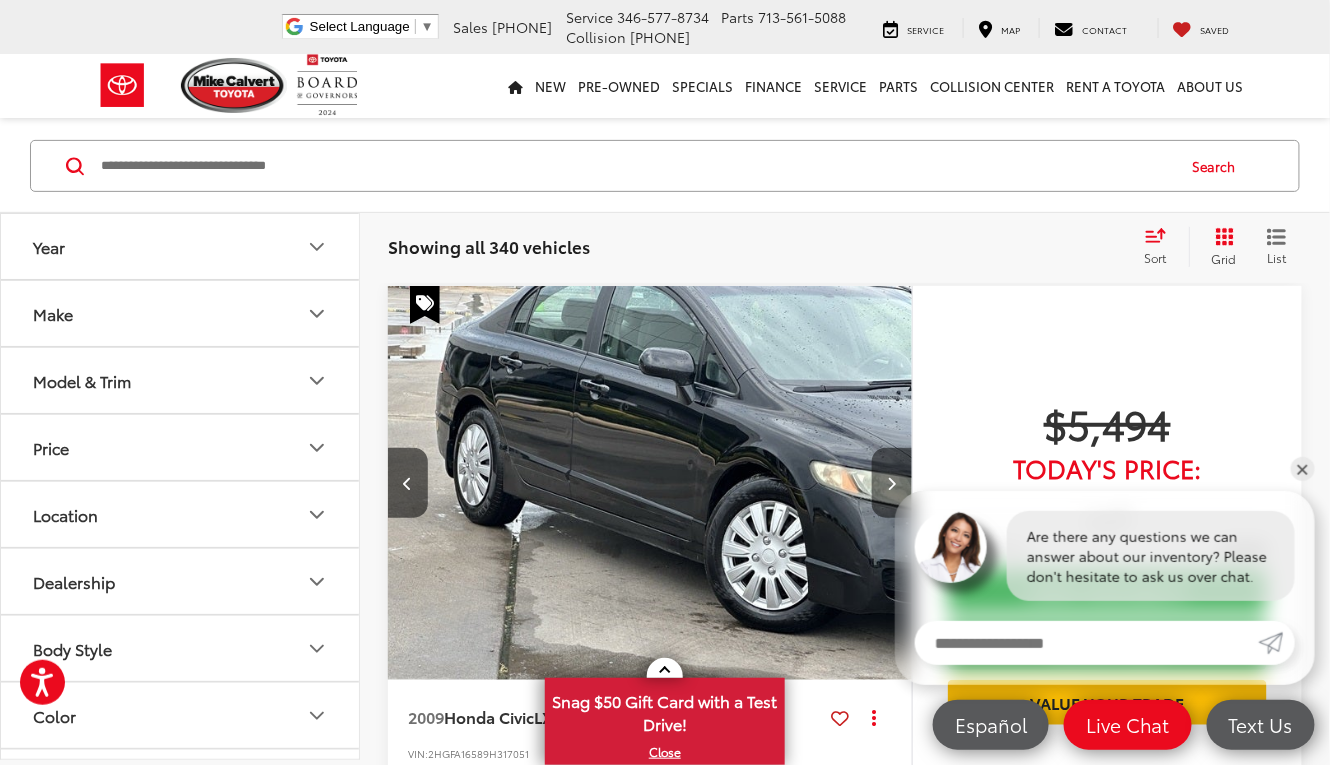 click at bounding box center (892, 483) 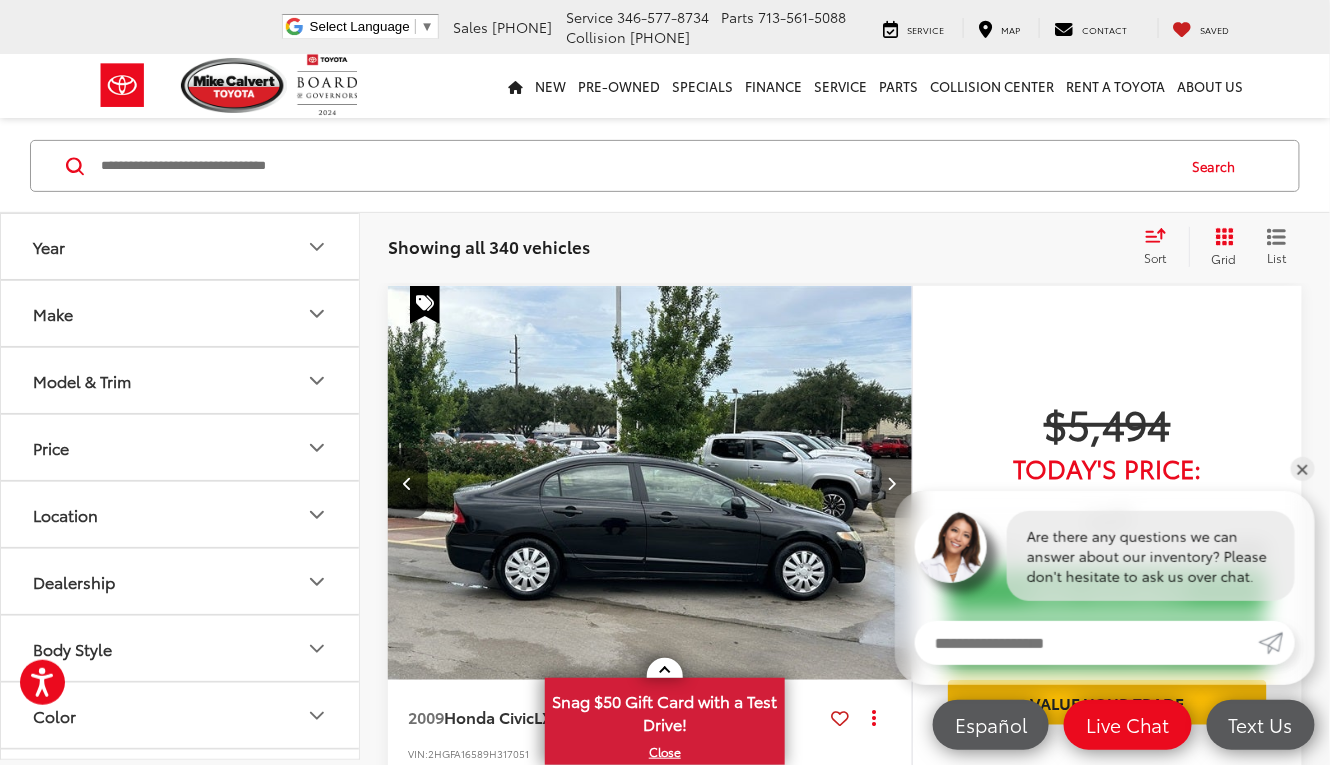 click at bounding box center [892, 483] 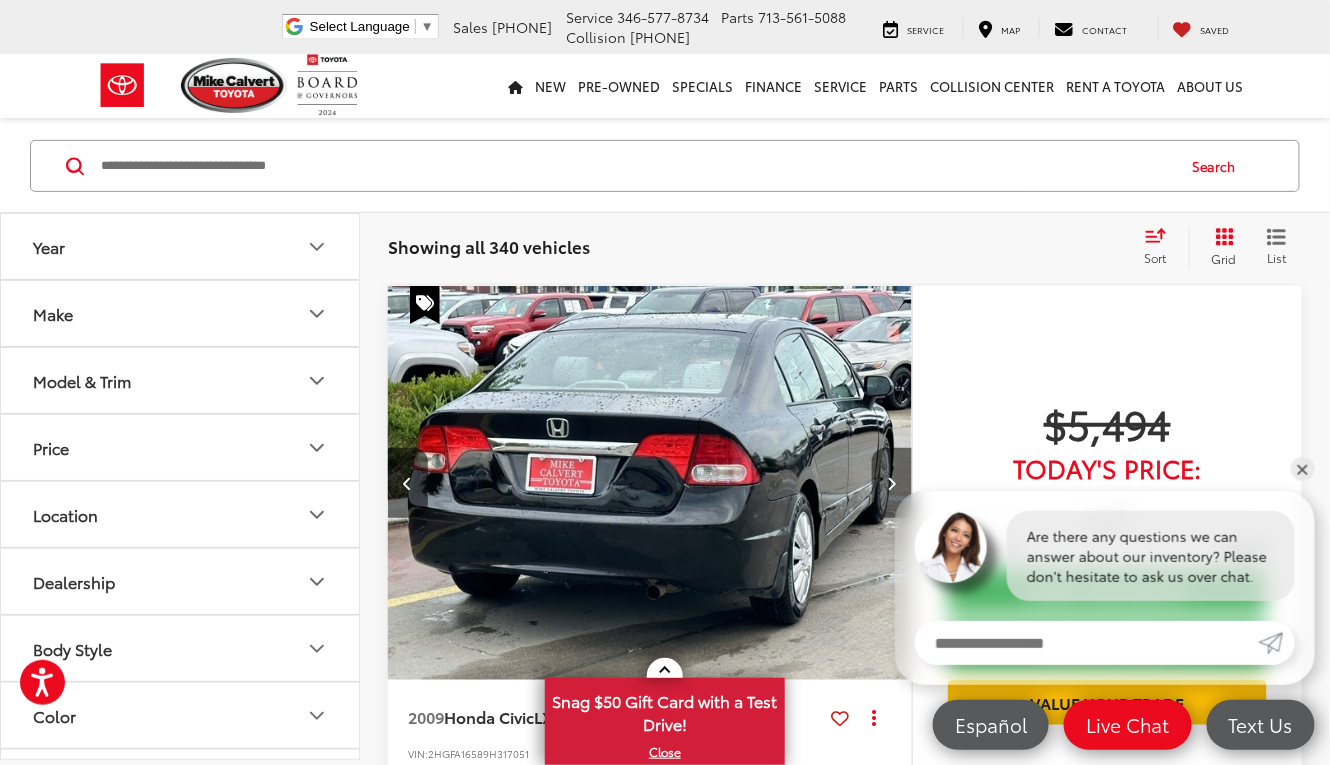 click at bounding box center (892, 483) 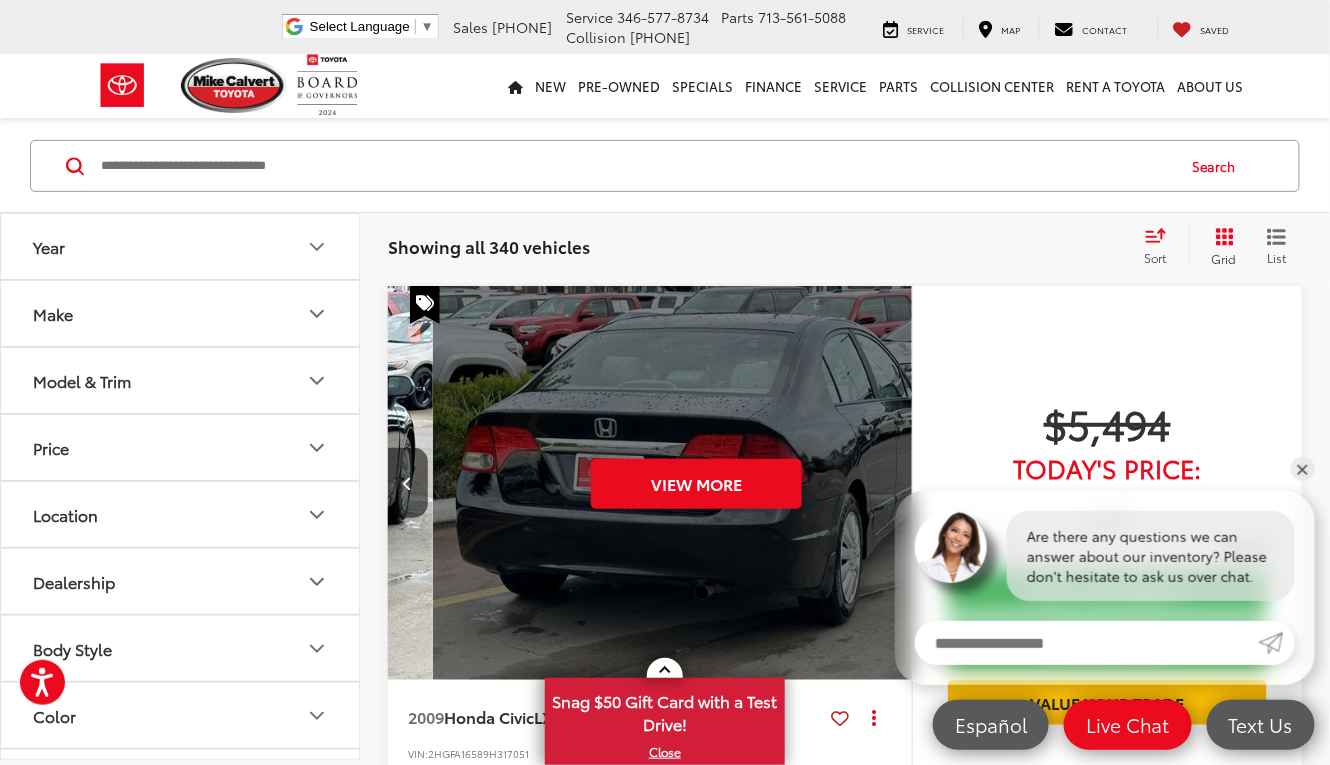 scroll, scrollTop: 0, scrollLeft: 2637, axis: horizontal 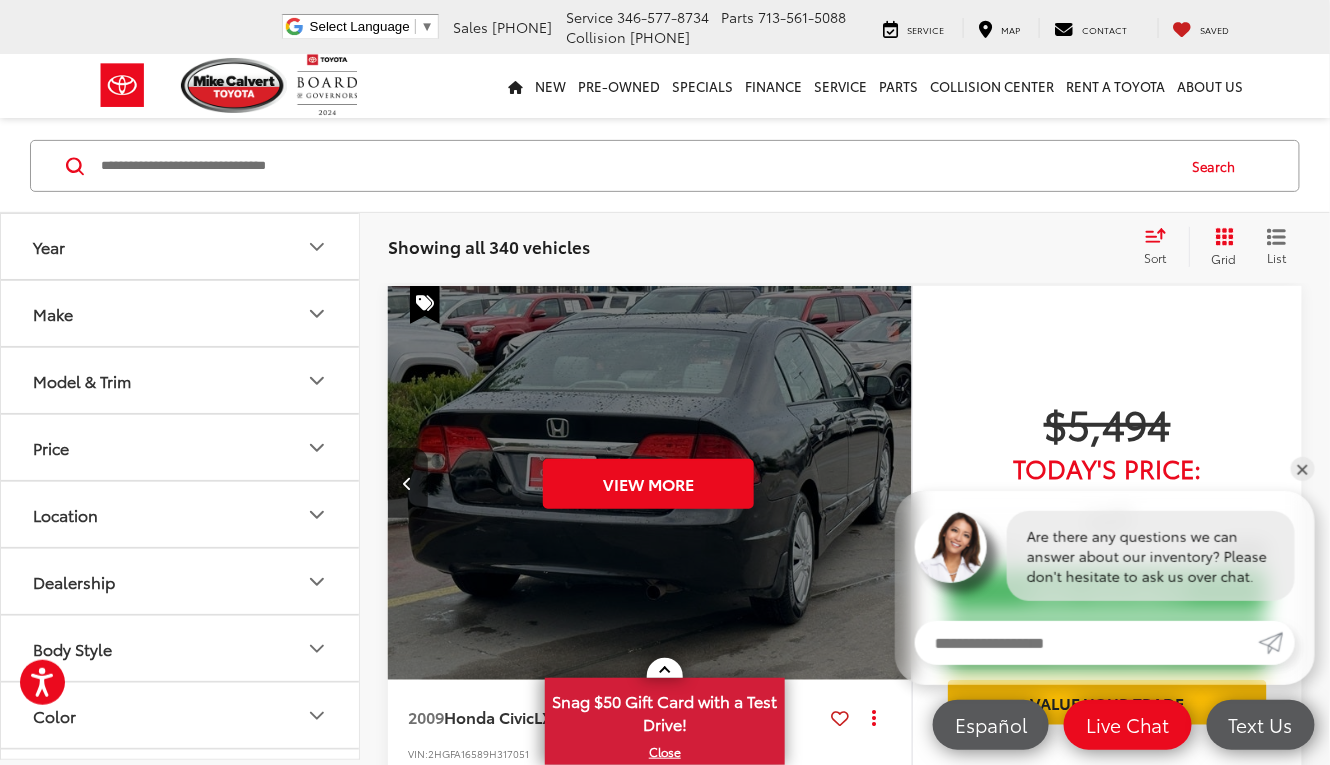 click on "Price" at bounding box center (181, 447) 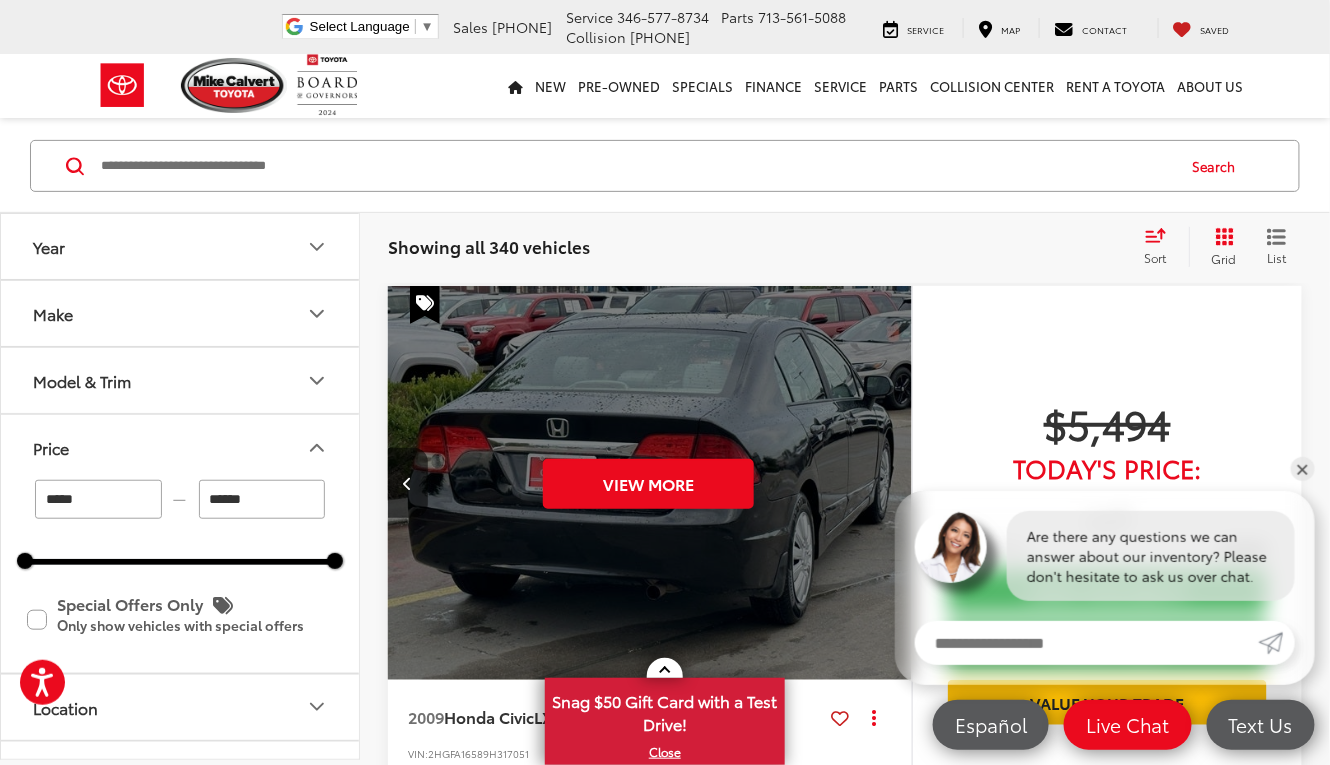 click on "******" at bounding box center (262, 499) 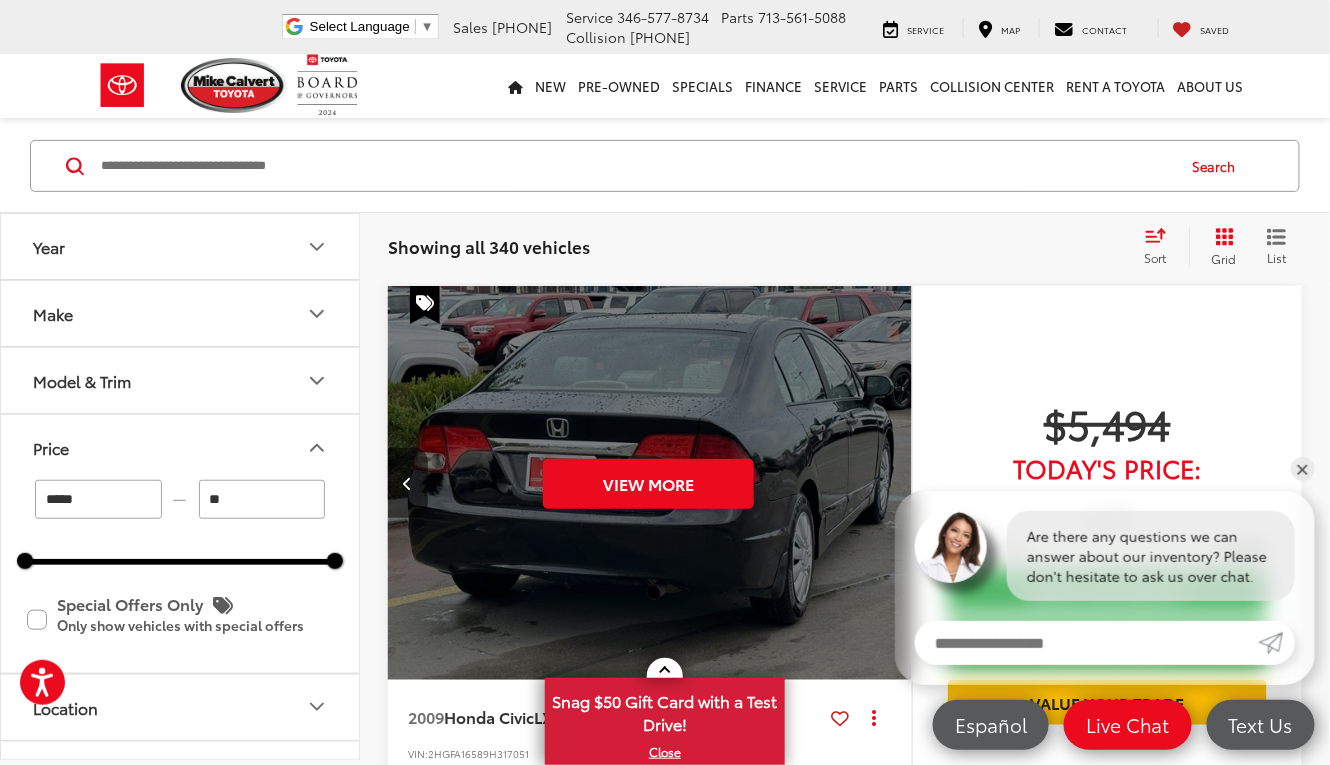 type on "*" 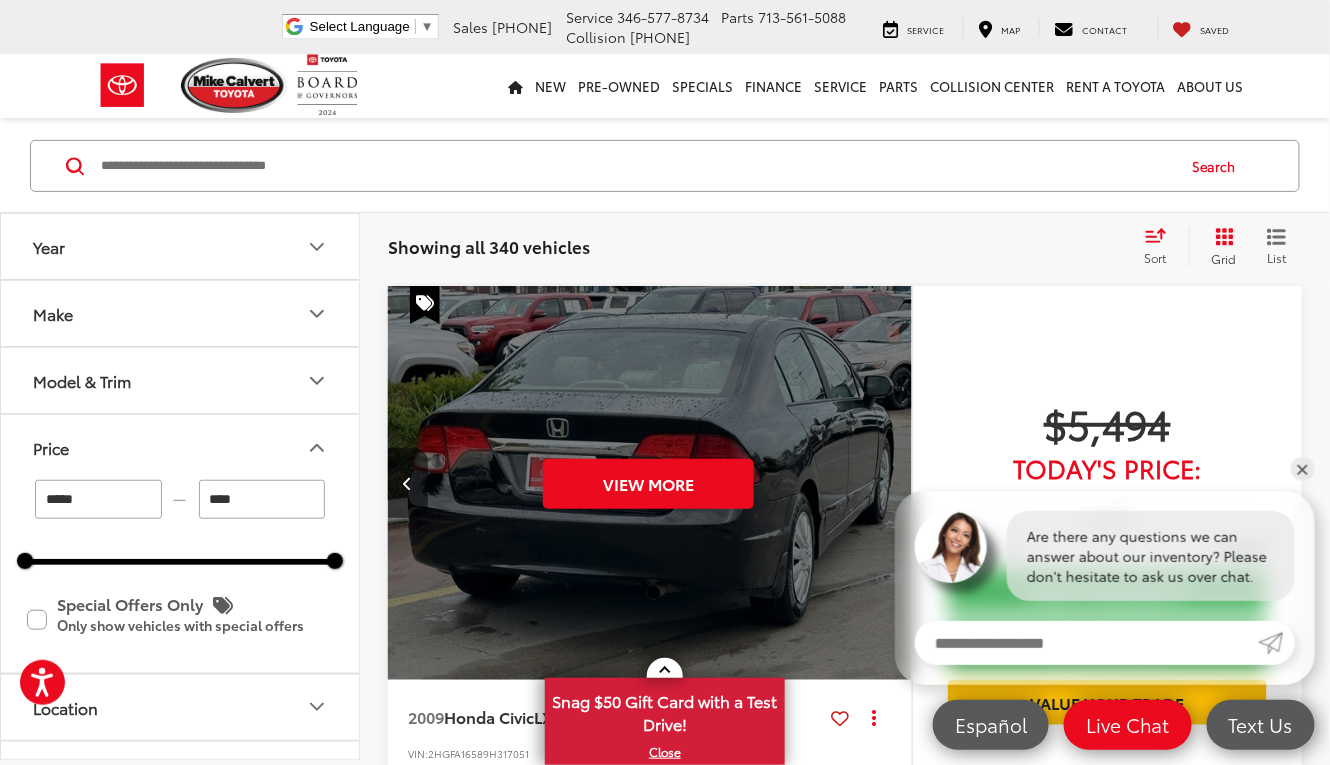 click on "Price" at bounding box center (181, 447) 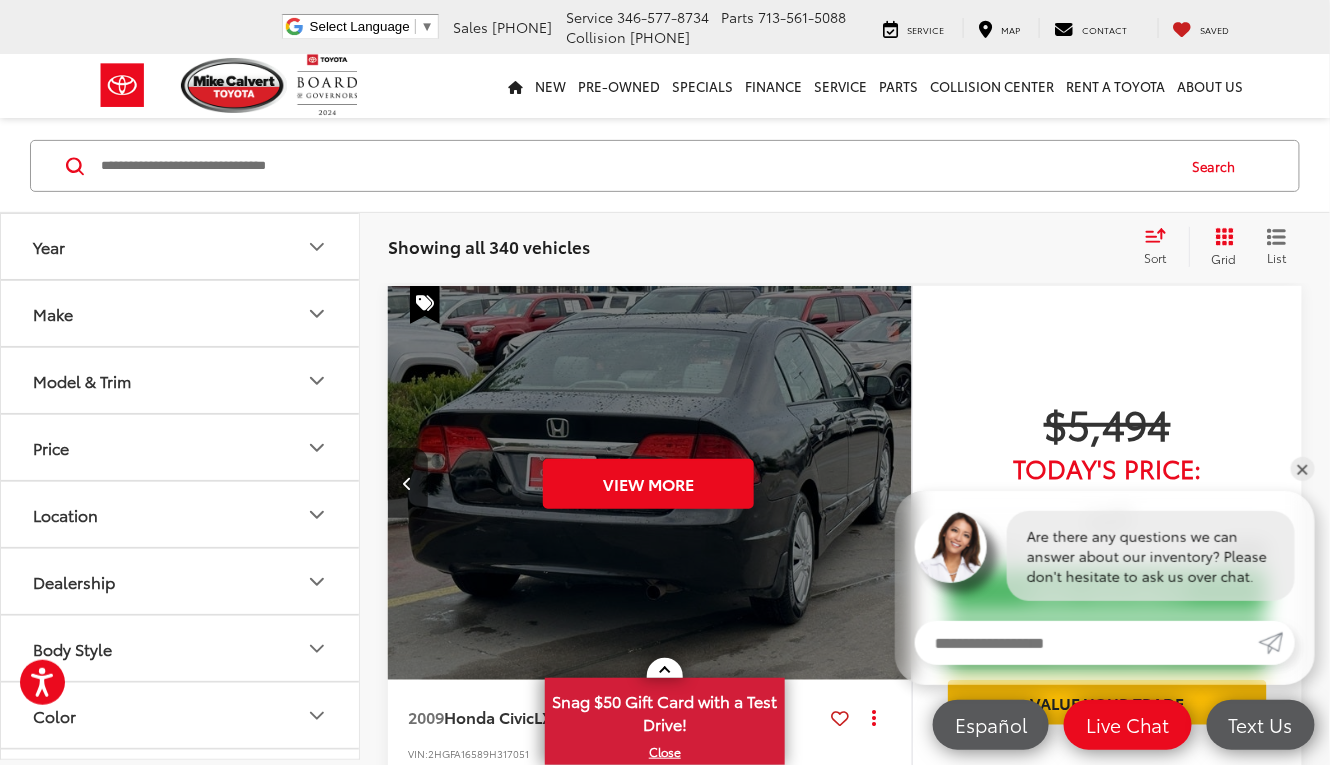 click on "Price" at bounding box center [181, 447] 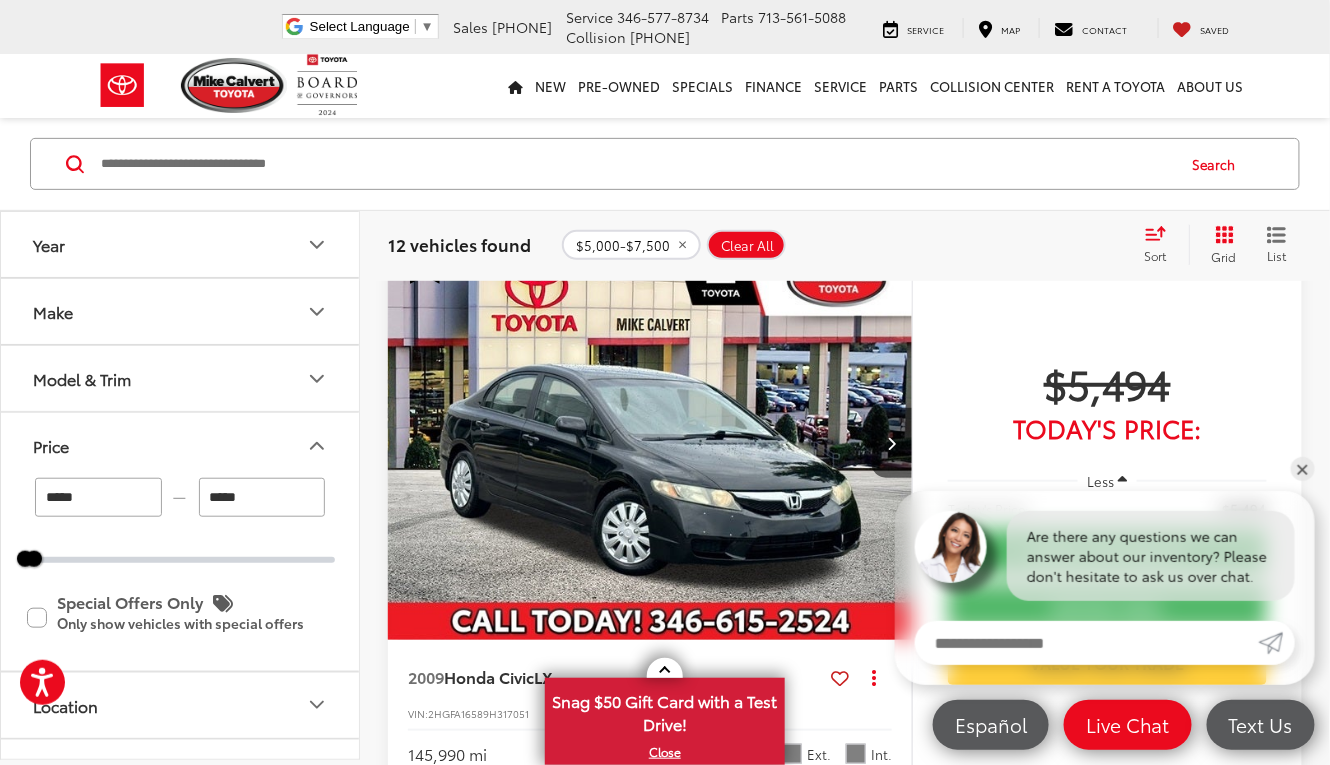 scroll, scrollTop: 169, scrollLeft: 0, axis: vertical 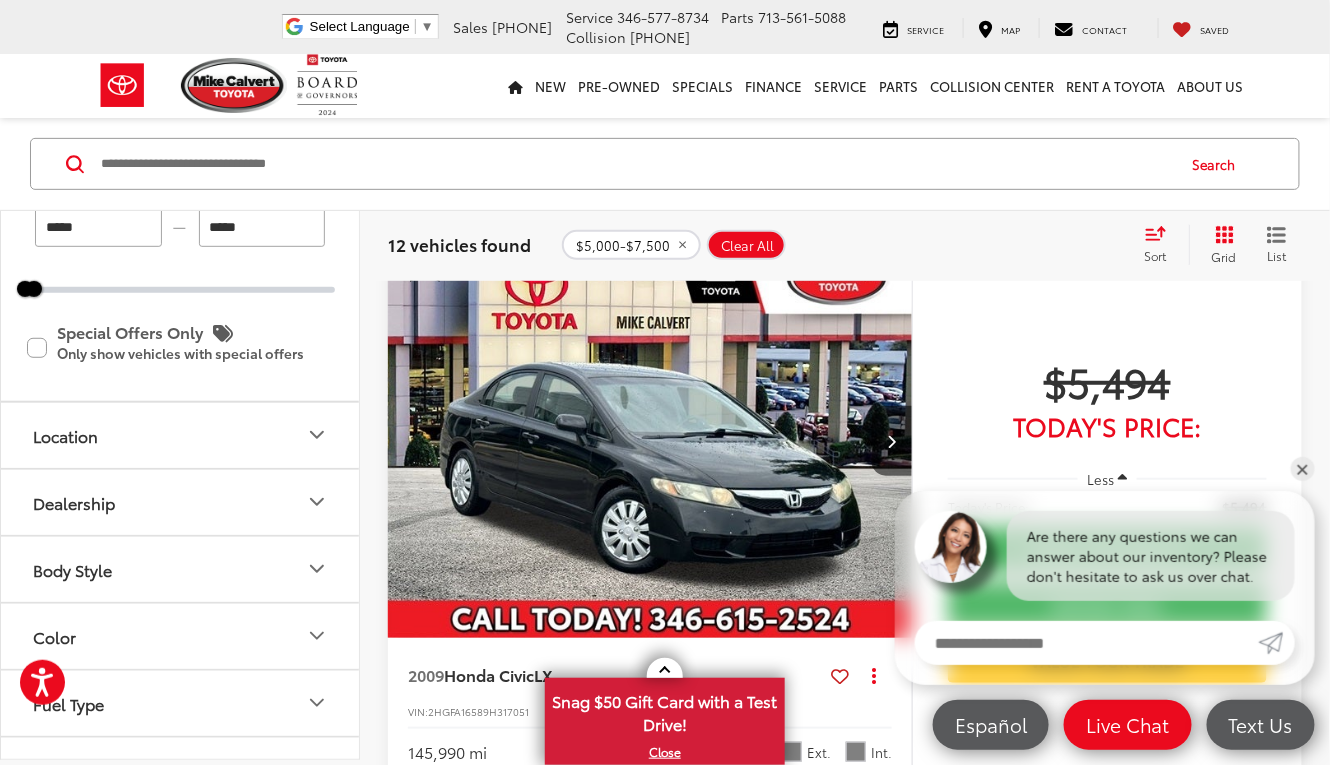 click on "Body Style" at bounding box center [181, 568] 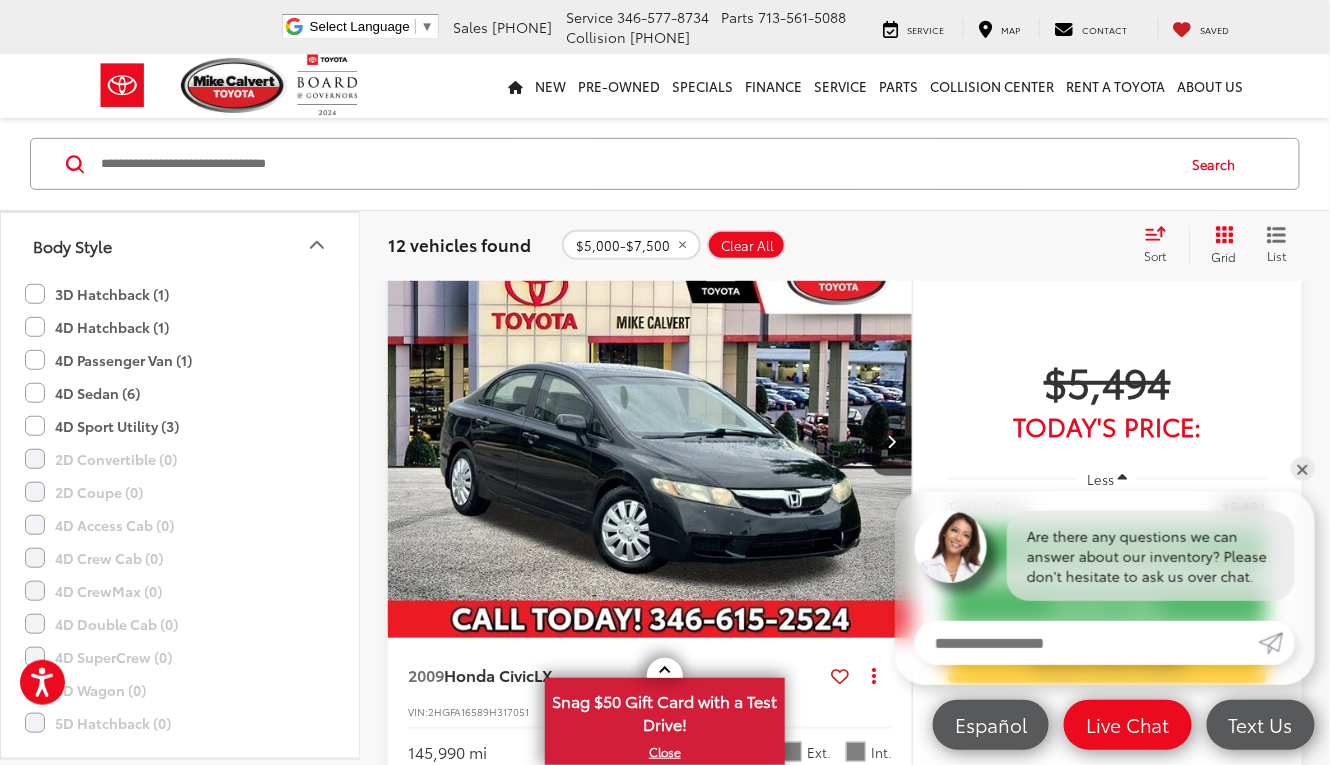 scroll, scrollTop: 593, scrollLeft: 0, axis: vertical 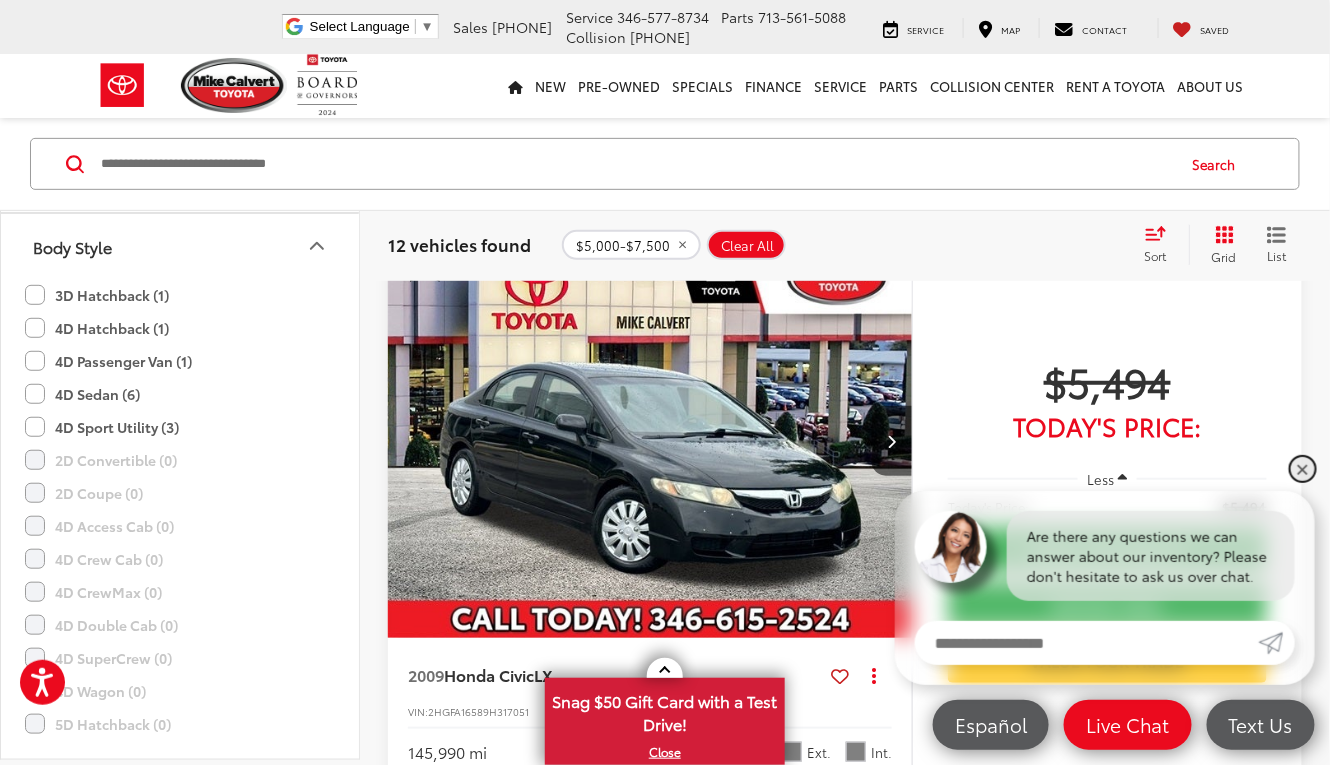 click on "✕" at bounding box center [1303, 469] 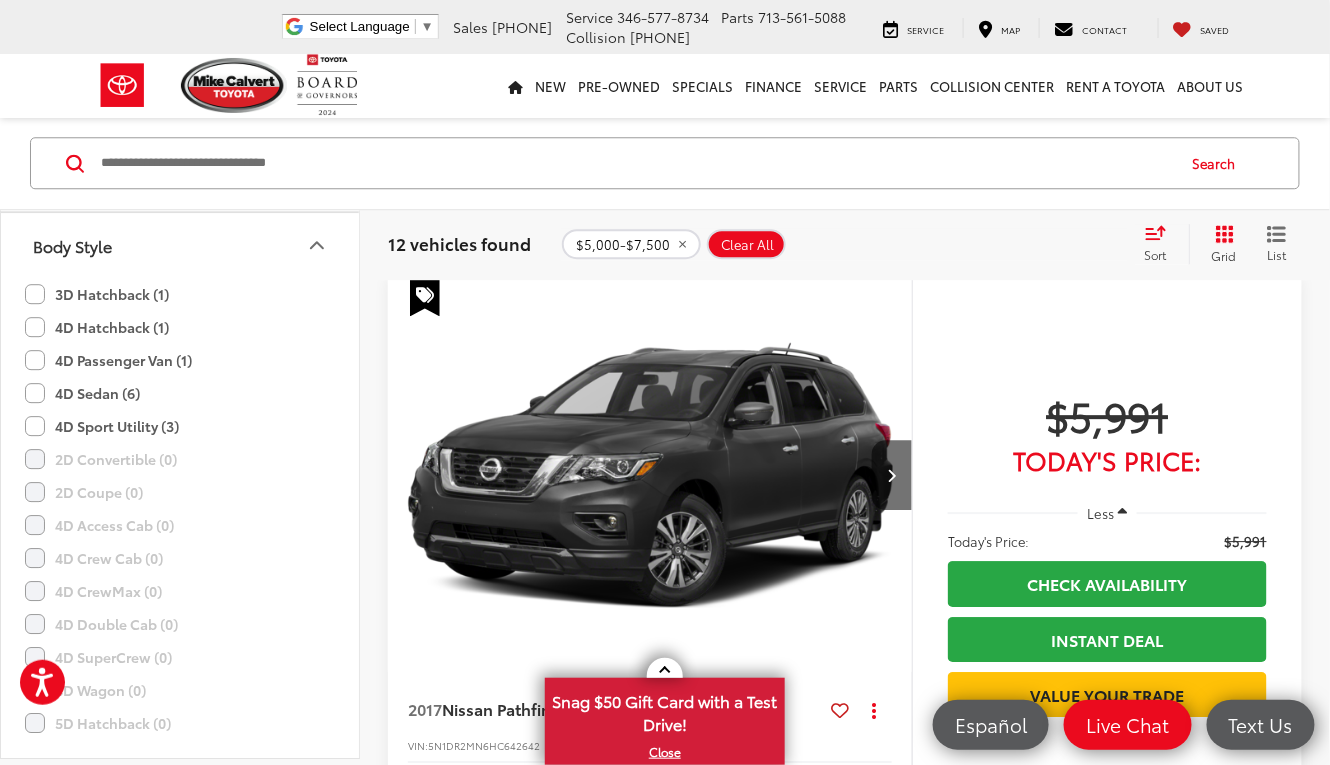 scroll, scrollTop: 1513, scrollLeft: 0, axis: vertical 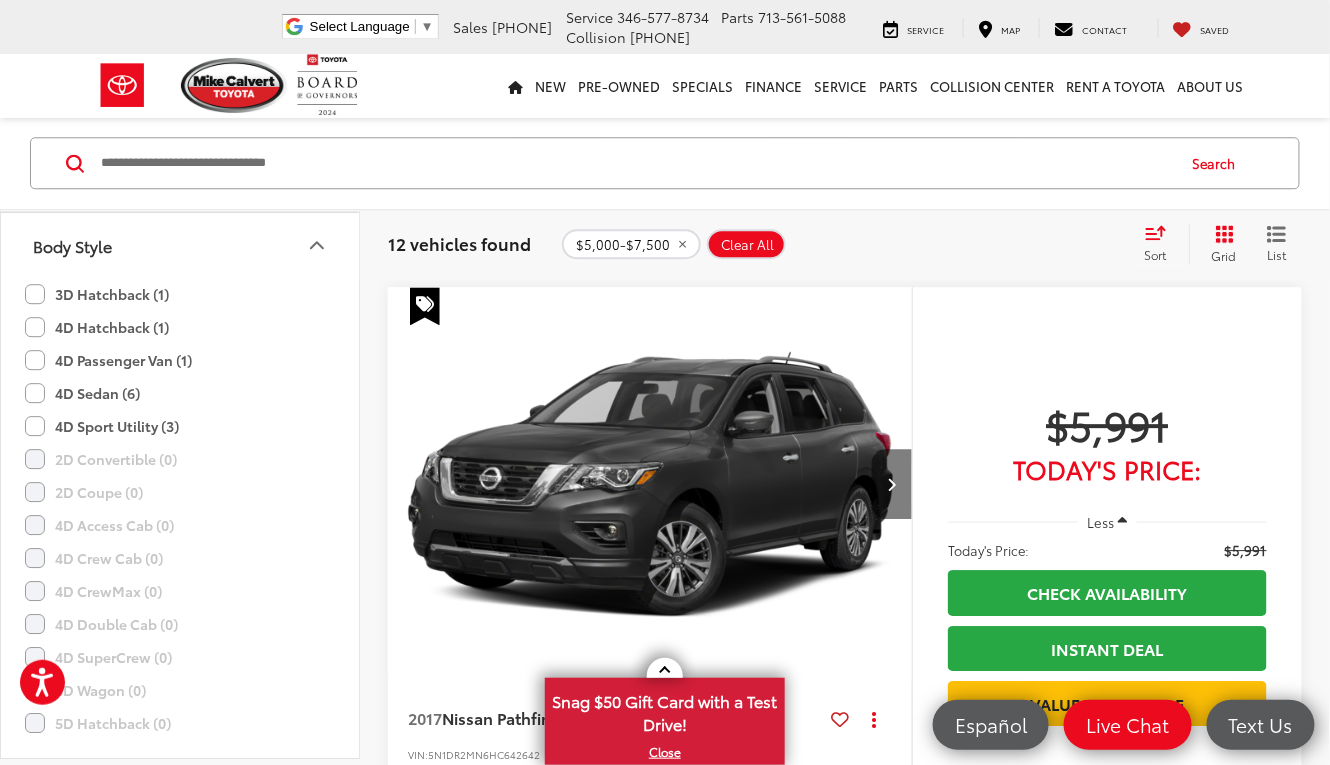 click at bounding box center (891, 484) 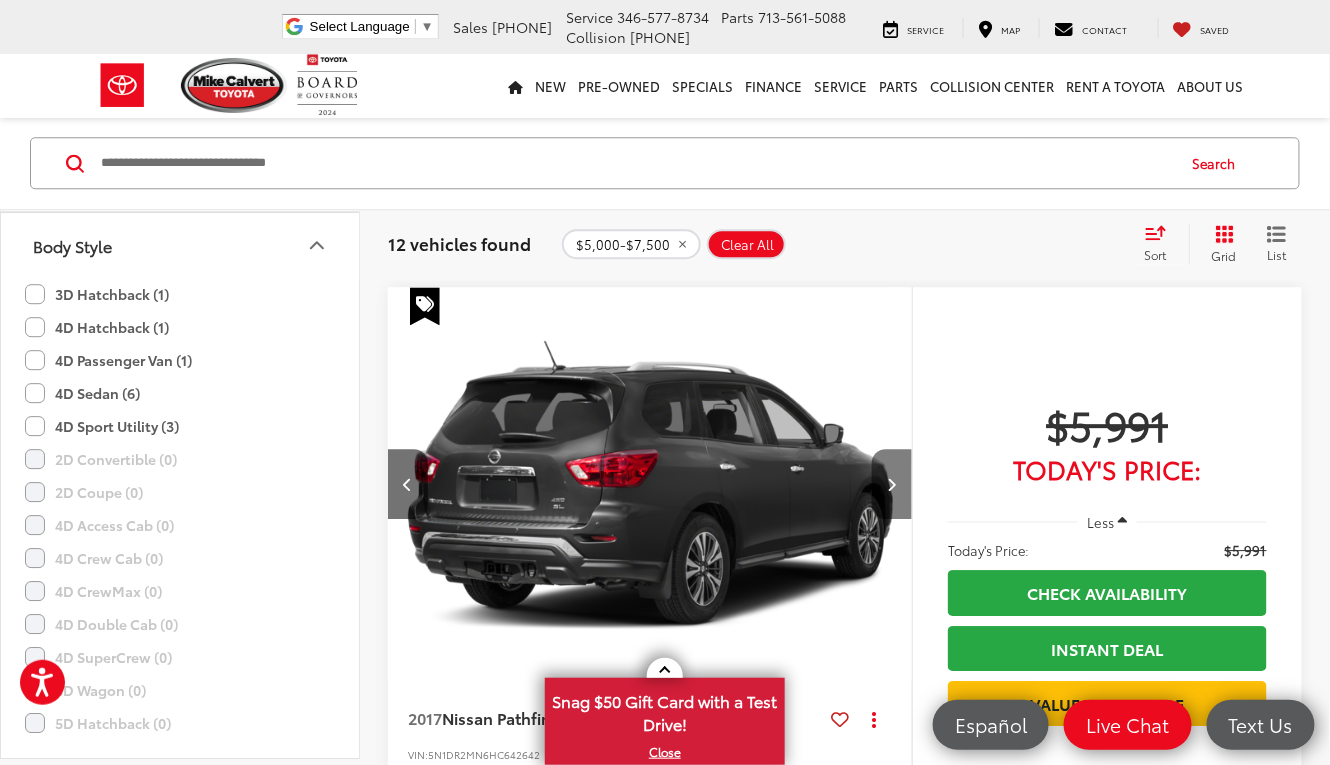 click at bounding box center (891, 484) 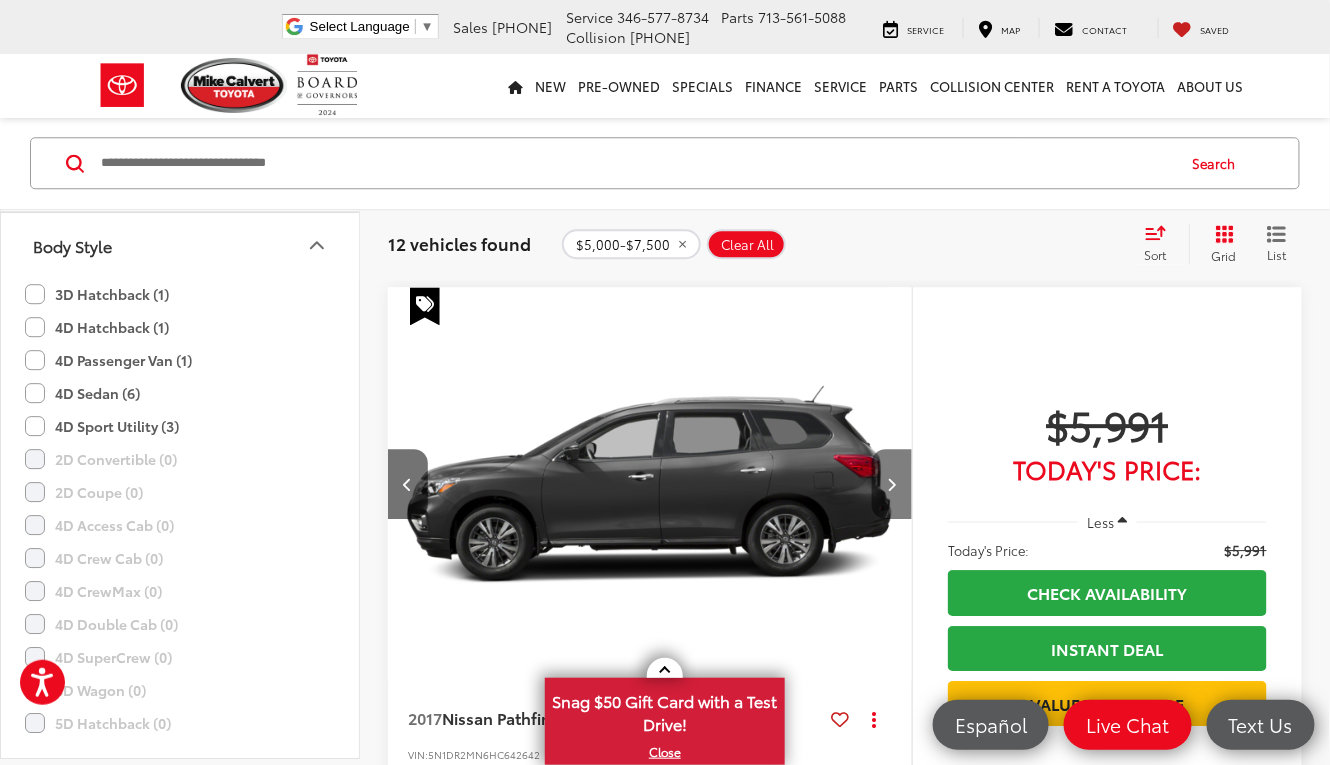 click at bounding box center (891, 484) 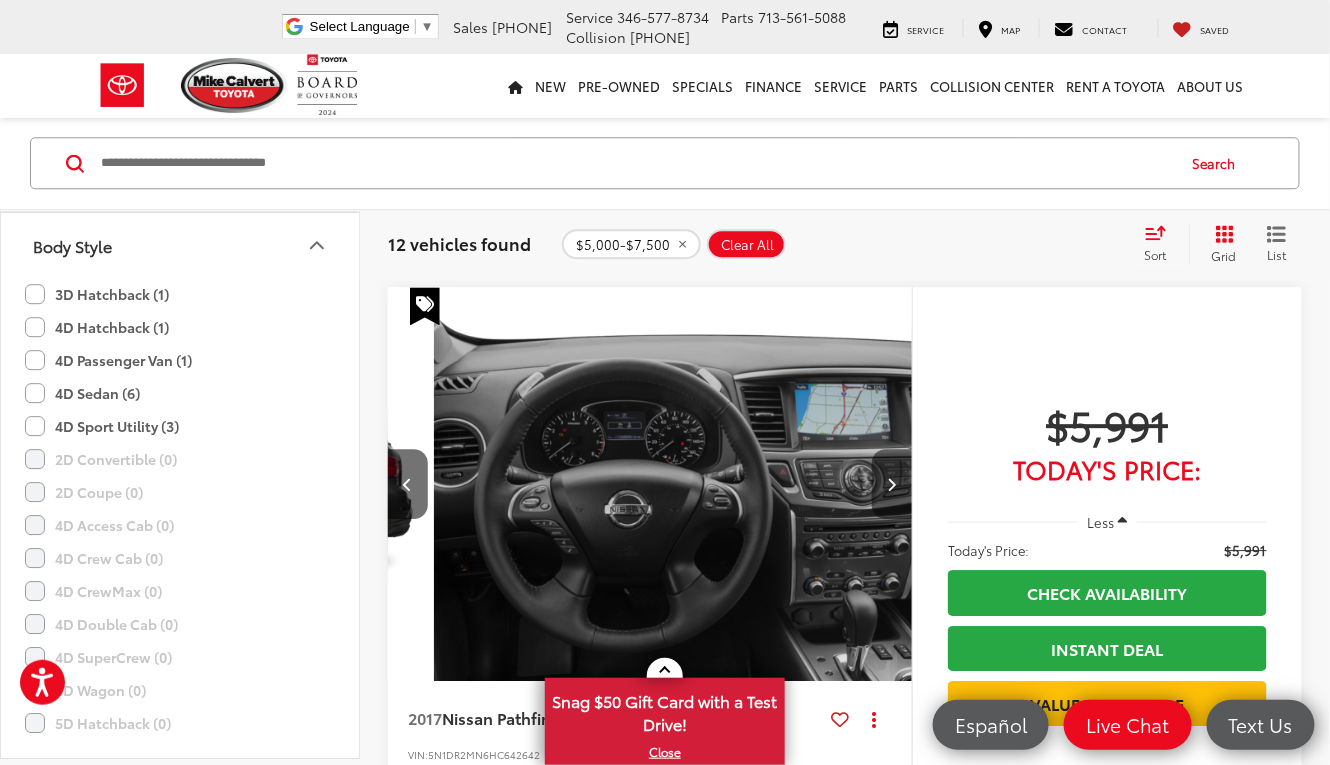 scroll, scrollTop: 0, scrollLeft: 1582, axis: horizontal 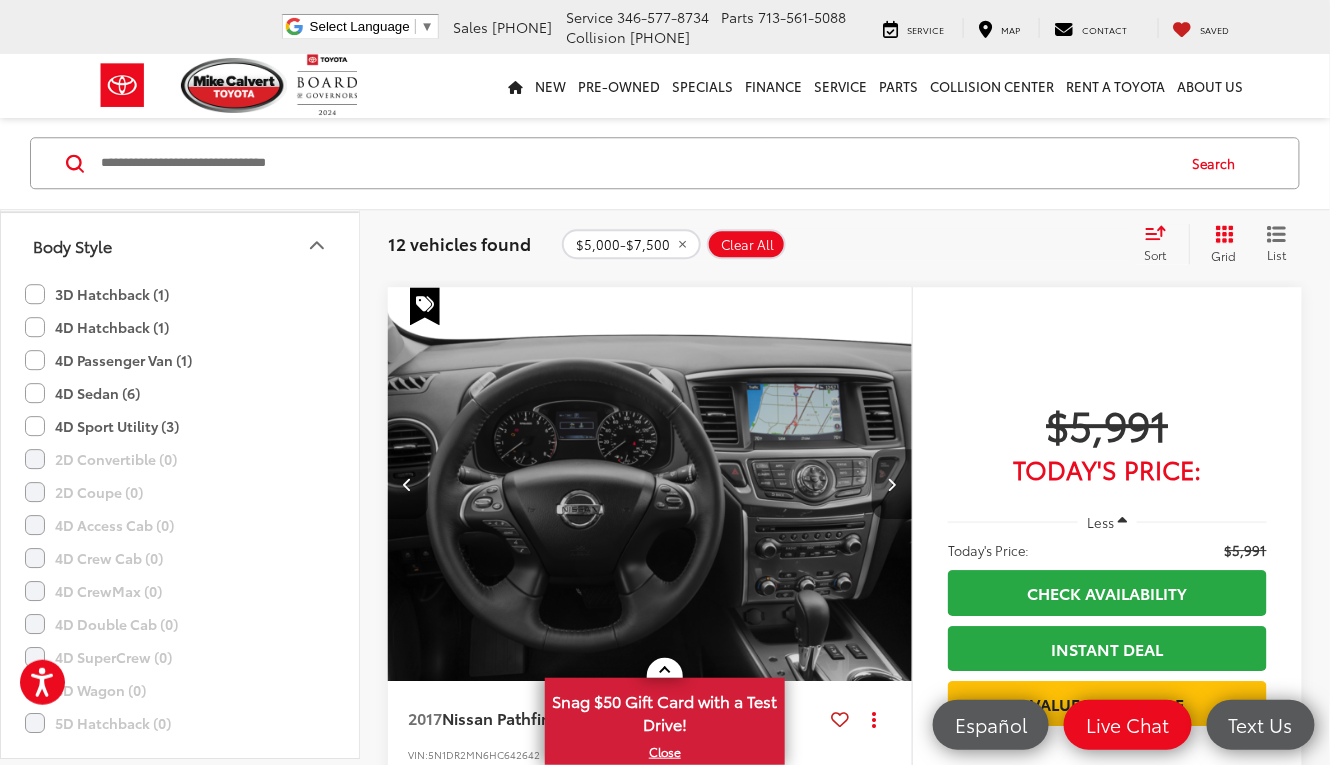 click at bounding box center [891, 484] 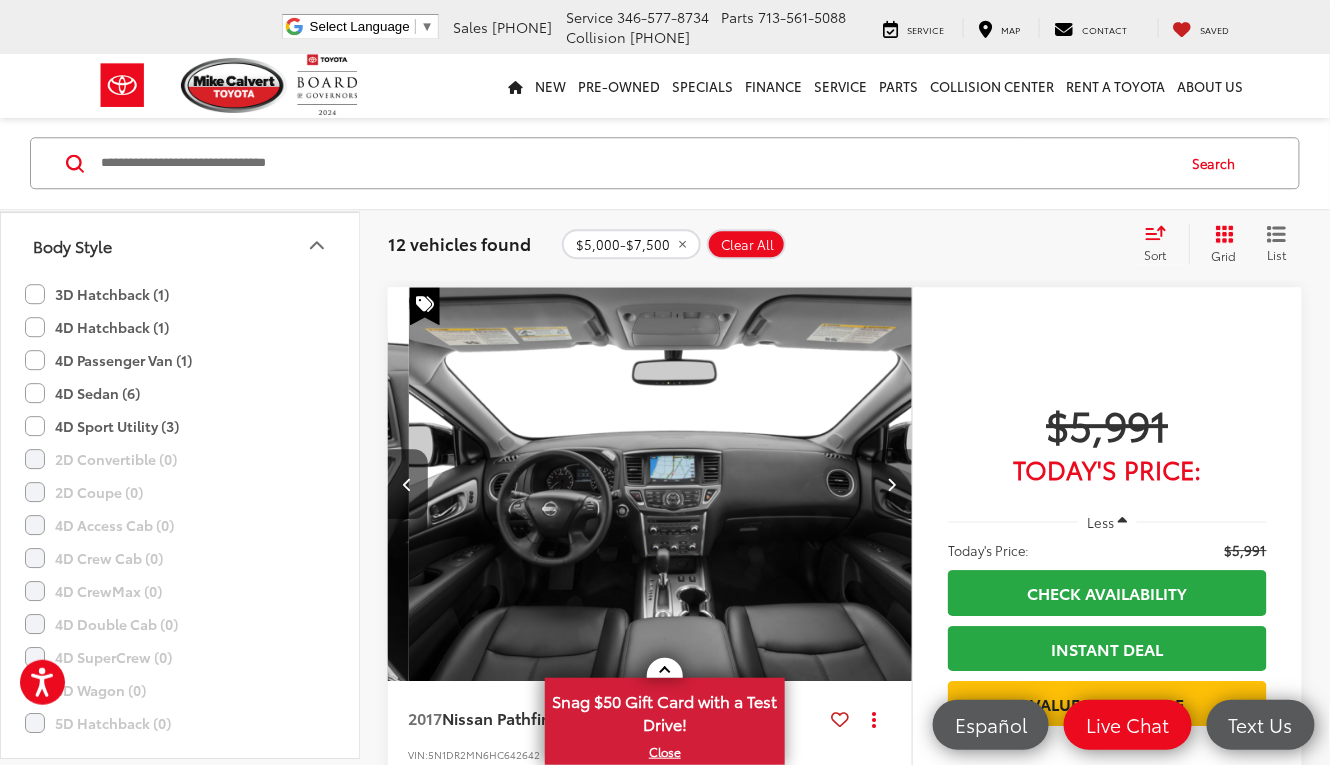 scroll, scrollTop: 0, scrollLeft: 2110, axis: horizontal 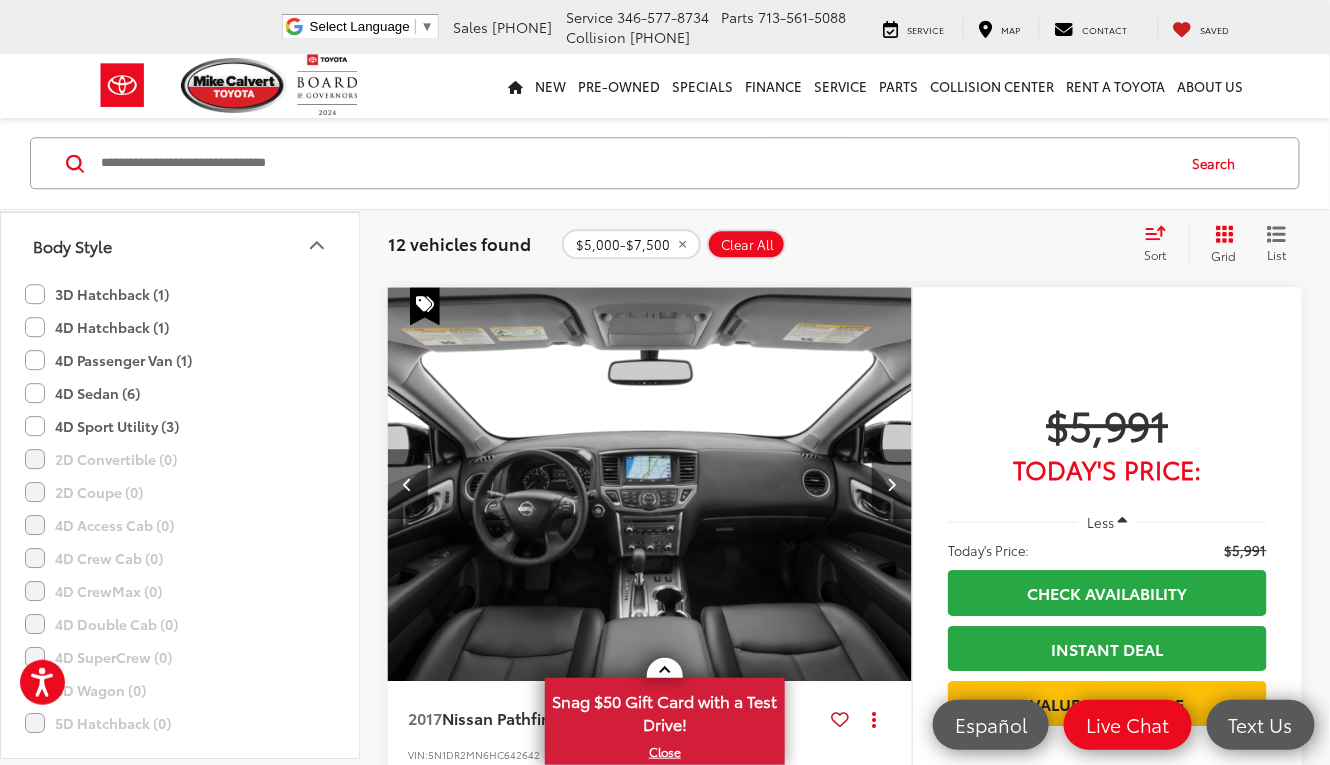 click at bounding box center [892, 484] 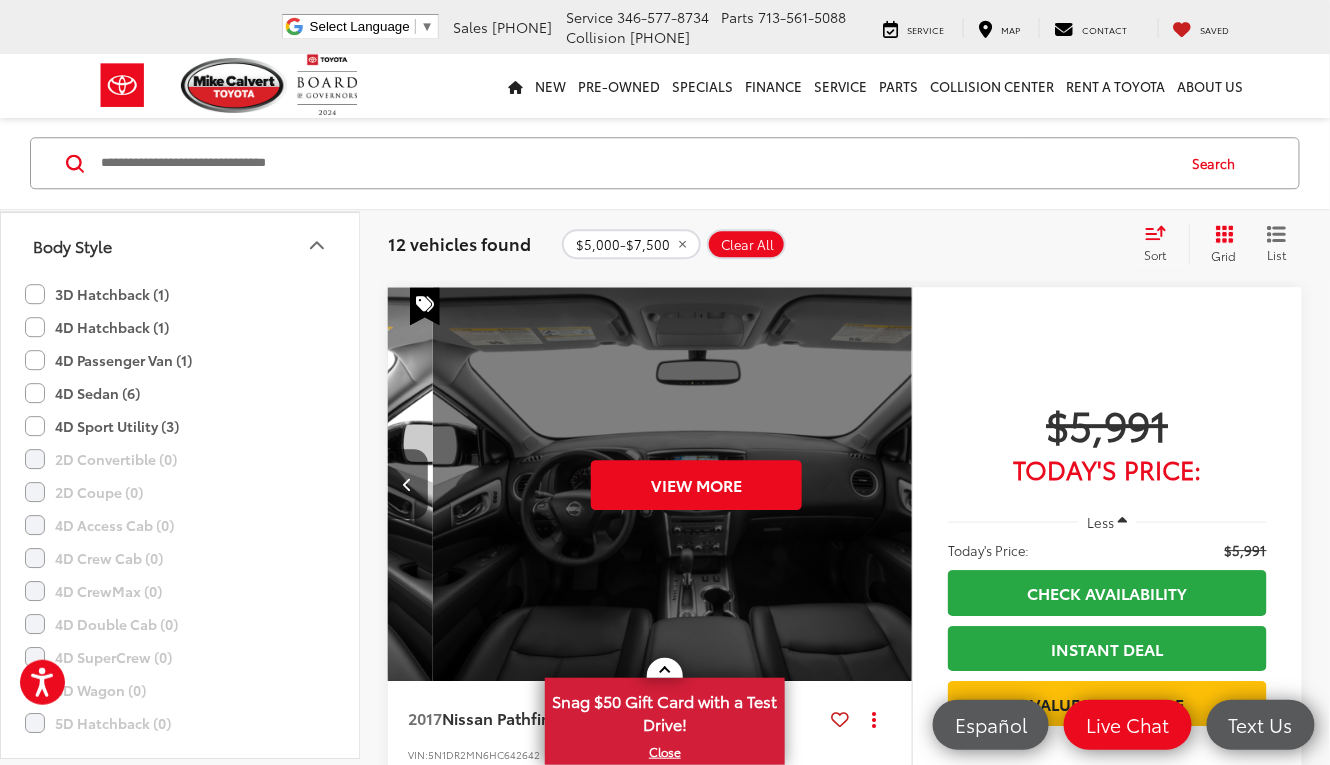 scroll, scrollTop: 0, scrollLeft: 2637, axis: horizontal 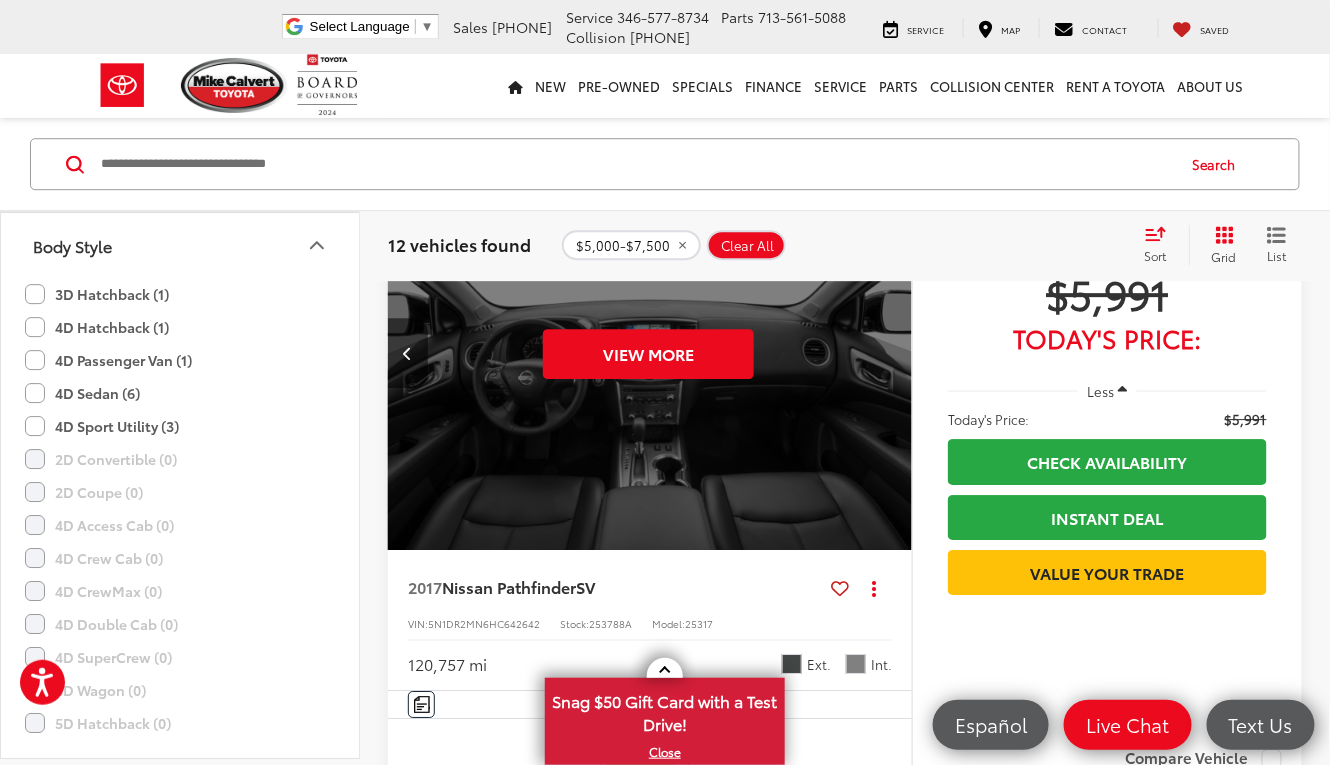 click on "$5,991
Today's Price:
Less
Today's Price:
$5,991
Check Availability
Instant Deal
Instant Deal
Value Your Trade" at bounding box center (1107, 431) 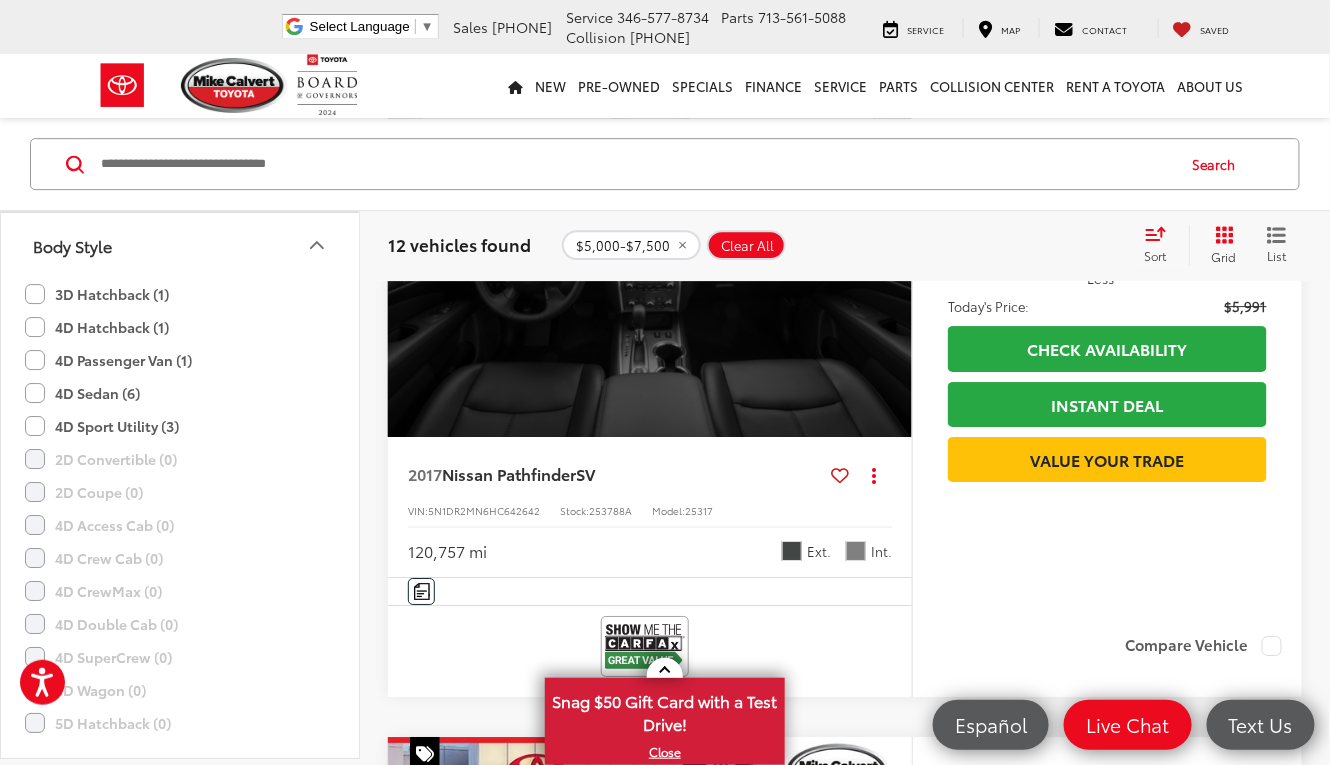 scroll, scrollTop: 1756, scrollLeft: 0, axis: vertical 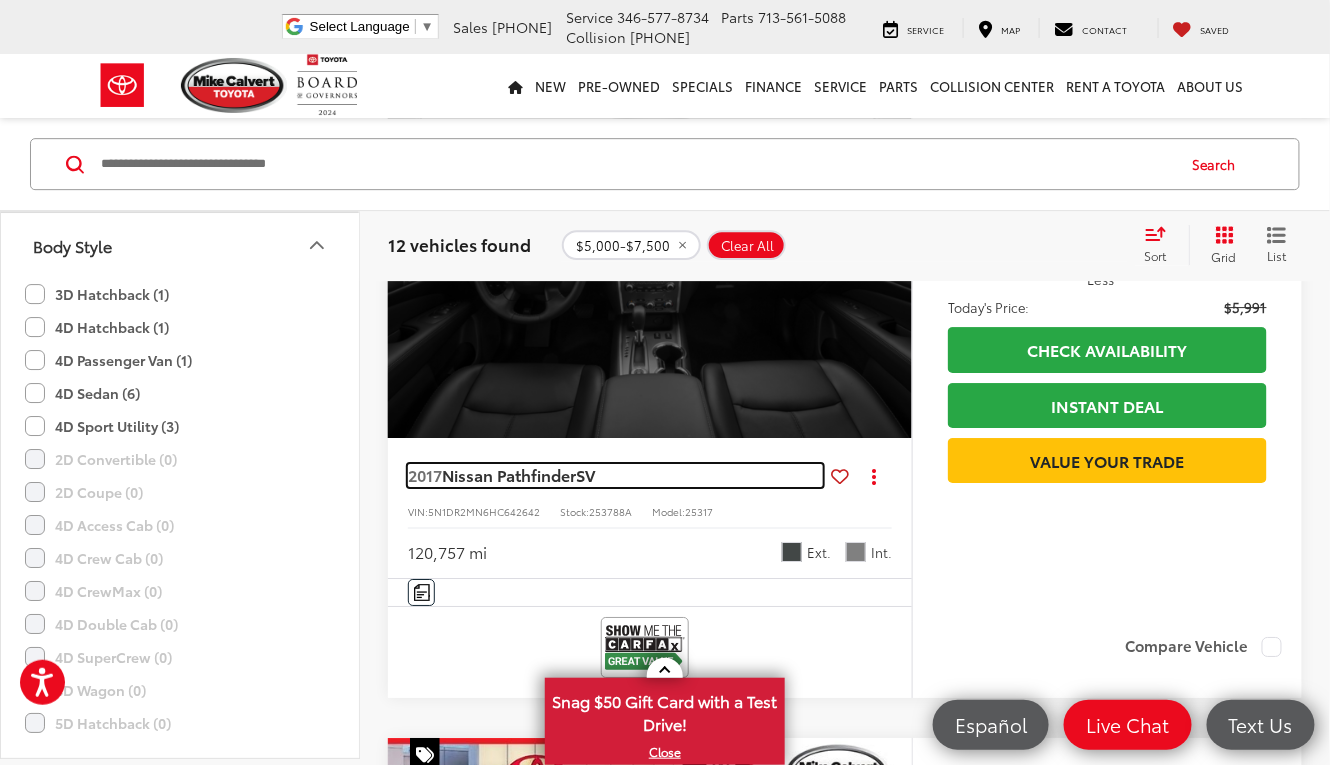 click on "2017  Nissan Pathfinder  SV" at bounding box center (615, 475) 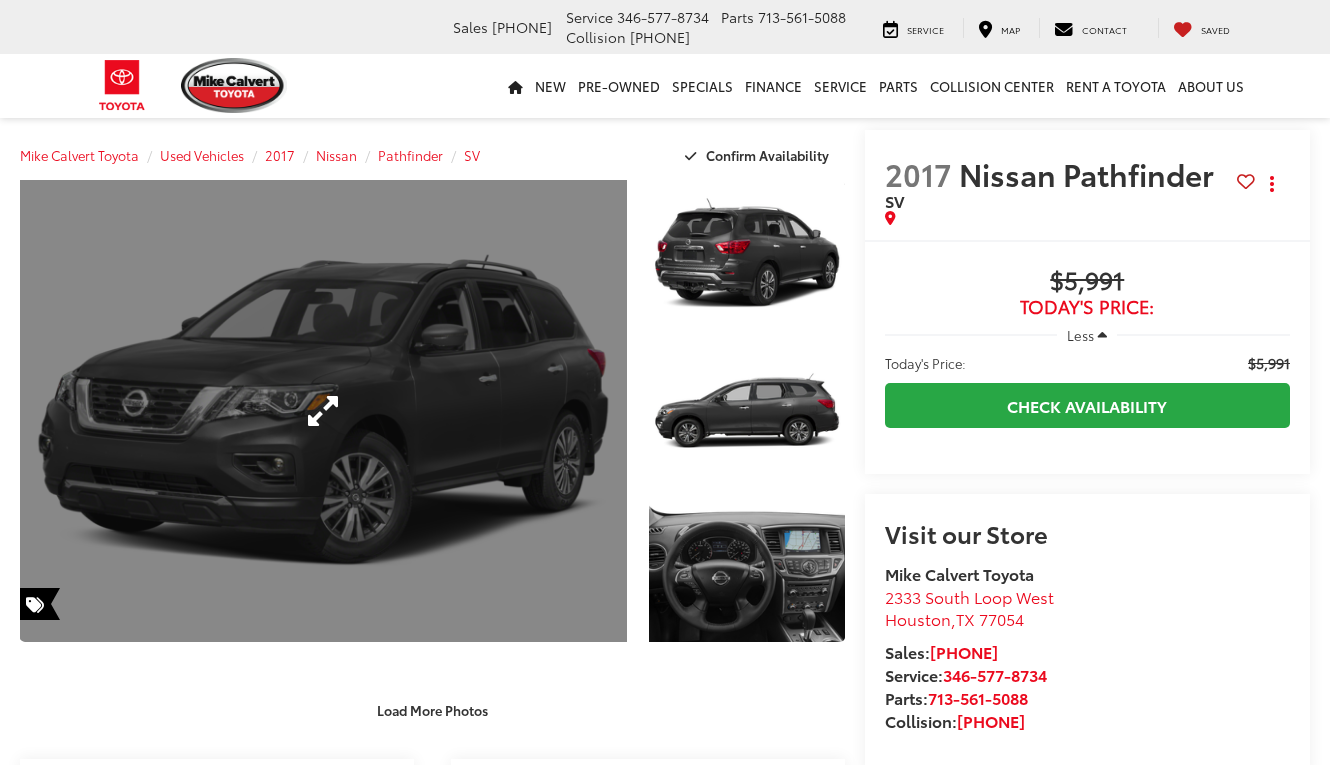 scroll, scrollTop: 0, scrollLeft: 0, axis: both 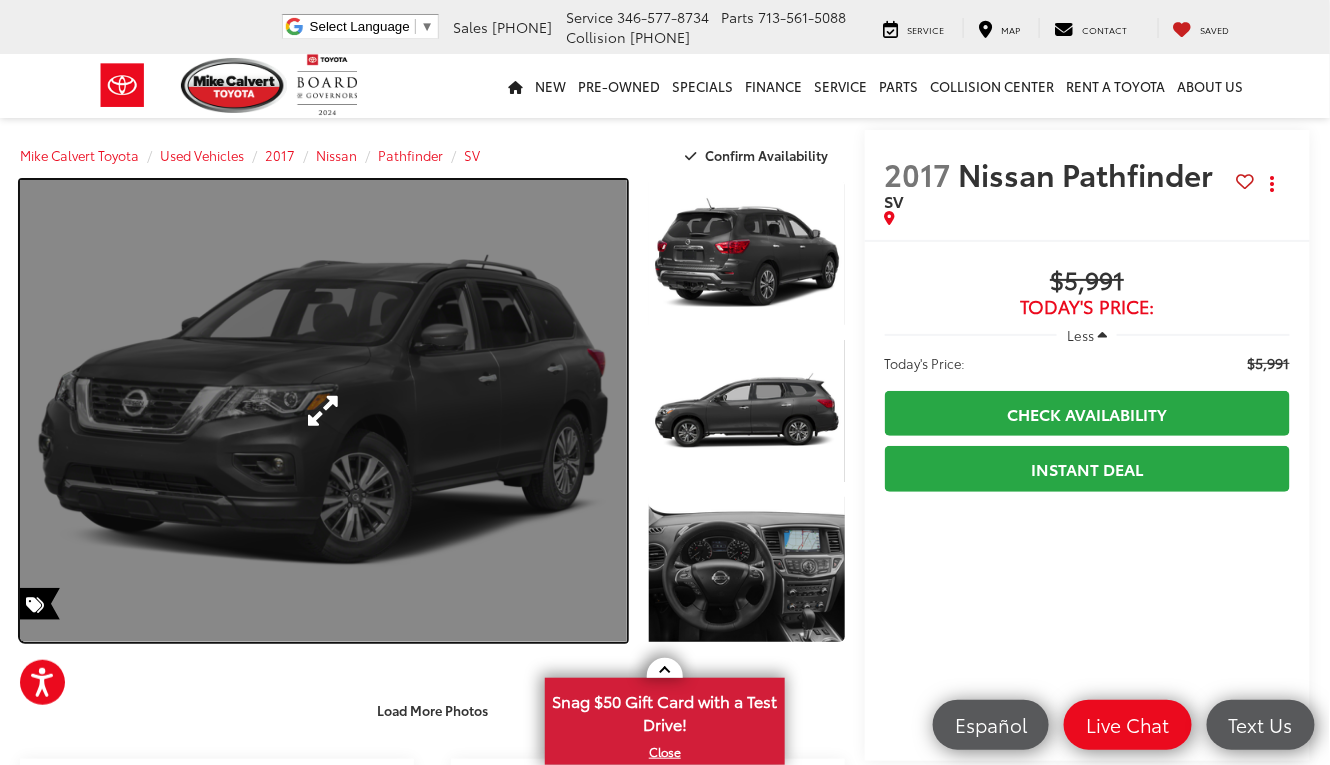 drag, startPoint x: 508, startPoint y: 461, endPoint x: 492, endPoint y: 462, distance: 16.03122 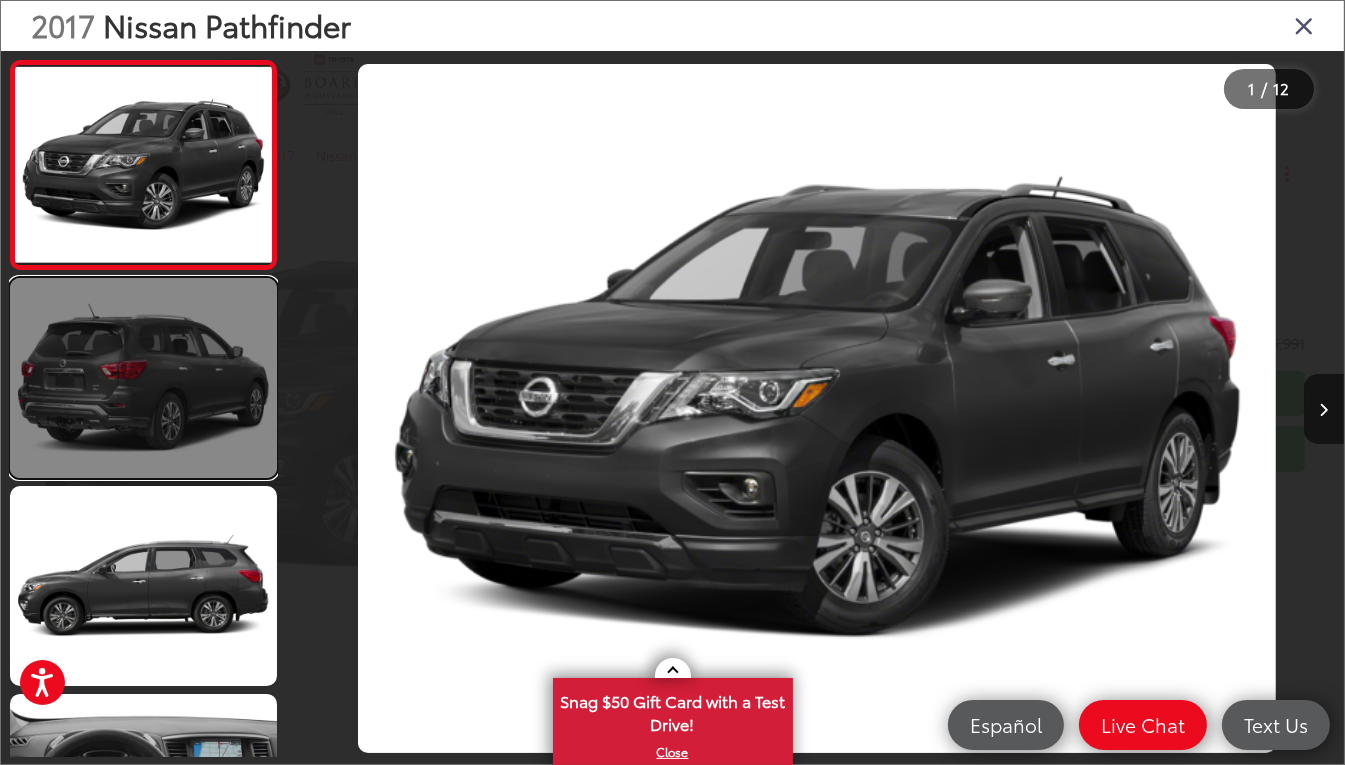 click at bounding box center [143, 378] 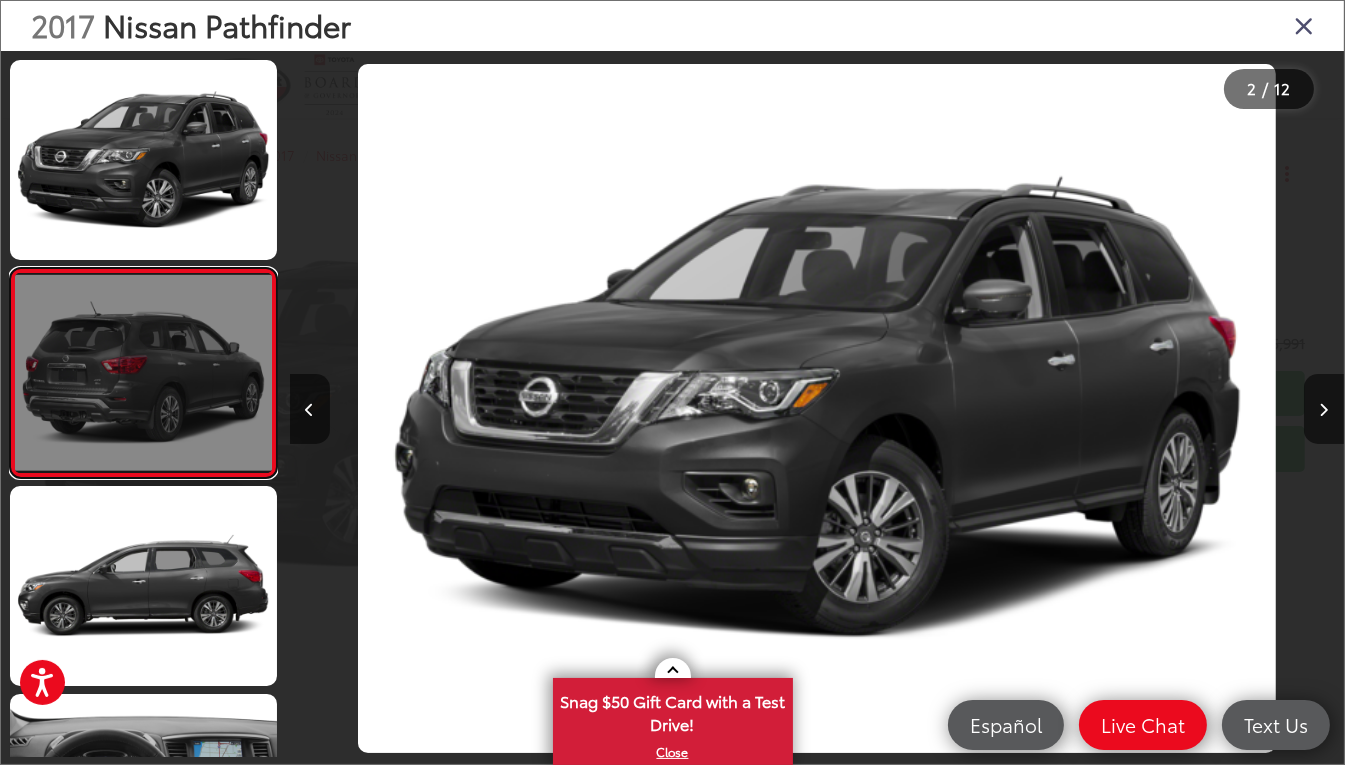 scroll, scrollTop: 0, scrollLeft: 59, axis: horizontal 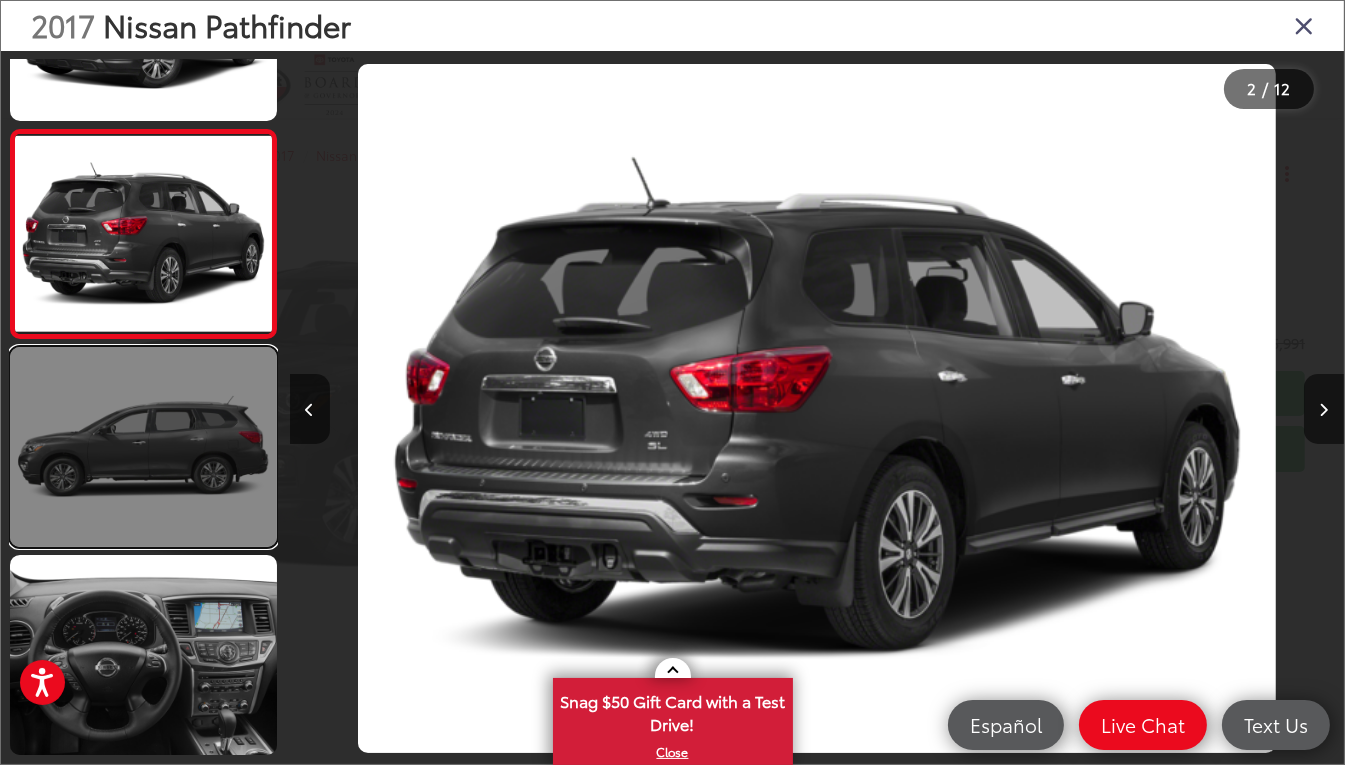click at bounding box center [143, 447] 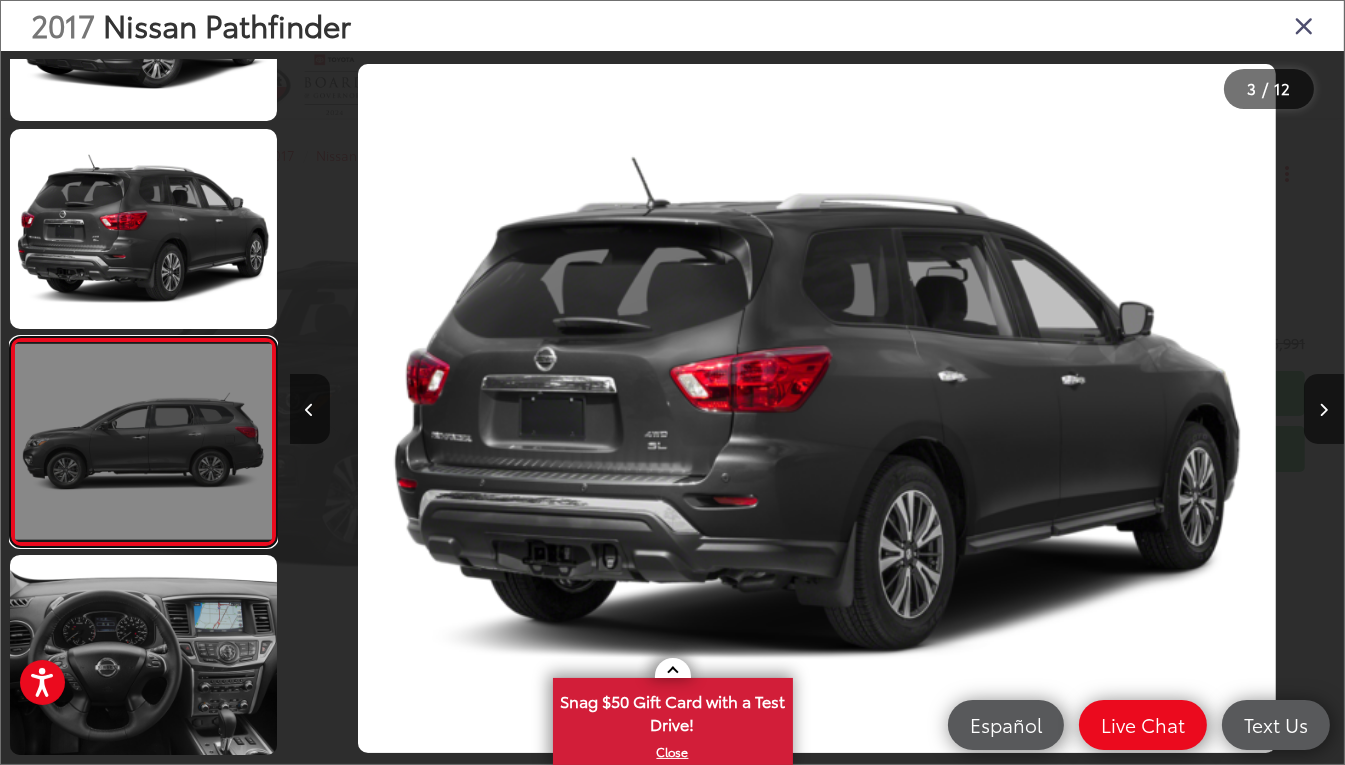 scroll, scrollTop: 0, scrollLeft: 1113, axis: horizontal 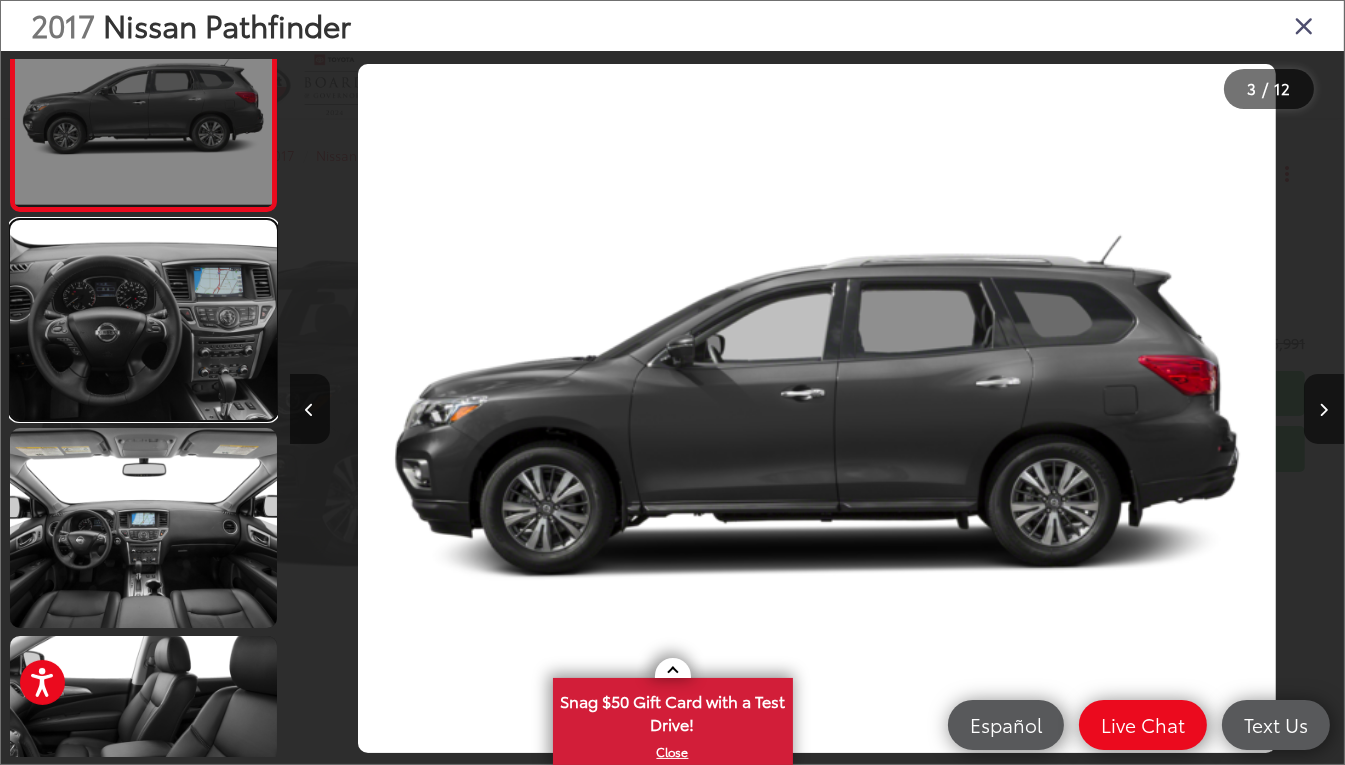 click at bounding box center [143, 320] 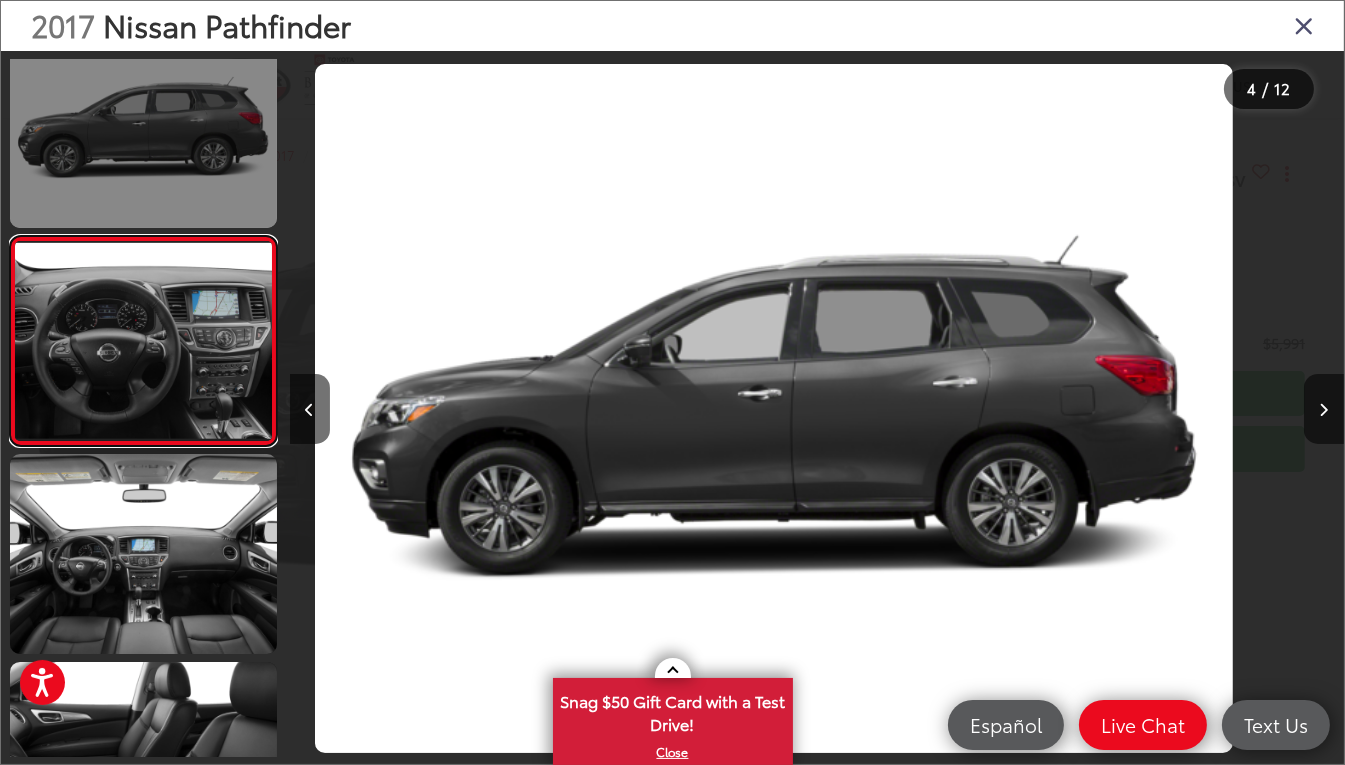 scroll, scrollTop: 438, scrollLeft: 0, axis: vertical 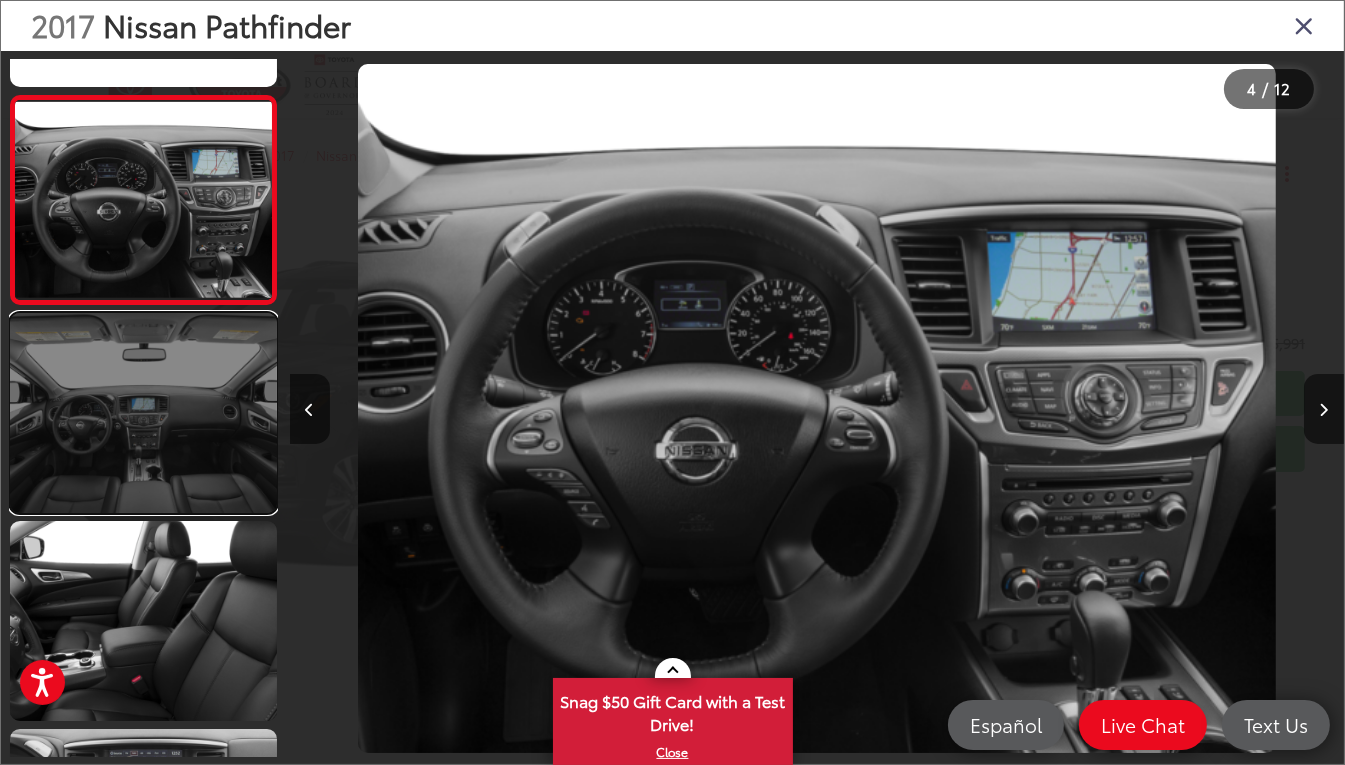 click at bounding box center [143, 413] 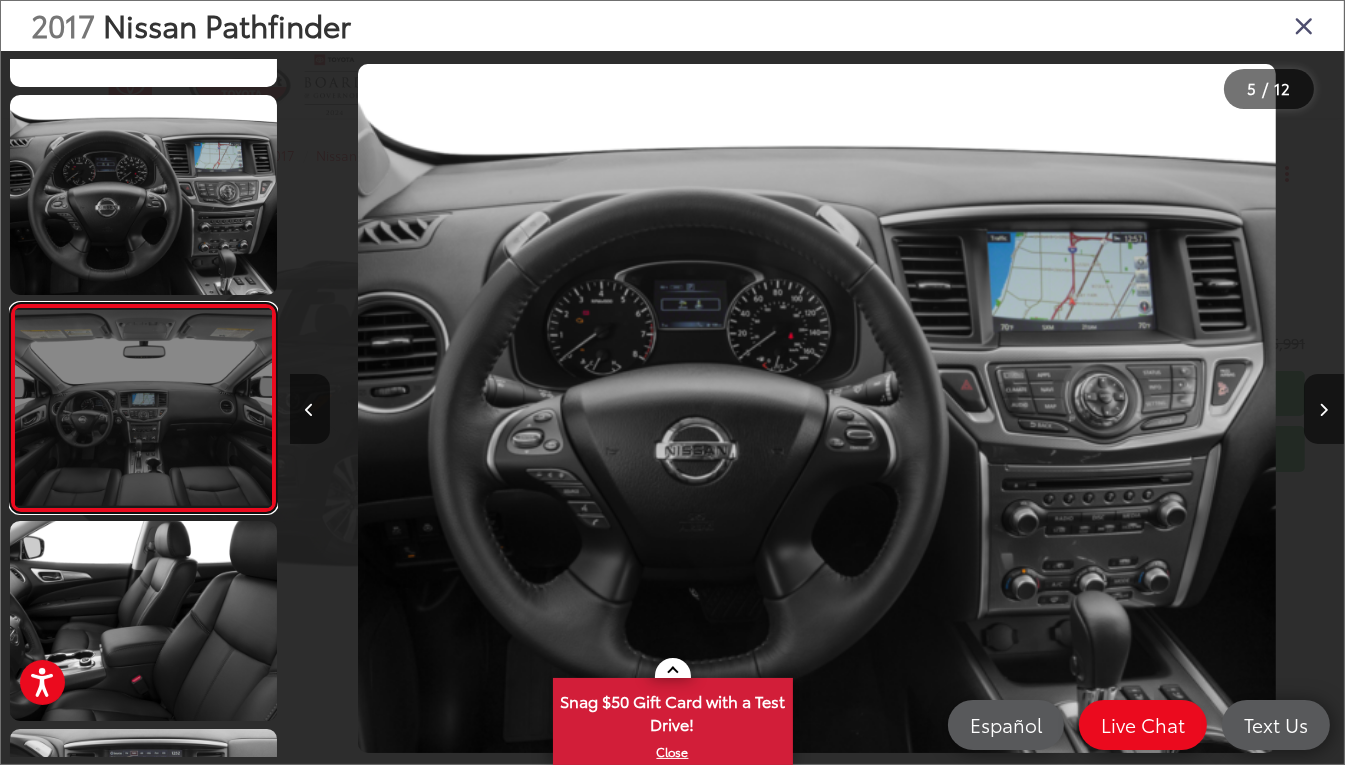 scroll, scrollTop: 0, scrollLeft: 3241, axis: horizontal 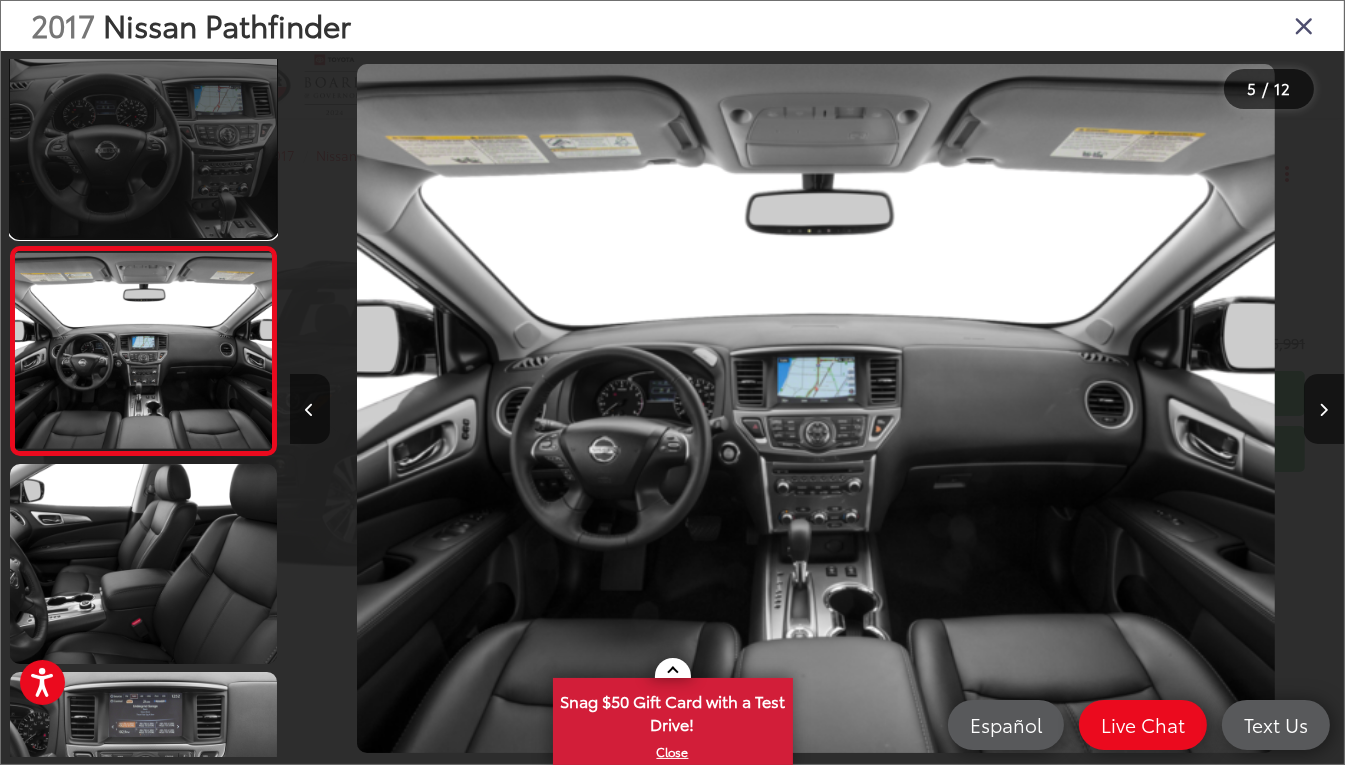 click at bounding box center [143, 138] 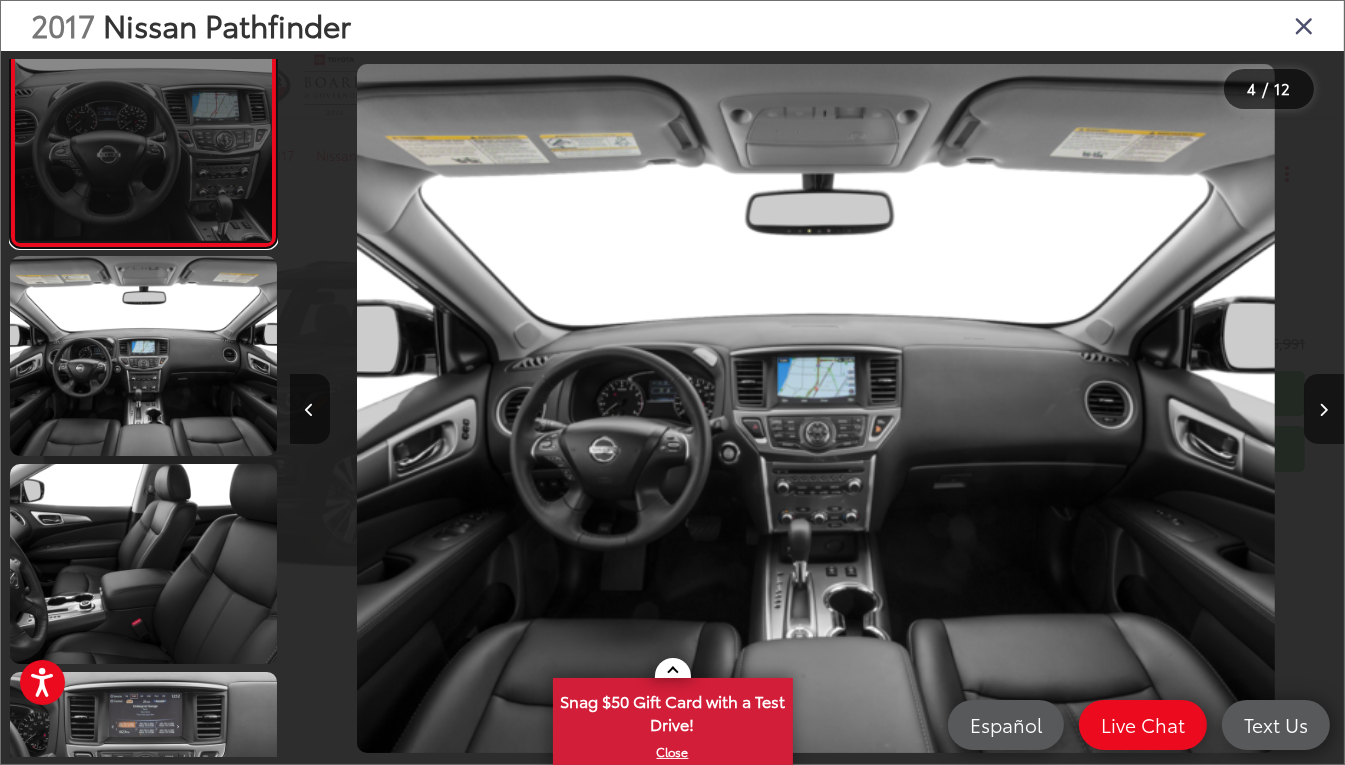 scroll, scrollTop: 501, scrollLeft: 0, axis: vertical 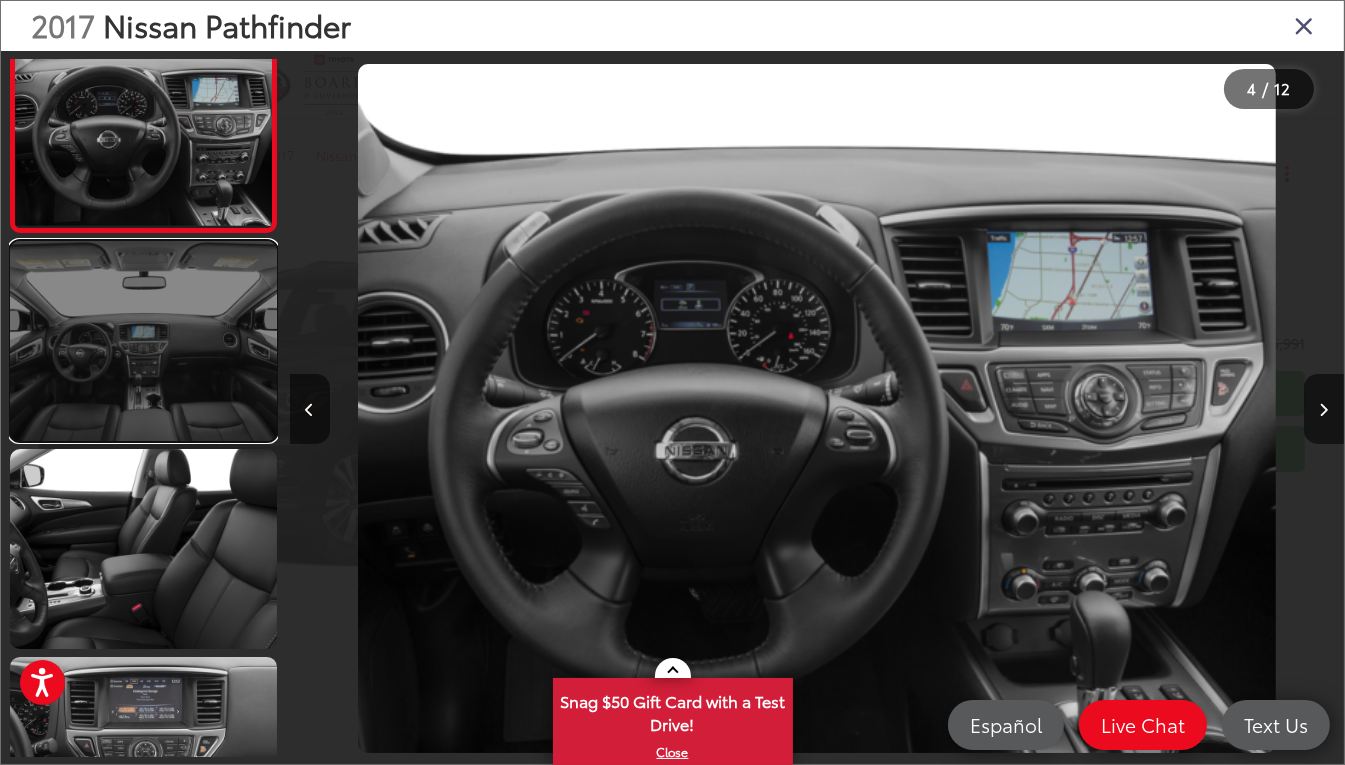 click at bounding box center (143, 341) 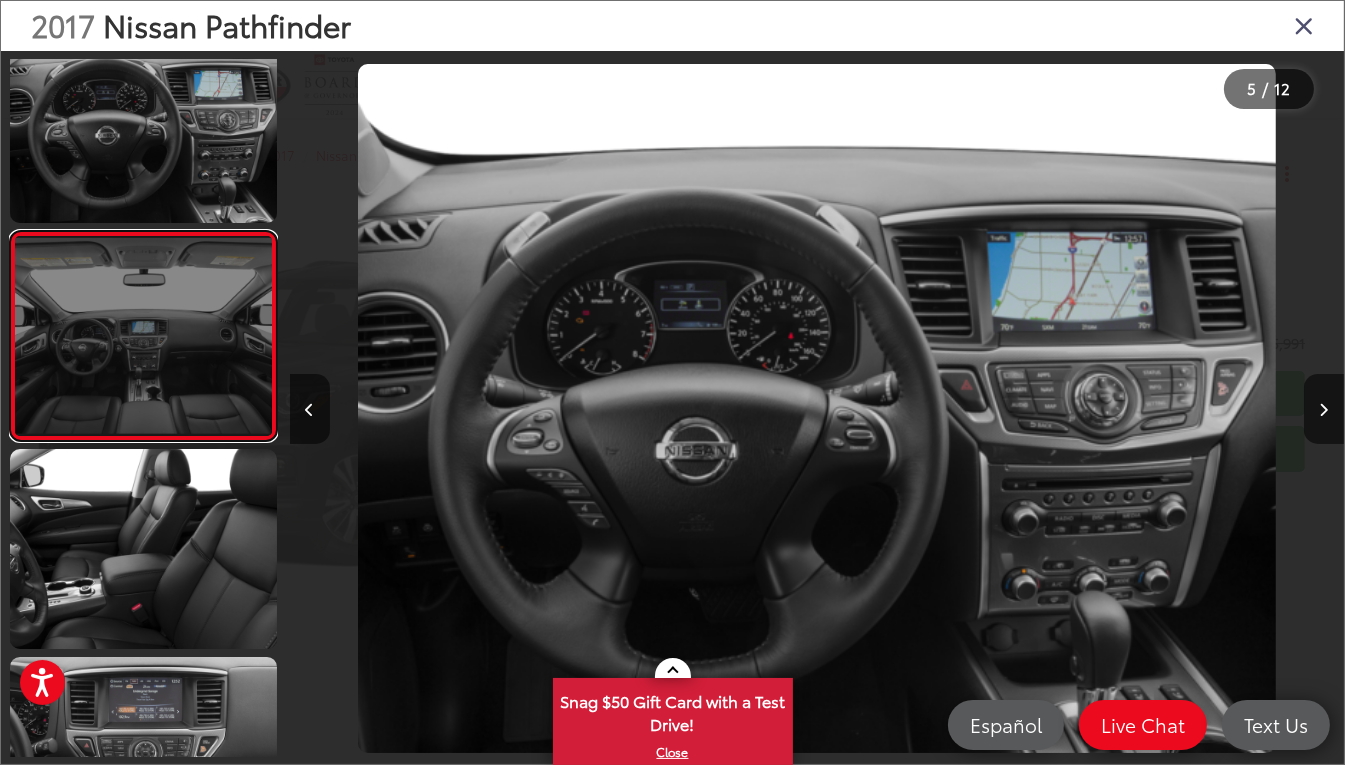 scroll, scrollTop: 646, scrollLeft: 0, axis: vertical 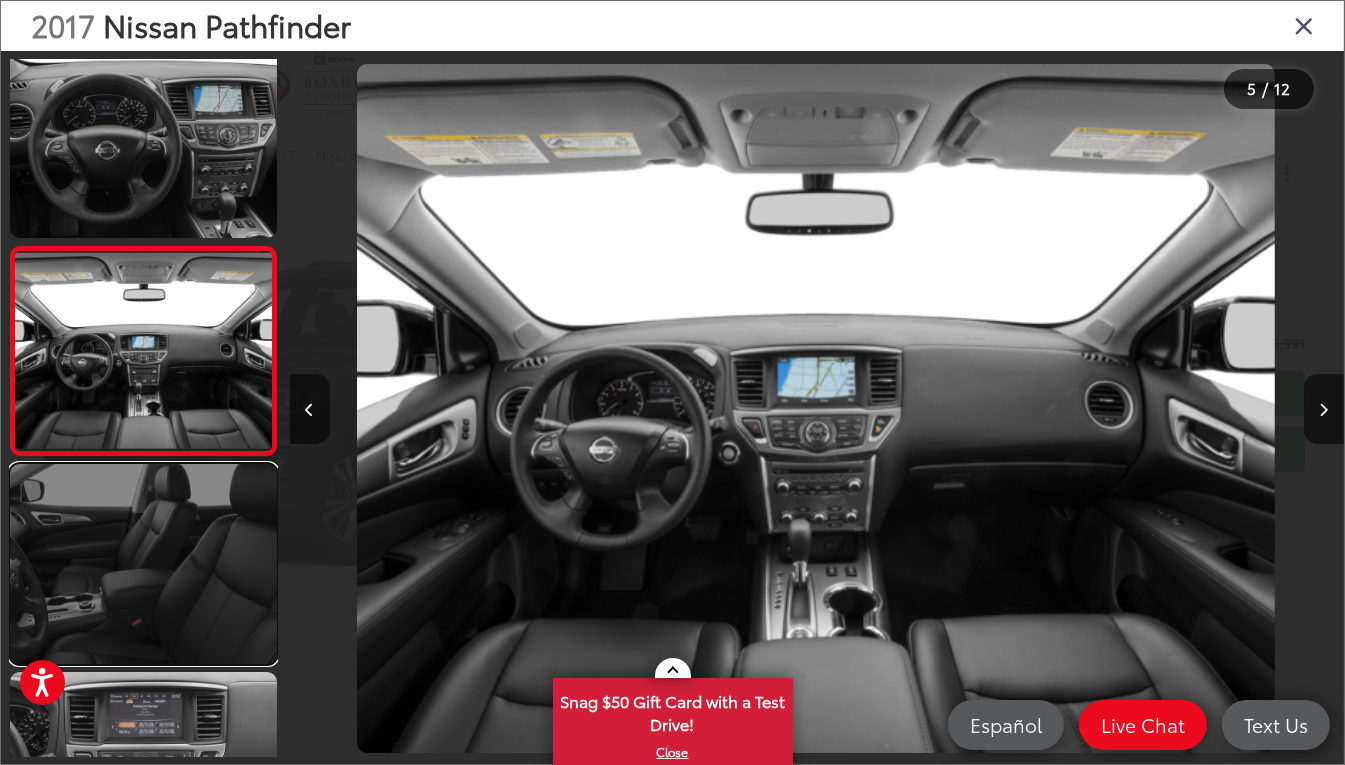 click at bounding box center [143, 564] 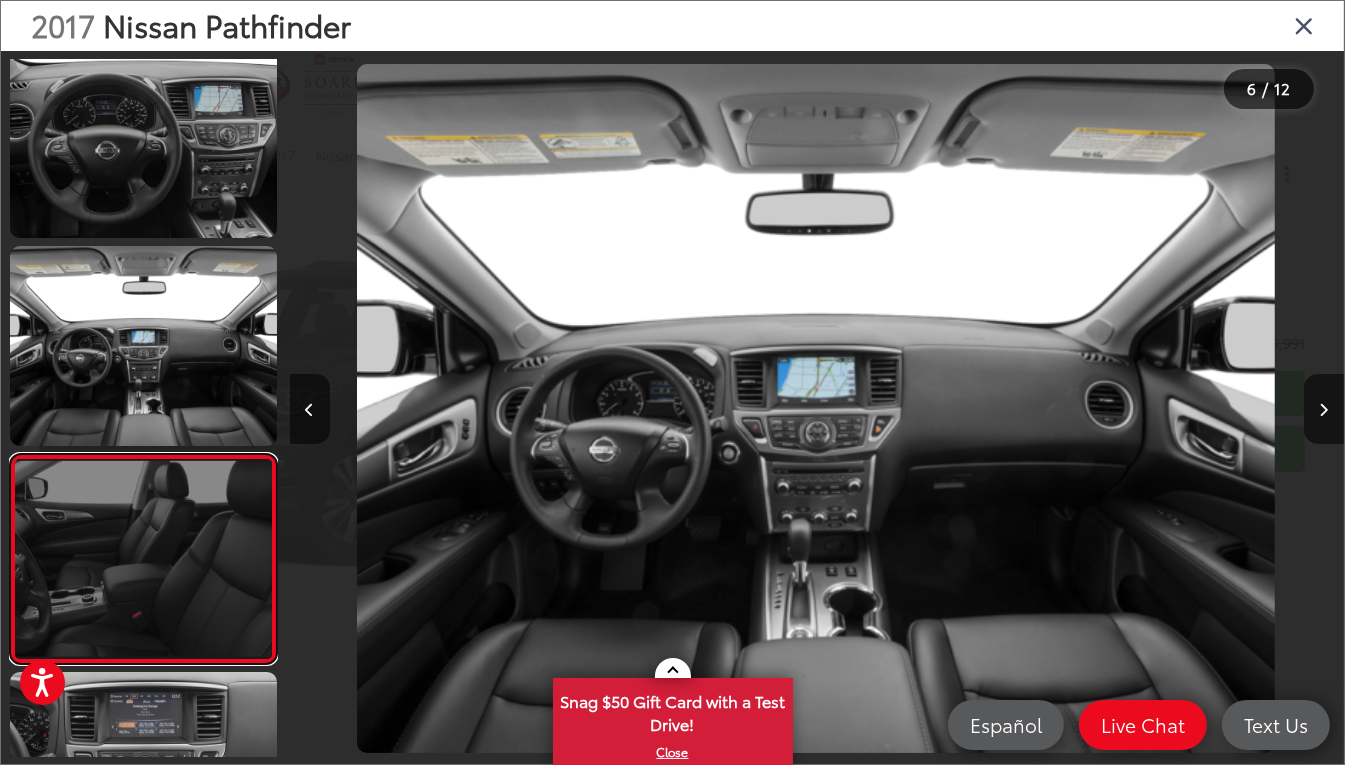 scroll, scrollTop: 0, scrollLeft: 4278, axis: horizontal 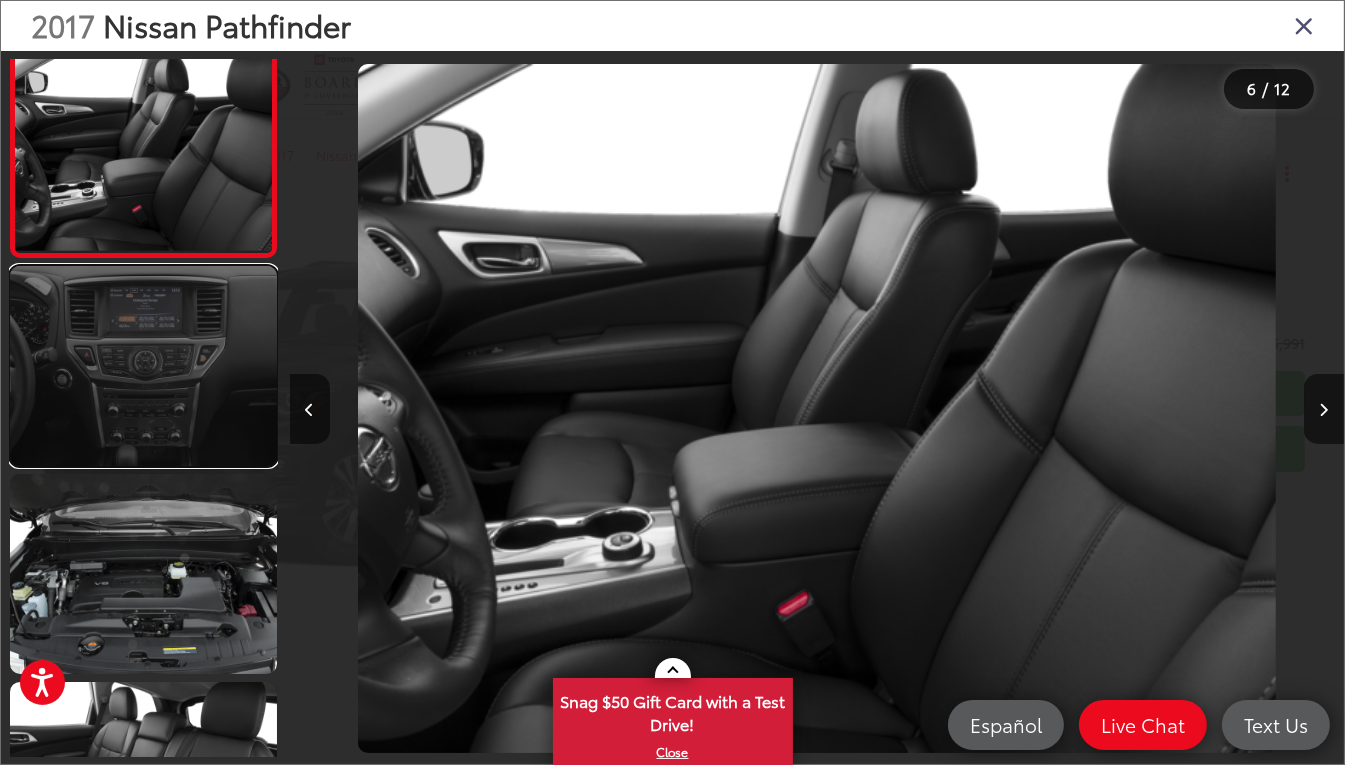 click at bounding box center [143, 366] 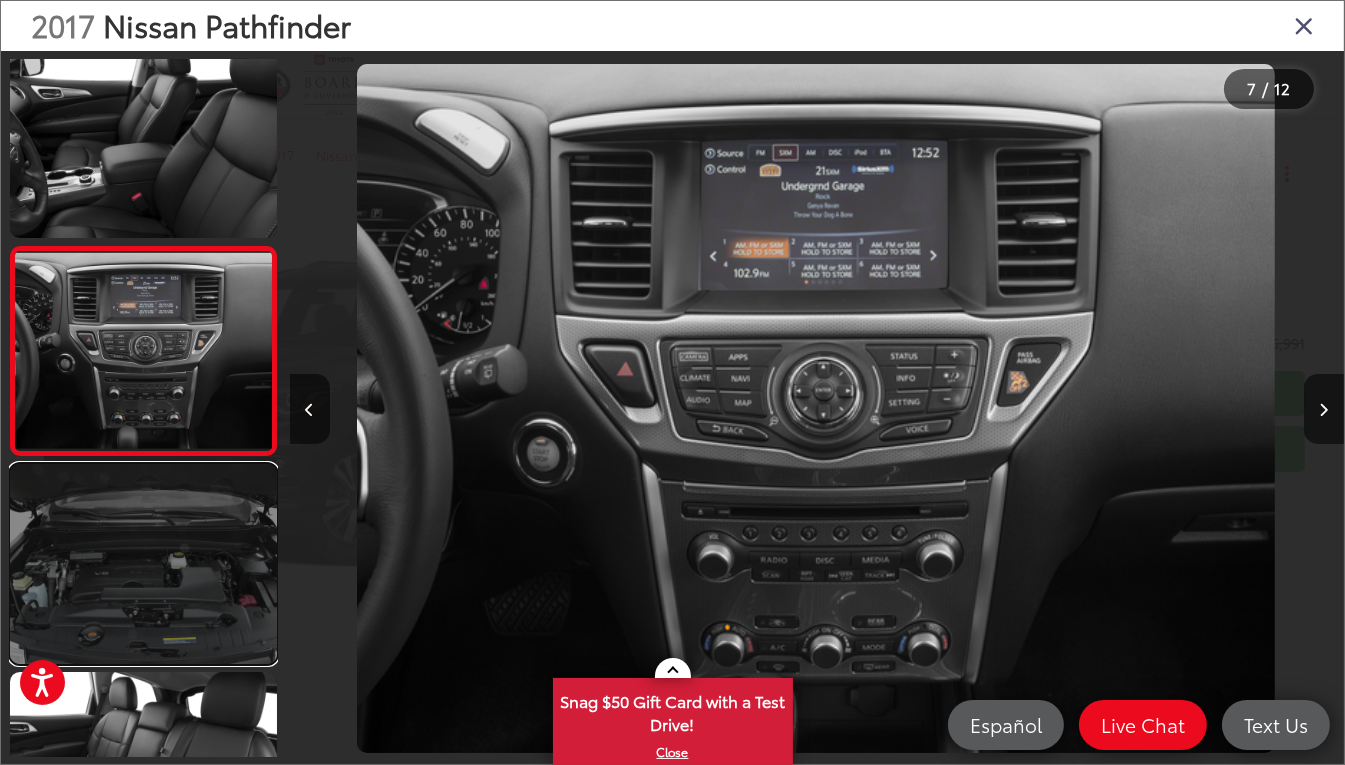 click at bounding box center (143, 564) 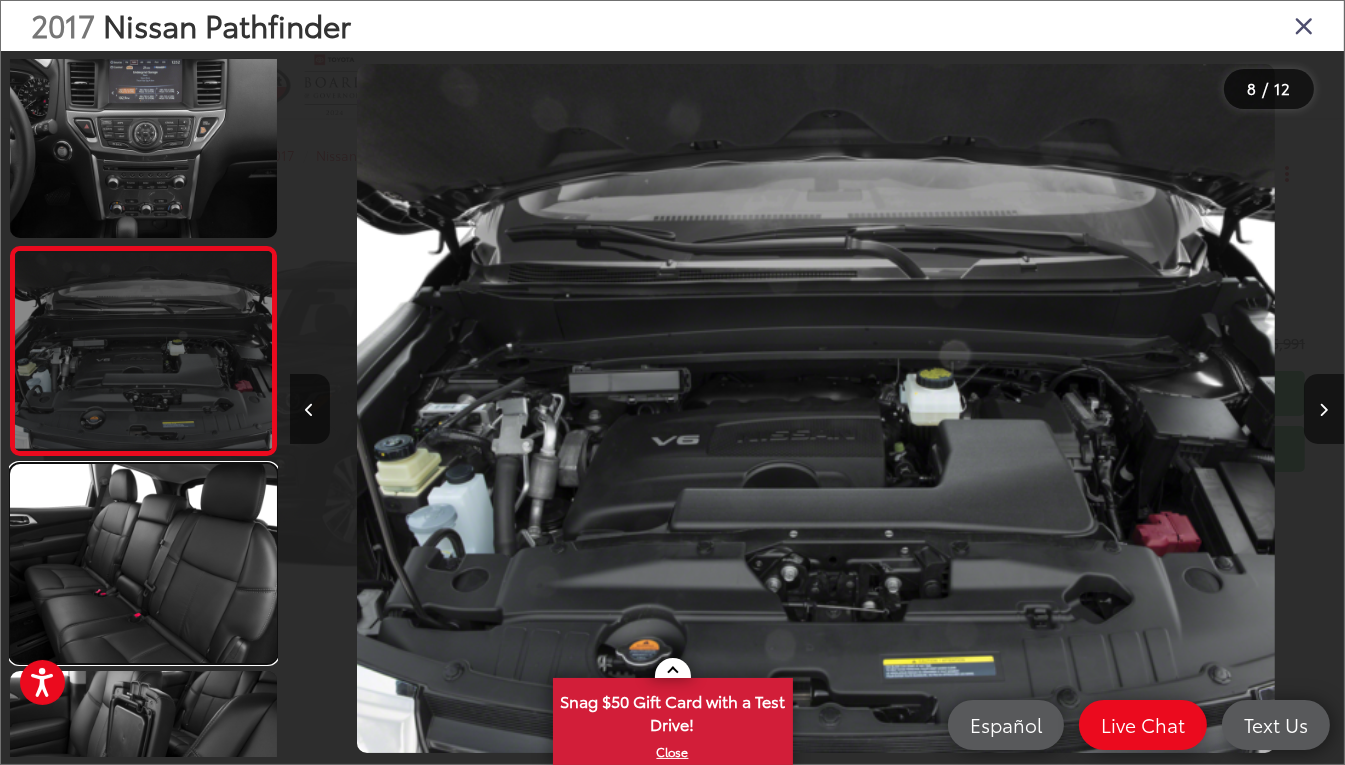 click at bounding box center [143, 564] 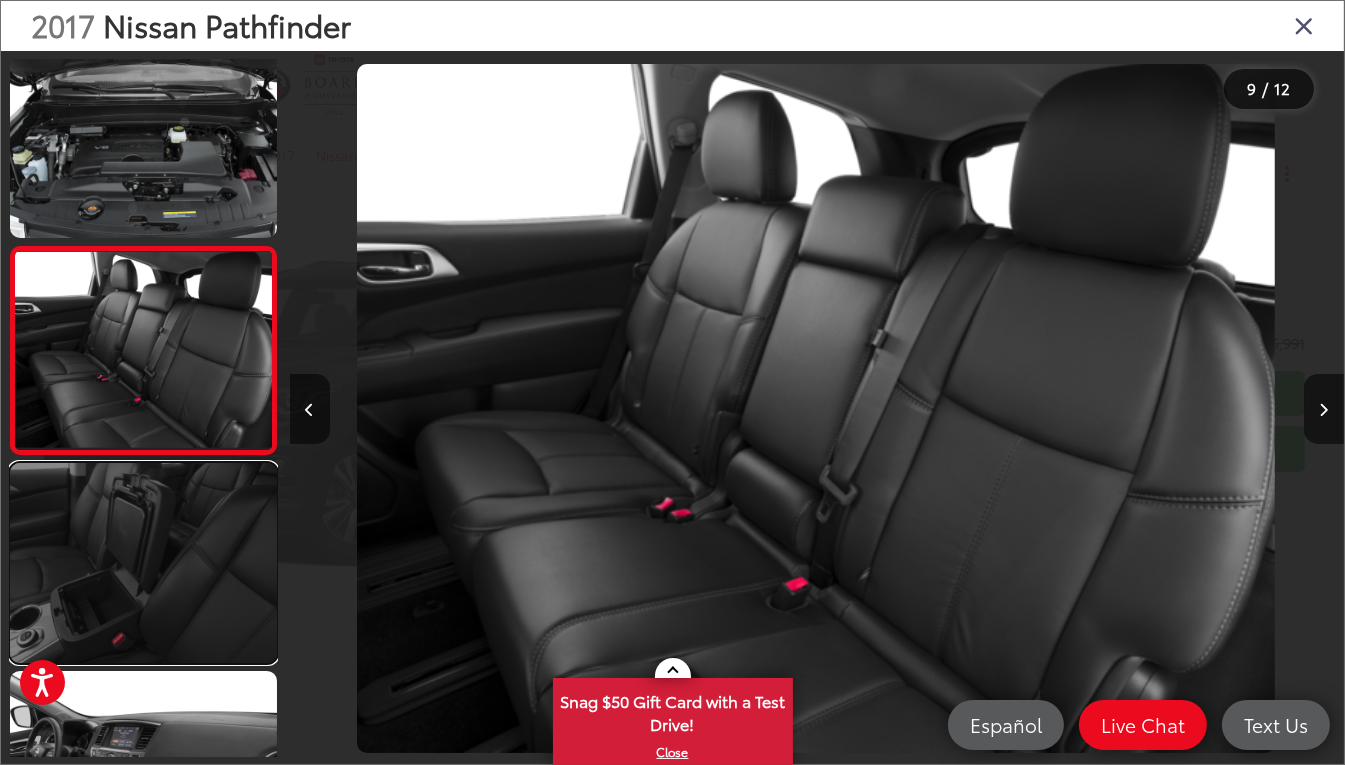 click at bounding box center [143, 563] 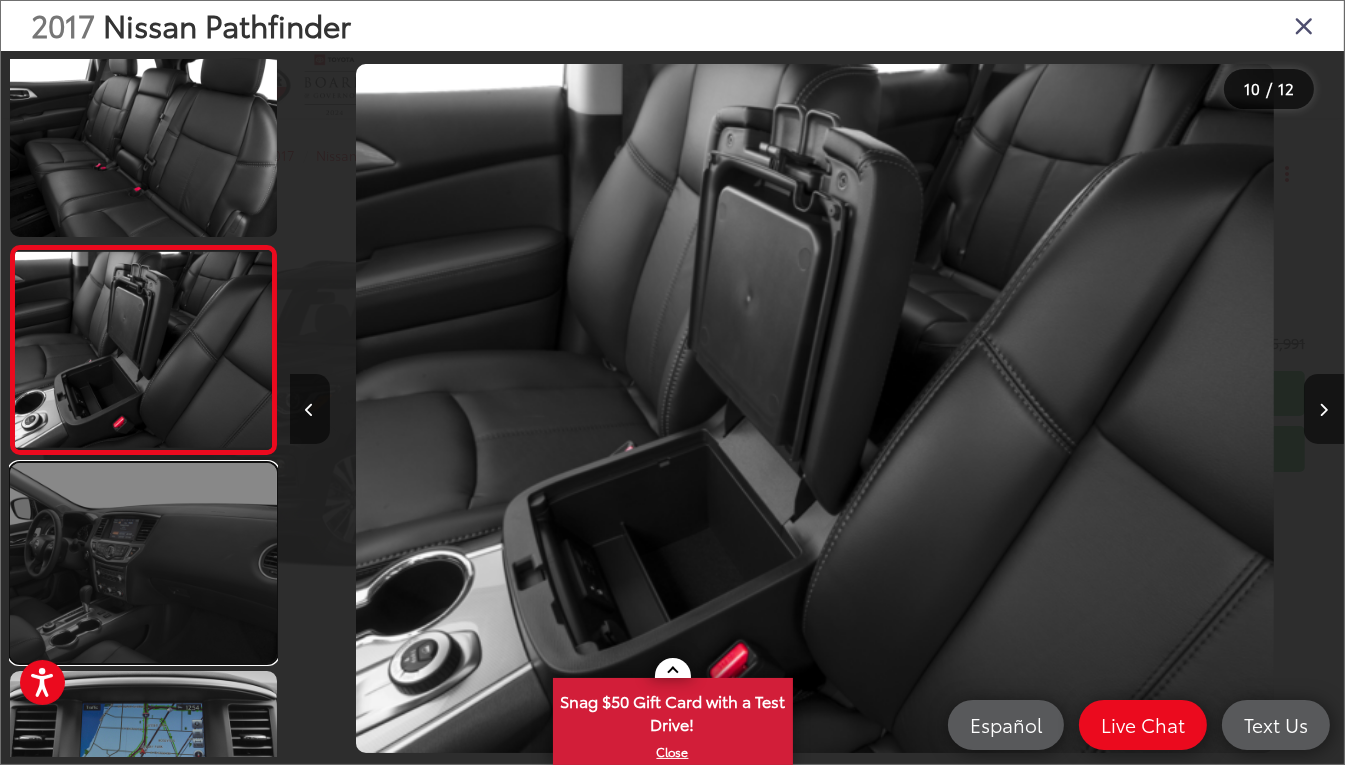click at bounding box center [143, 563] 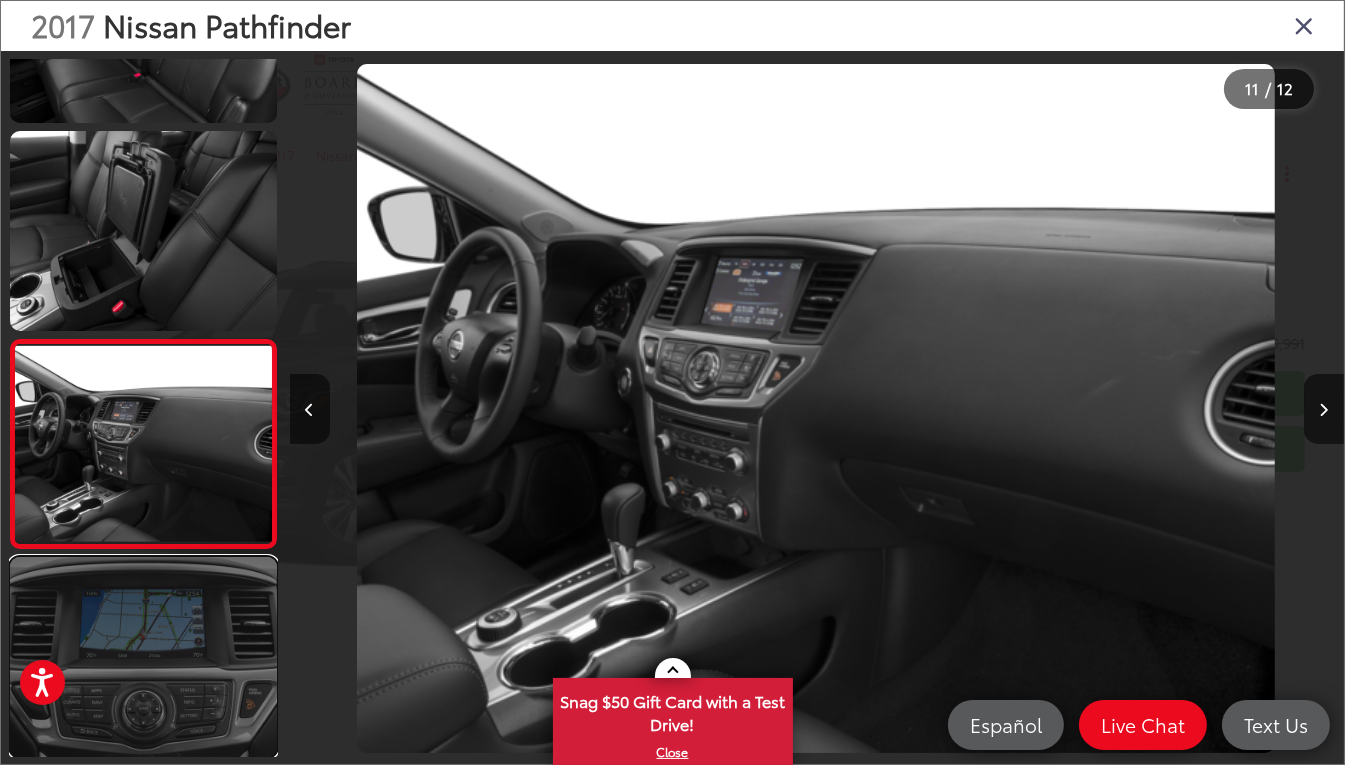click at bounding box center [143, 657] 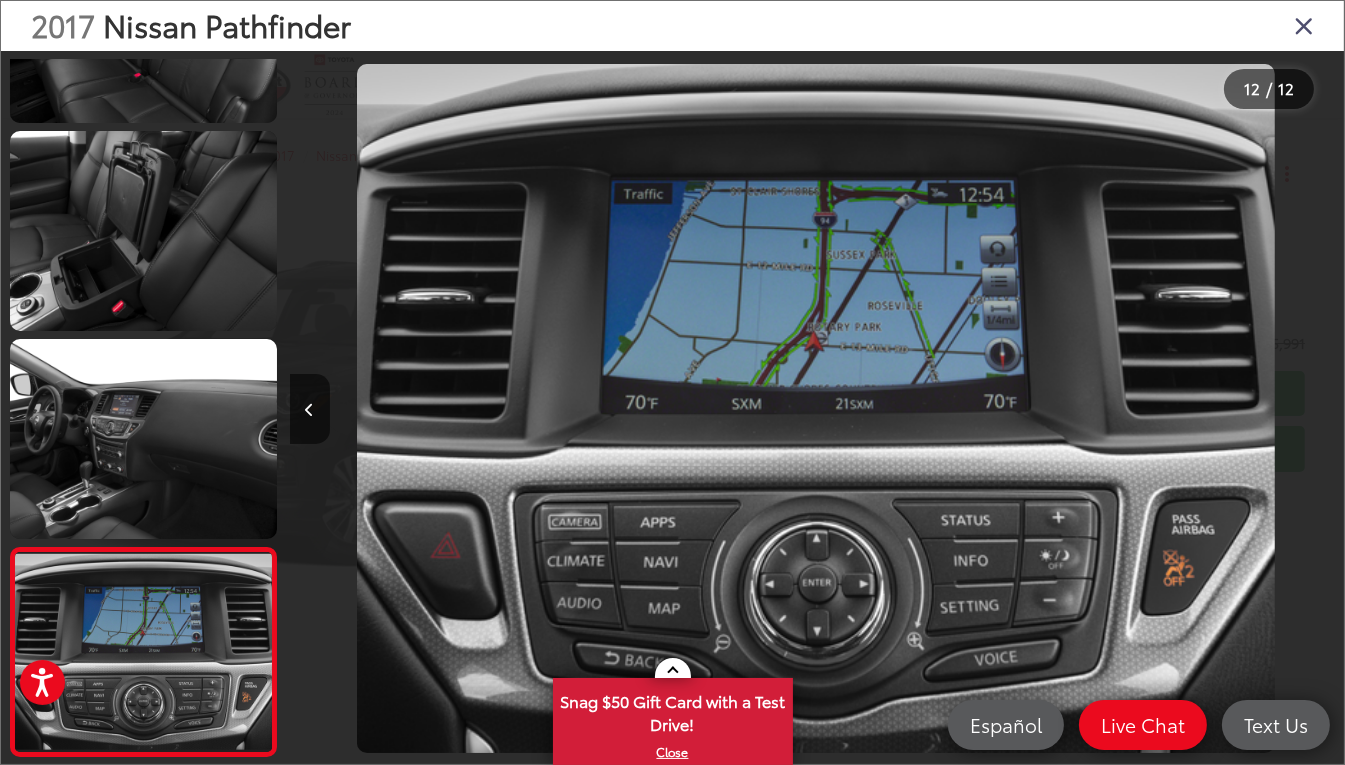 click at bounding box center [1304, 25] 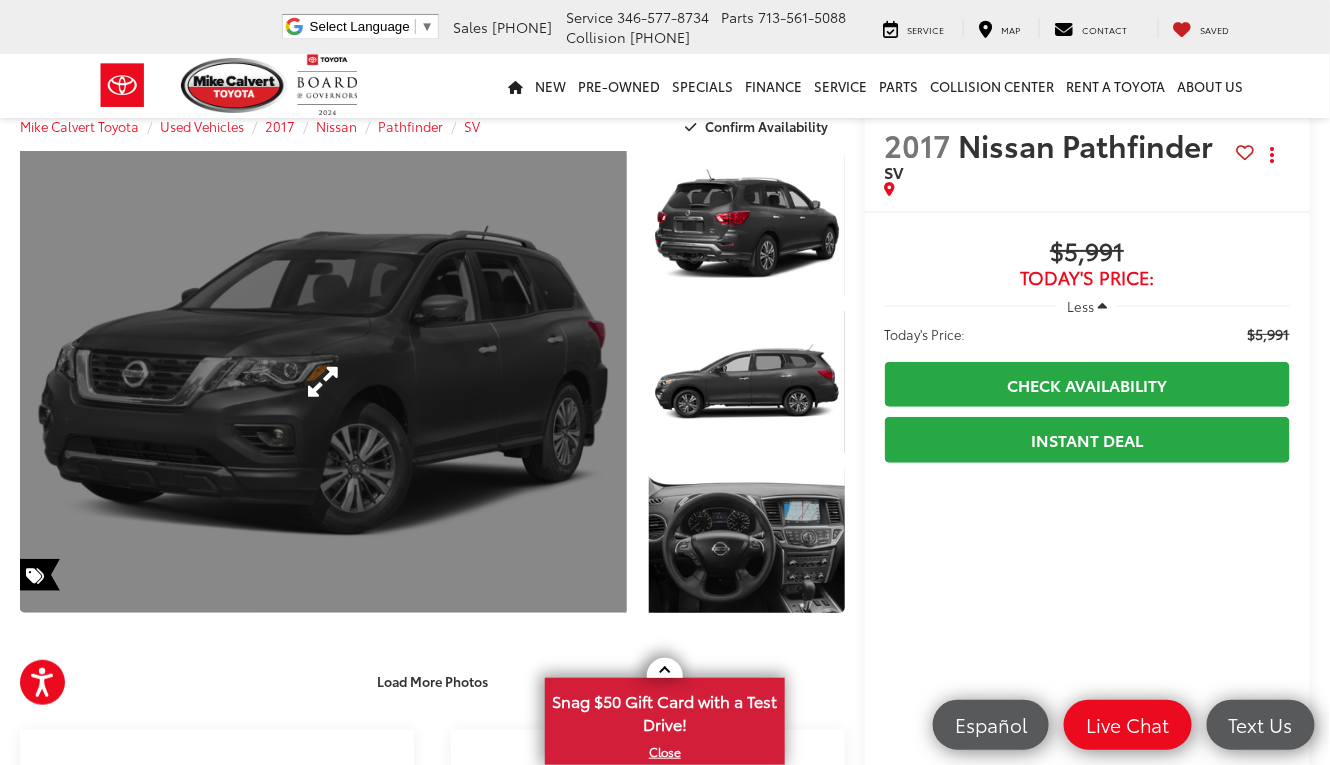 scroll, scrollTop: 25, scrollLeft: 0, axis: vertical 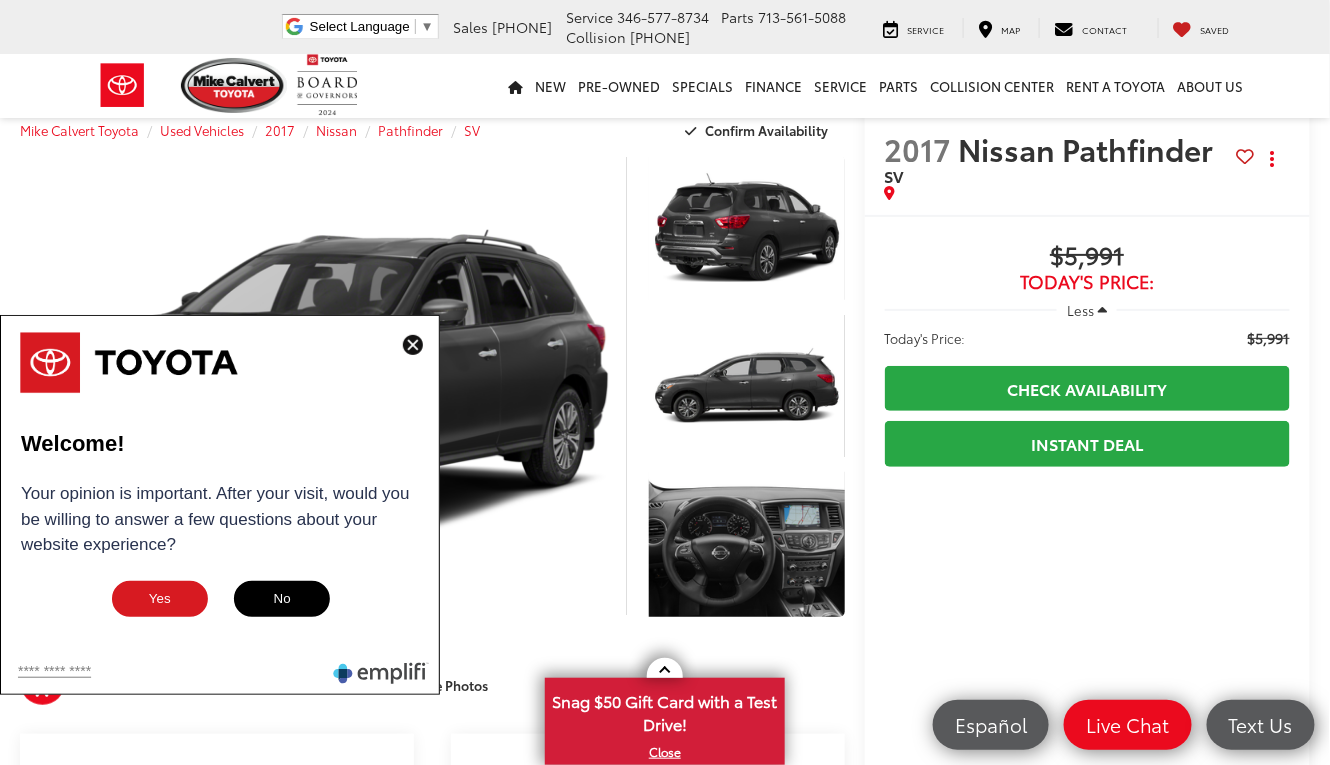 click at bounding box center (413, 345) 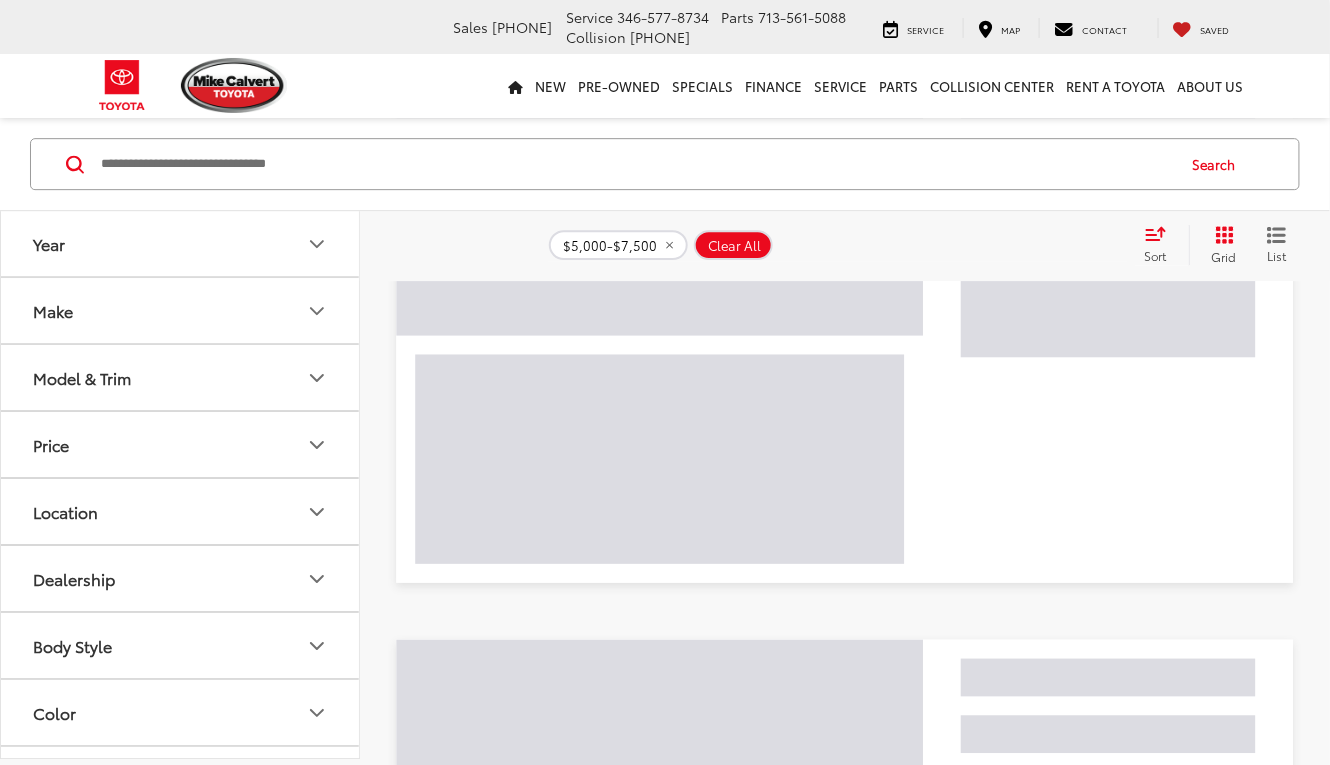 scroll, scrollTop: 1735, scrollLeft: 0, axis: vertical 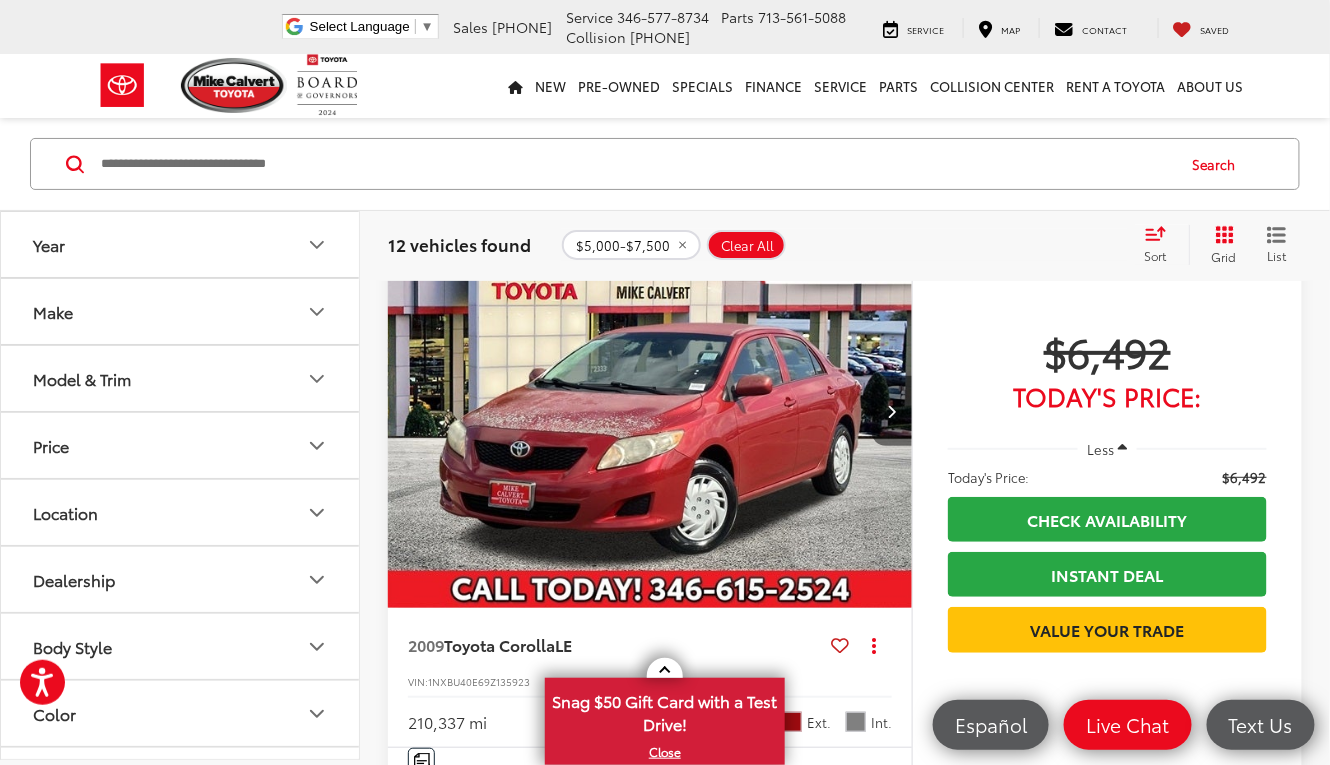 click at bounding box center [892, 411] 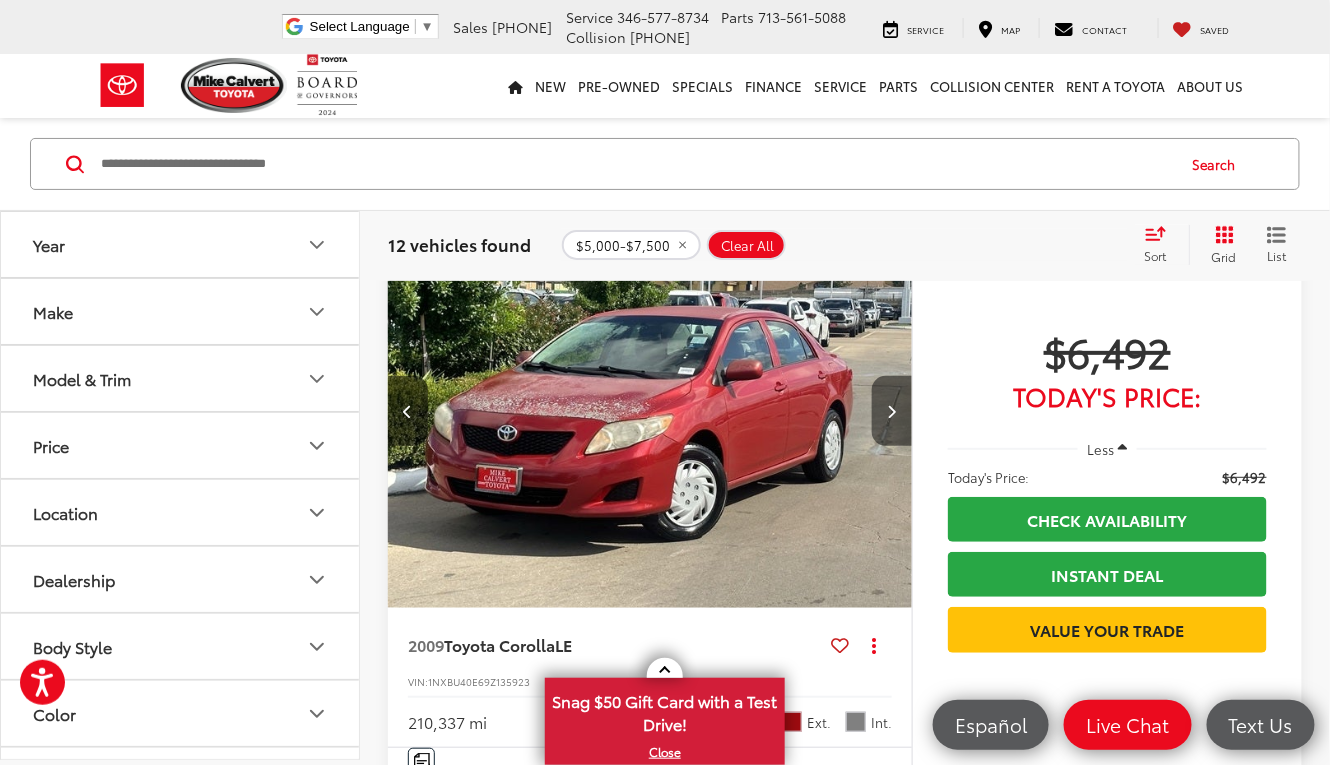 click at bounding box center [892, 411] 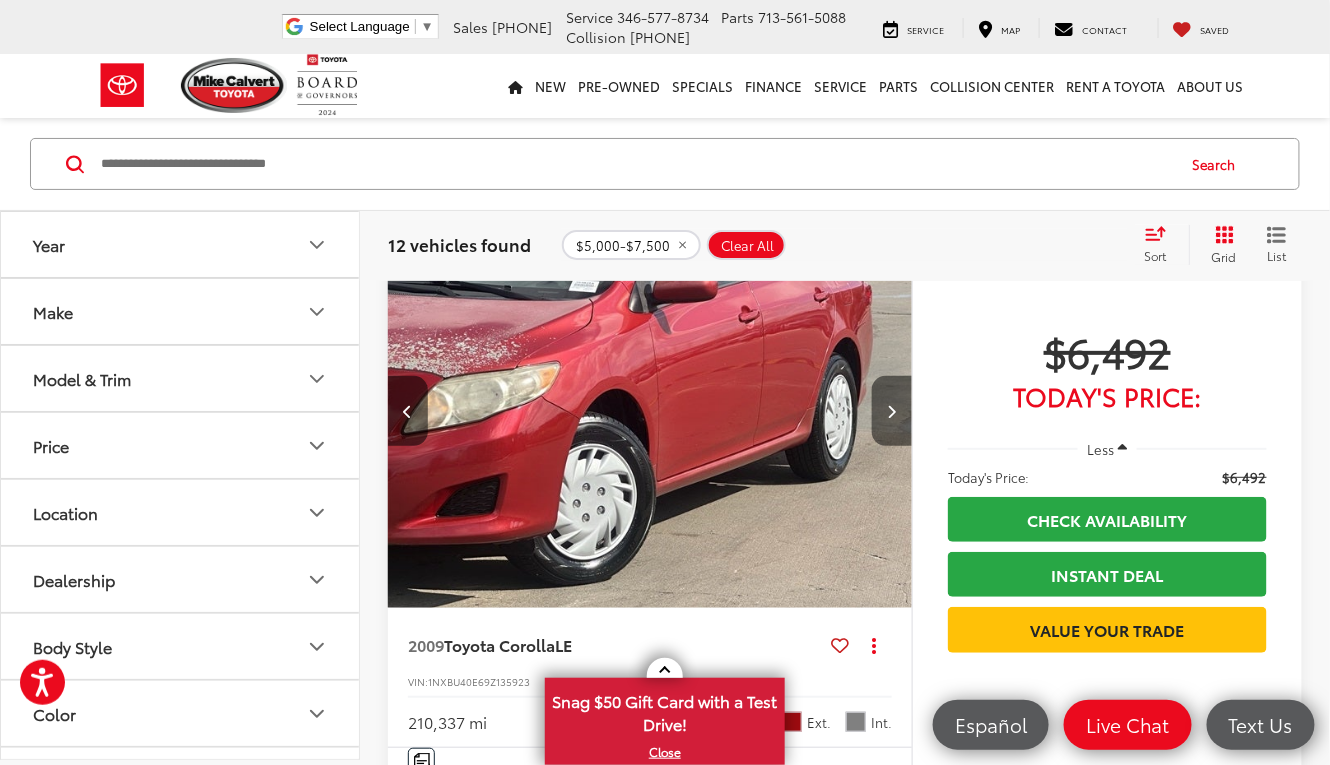 click at bounding box center (892, 411) 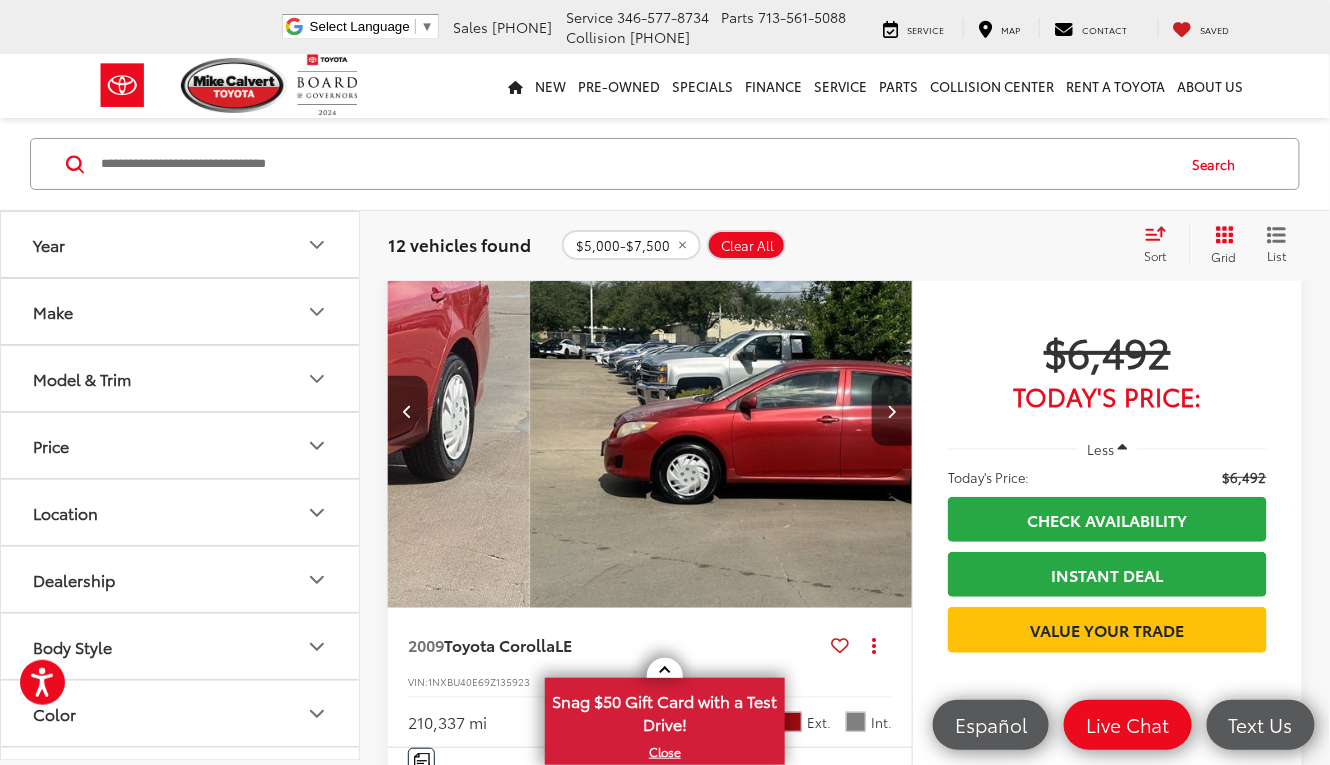 scroll, scrollTop: 0, scrollLeft: 1582, axis: horizontal 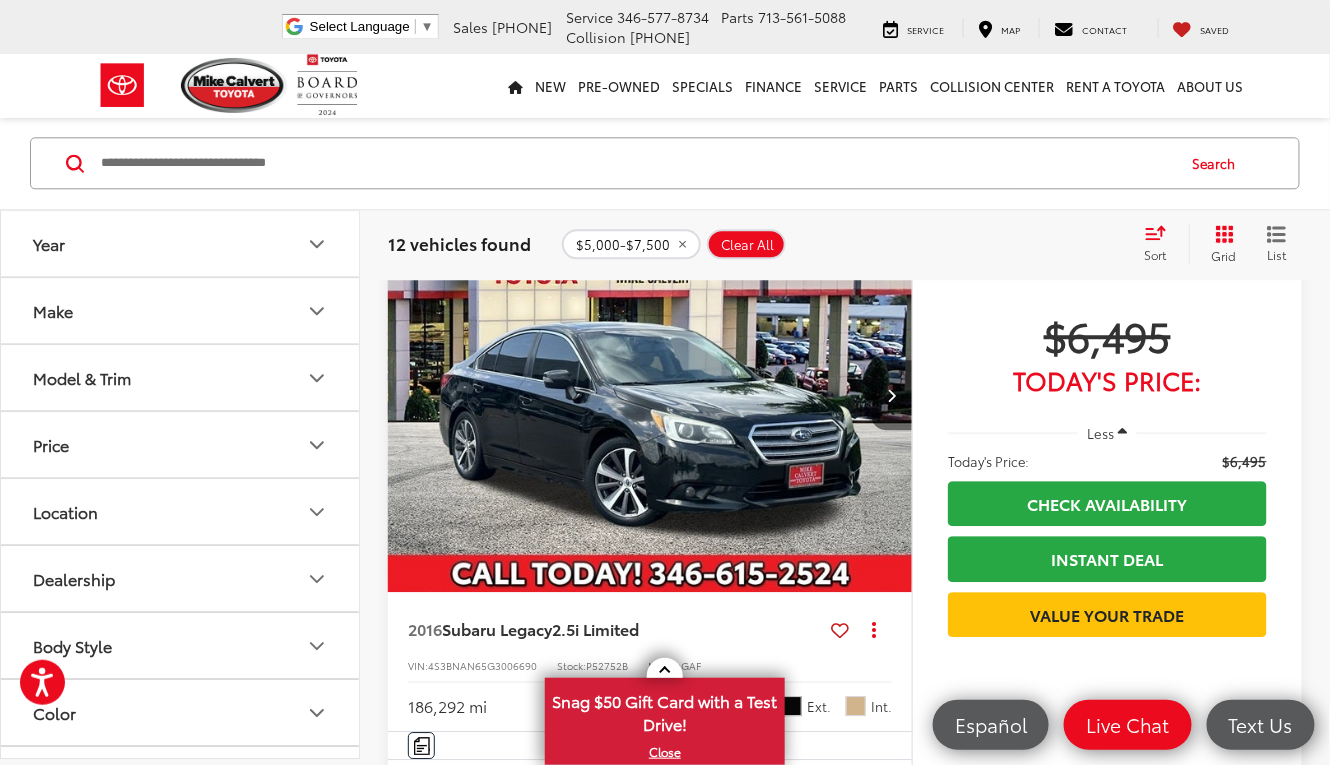 click at bounding box center (891, 395) 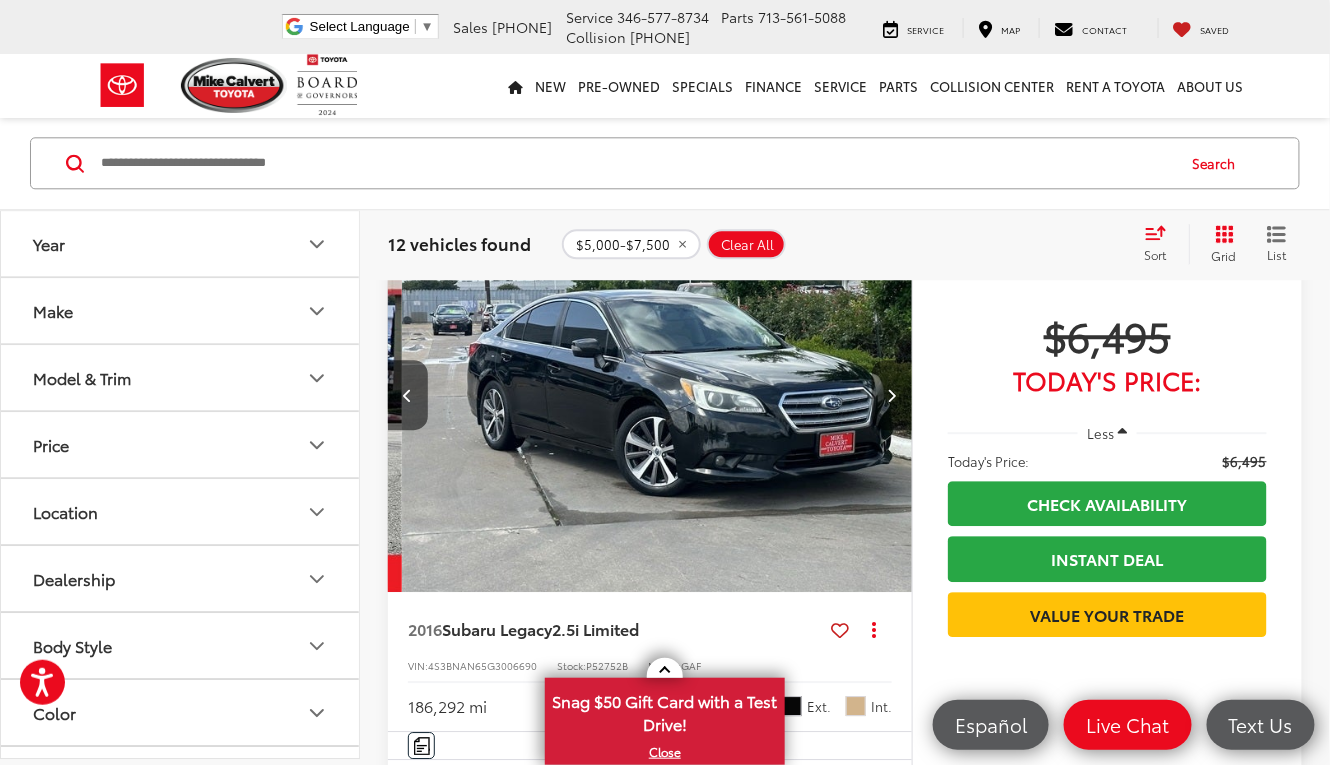 scroll, scrollTop: 0, scrollLeft: 527, axis: horizontal 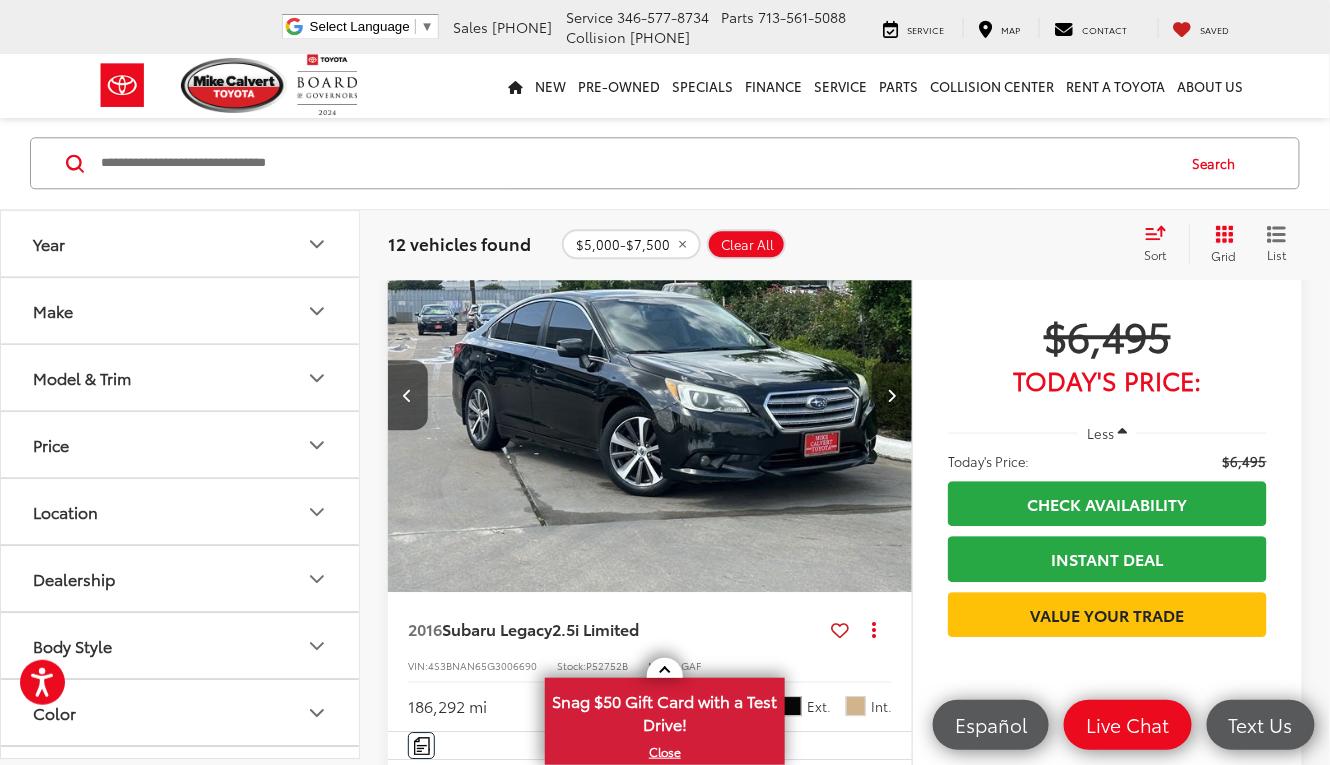 click at bounding box center (891, 395) 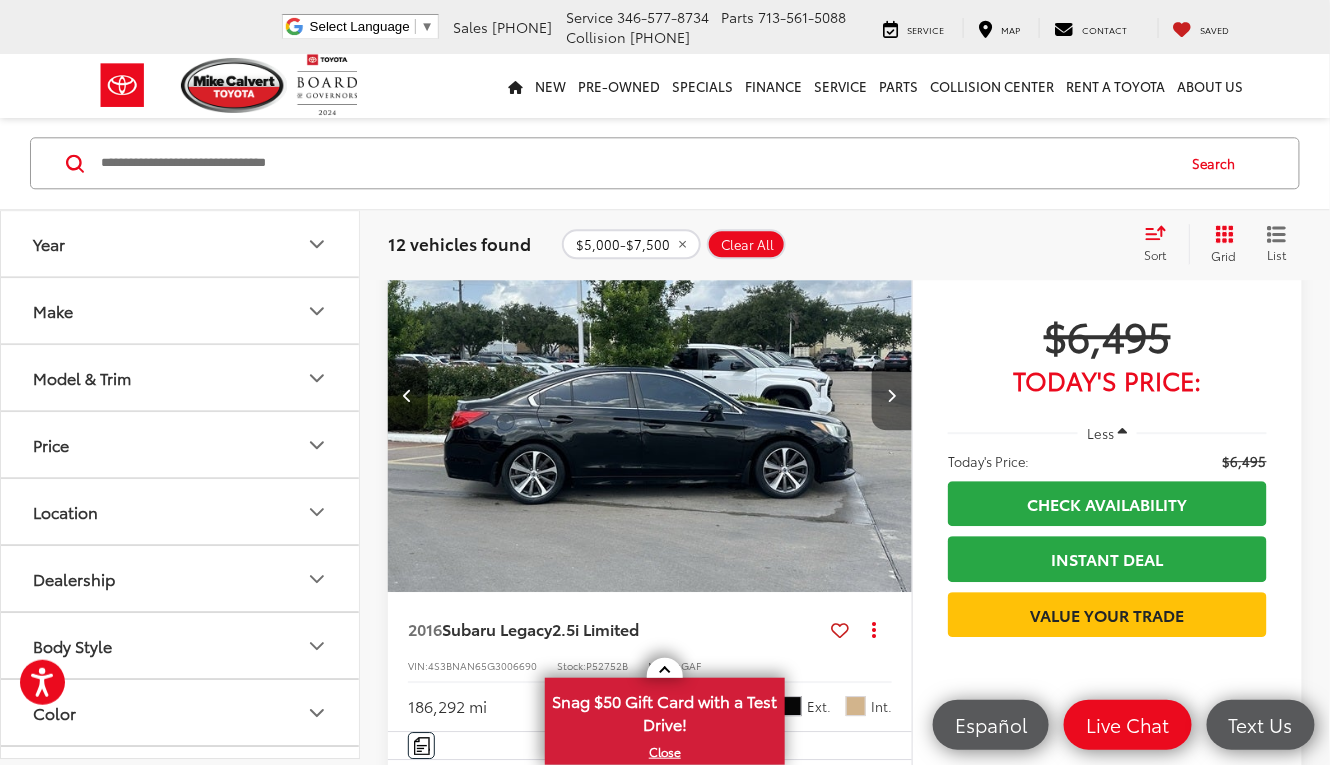 click at bounding box center [891, 395] 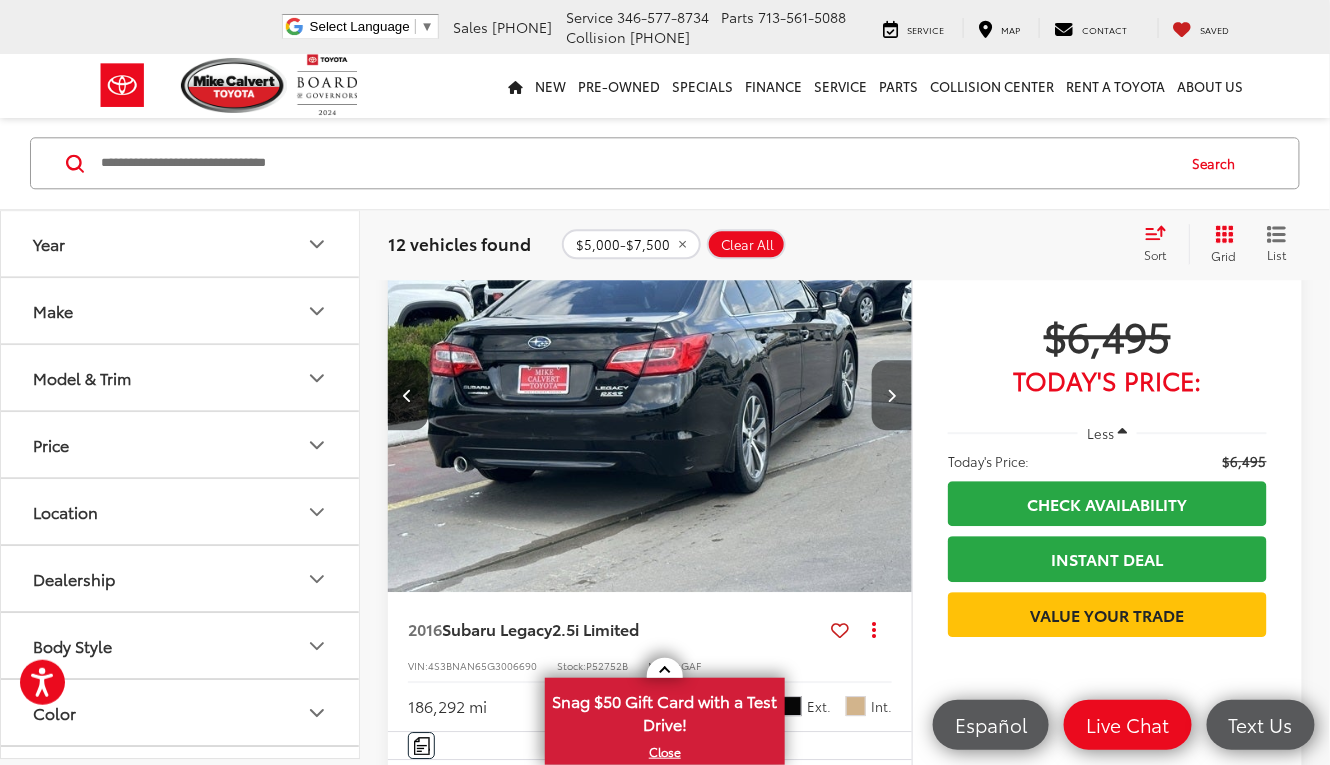 click at bounding box center [891, 395] 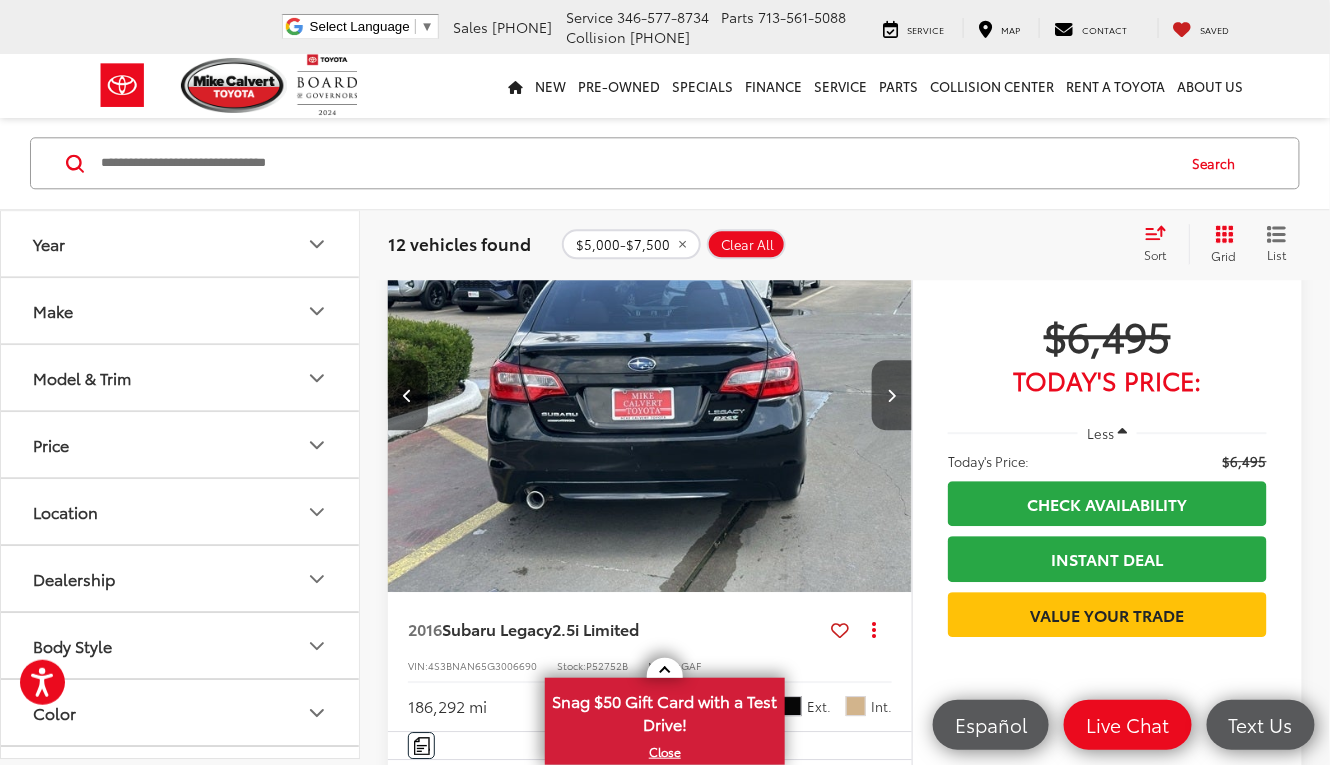 click at bounding box center (891, 395) 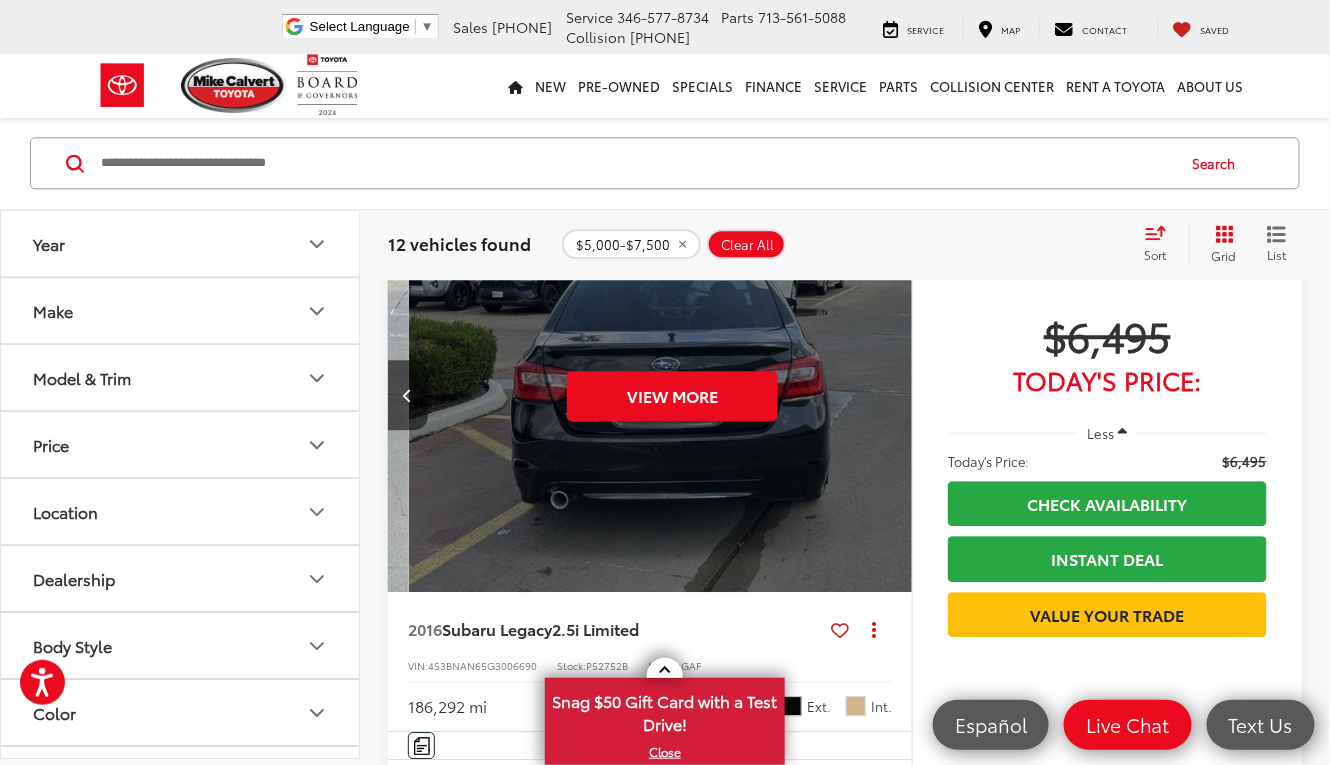 scroll, scrollTop: 0, scrollLeft: 2637, axis: horizontal 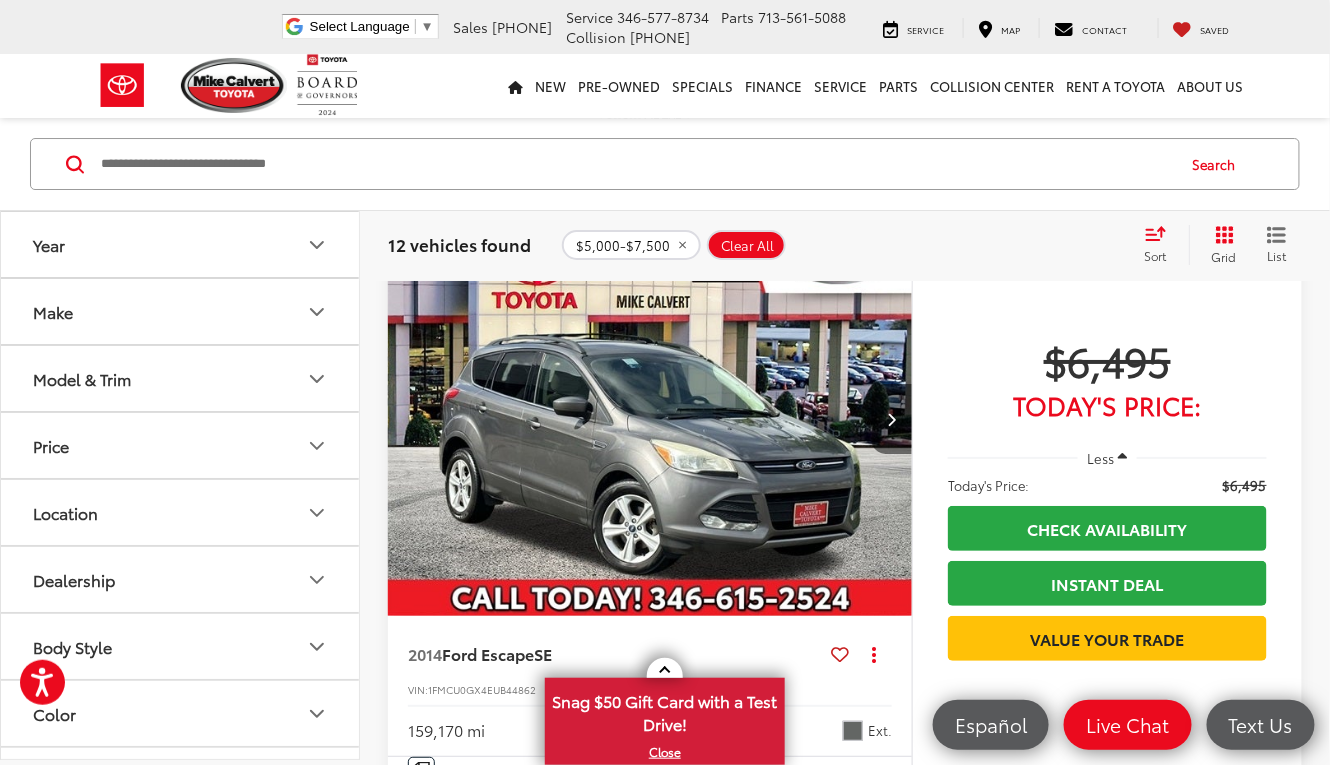 click at bounding box center (892, 419) 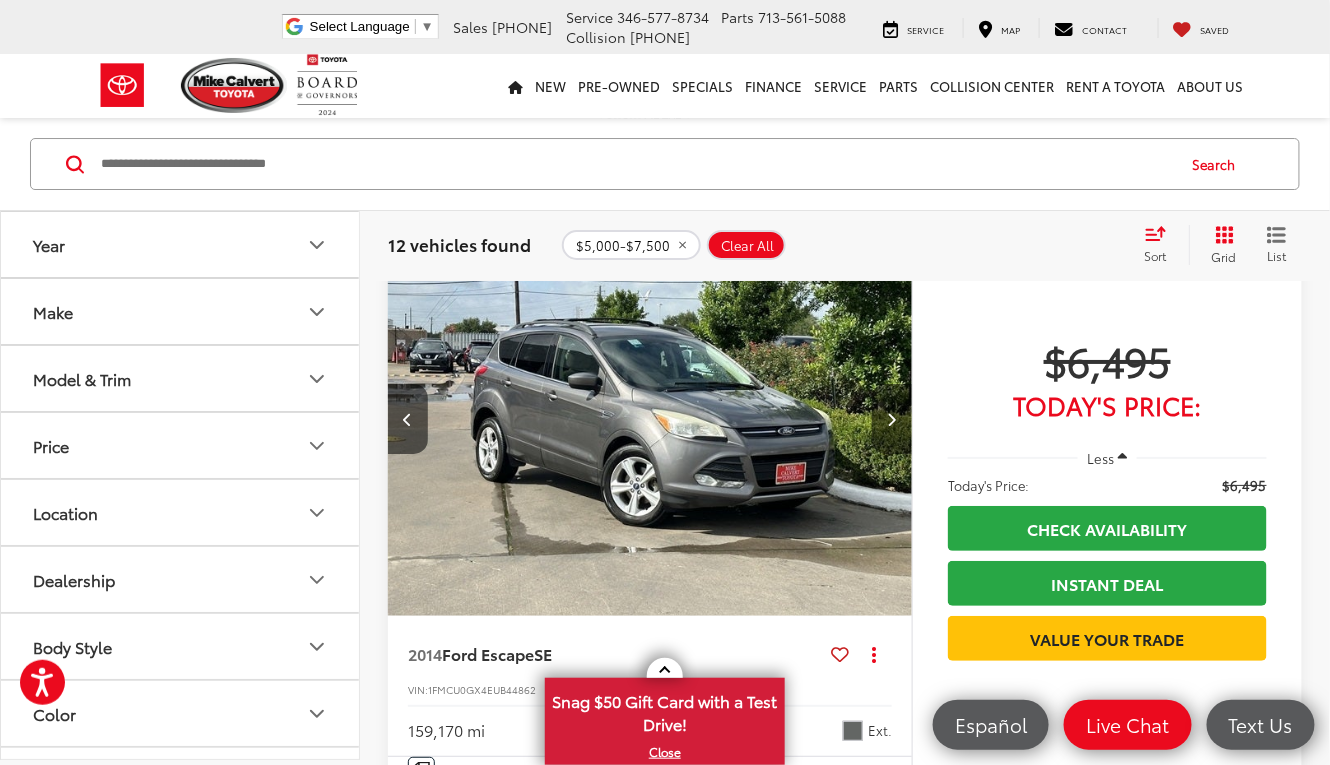 click at bounding box center (892, 419) 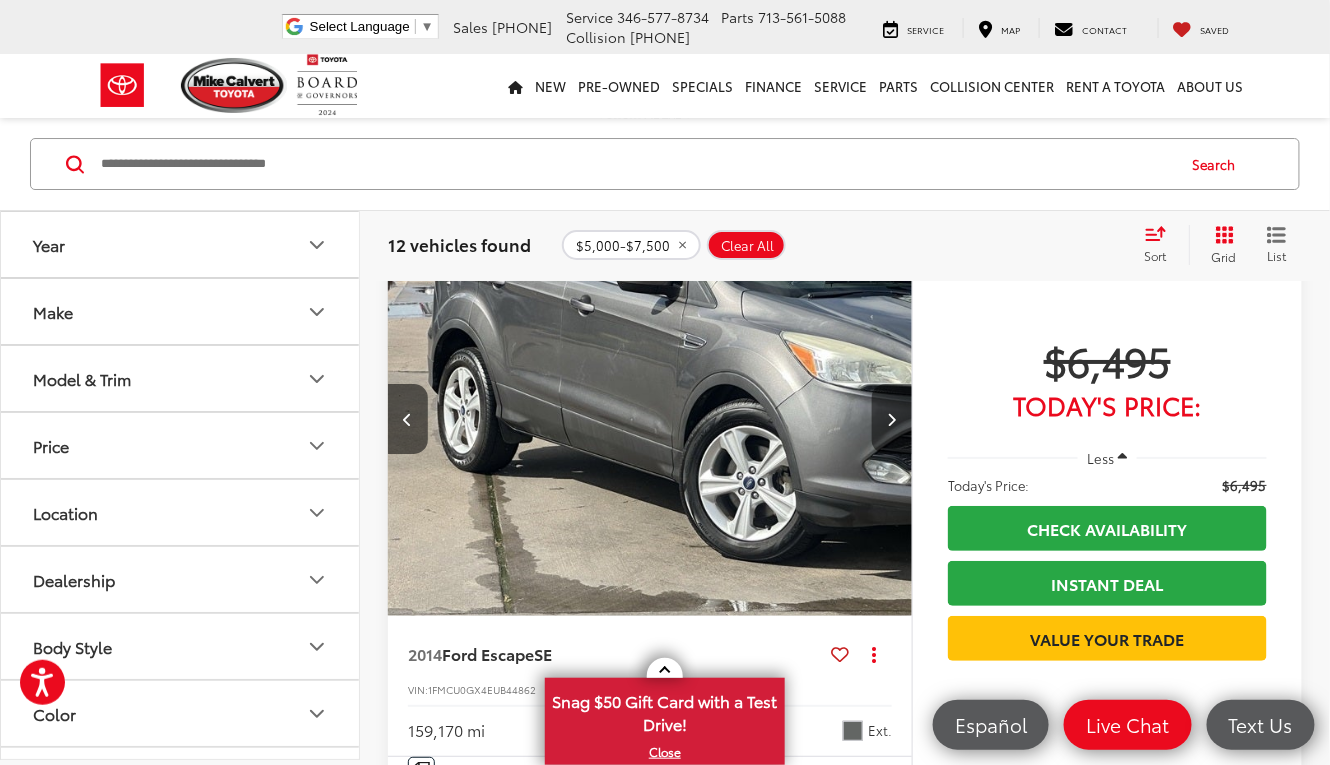 click at bounding box center (892, 419) 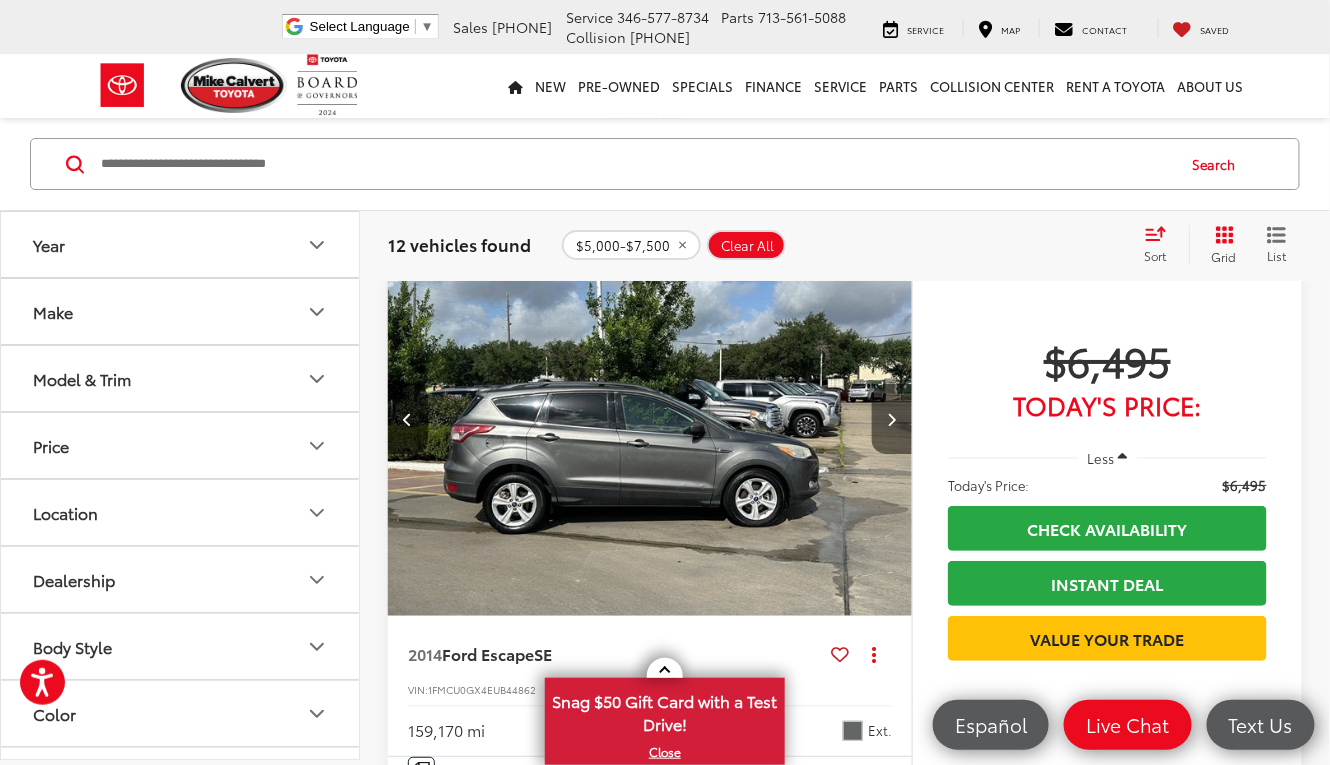 click at bounding box center (892, 419) 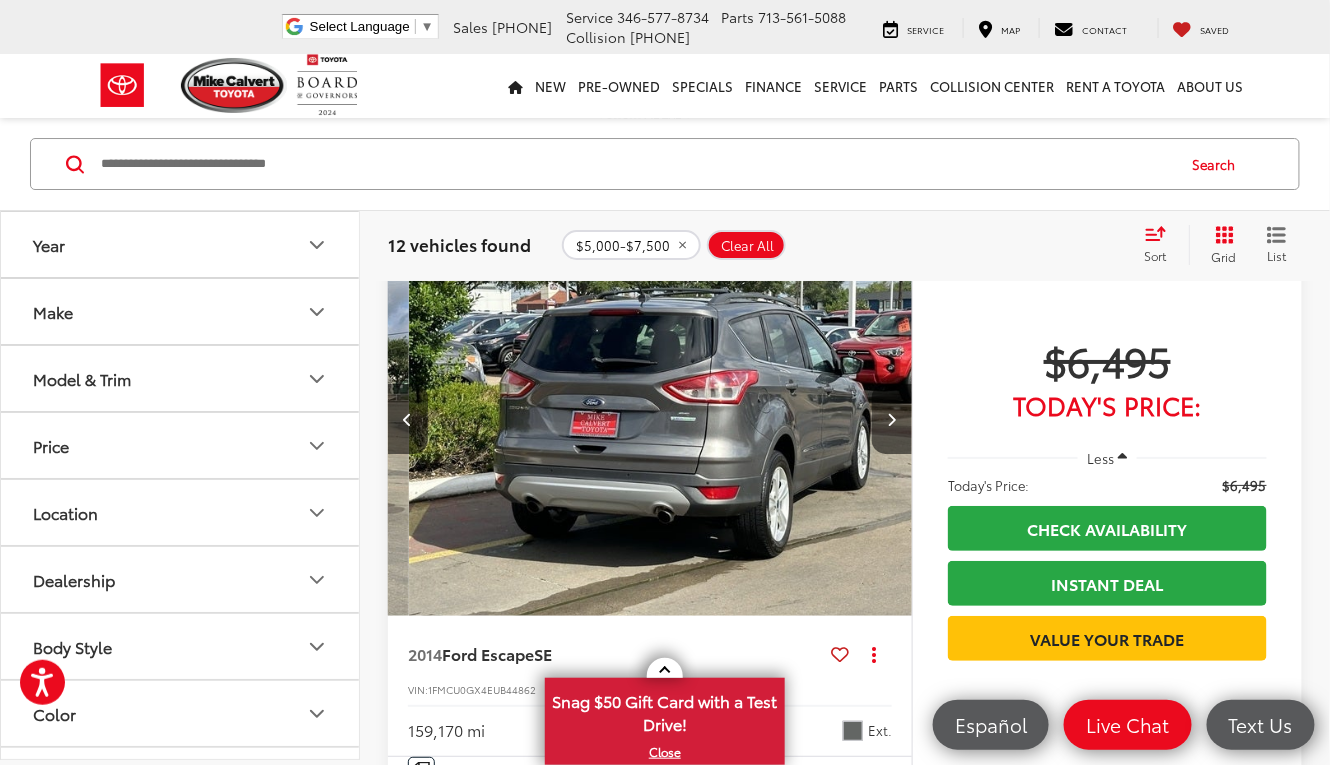 scroll, scrollTop: 0, scrollLeft: 2110, axis: horizontal 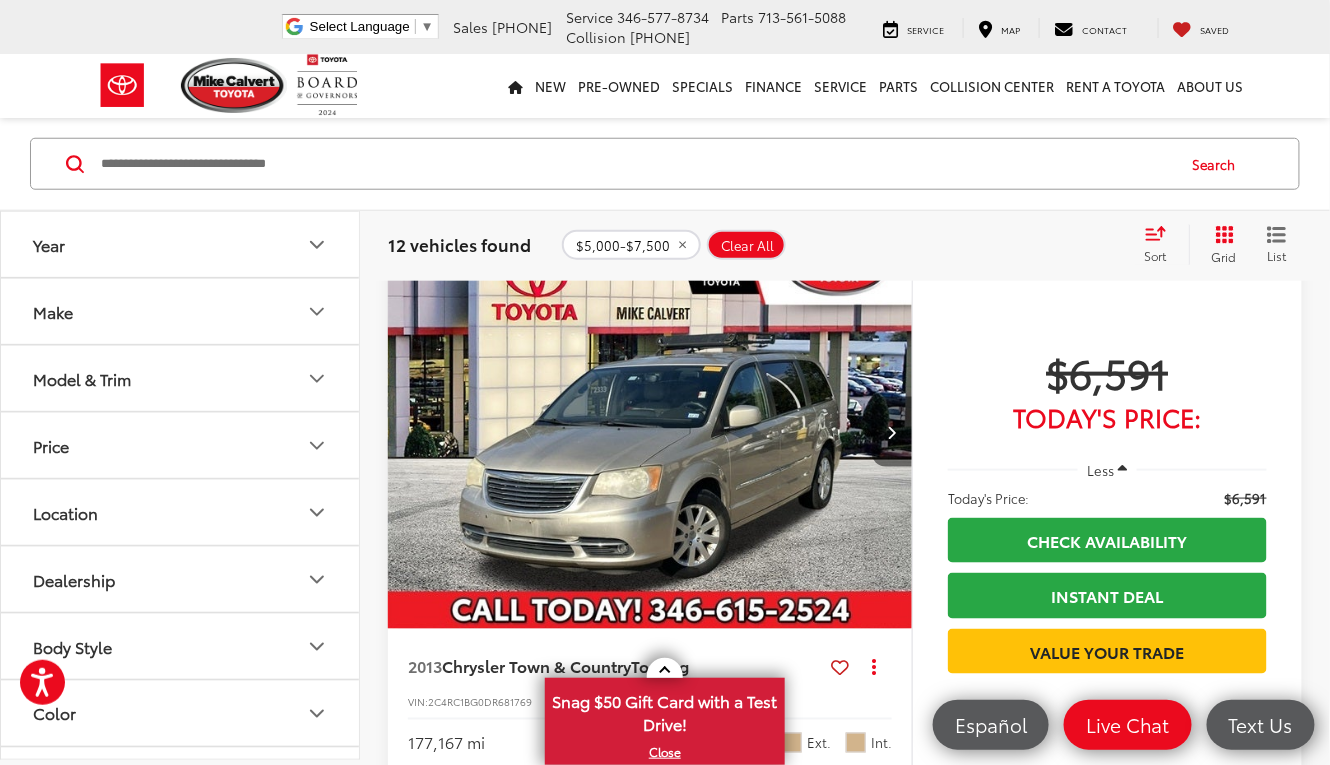 click at bounding box center (891, 432) 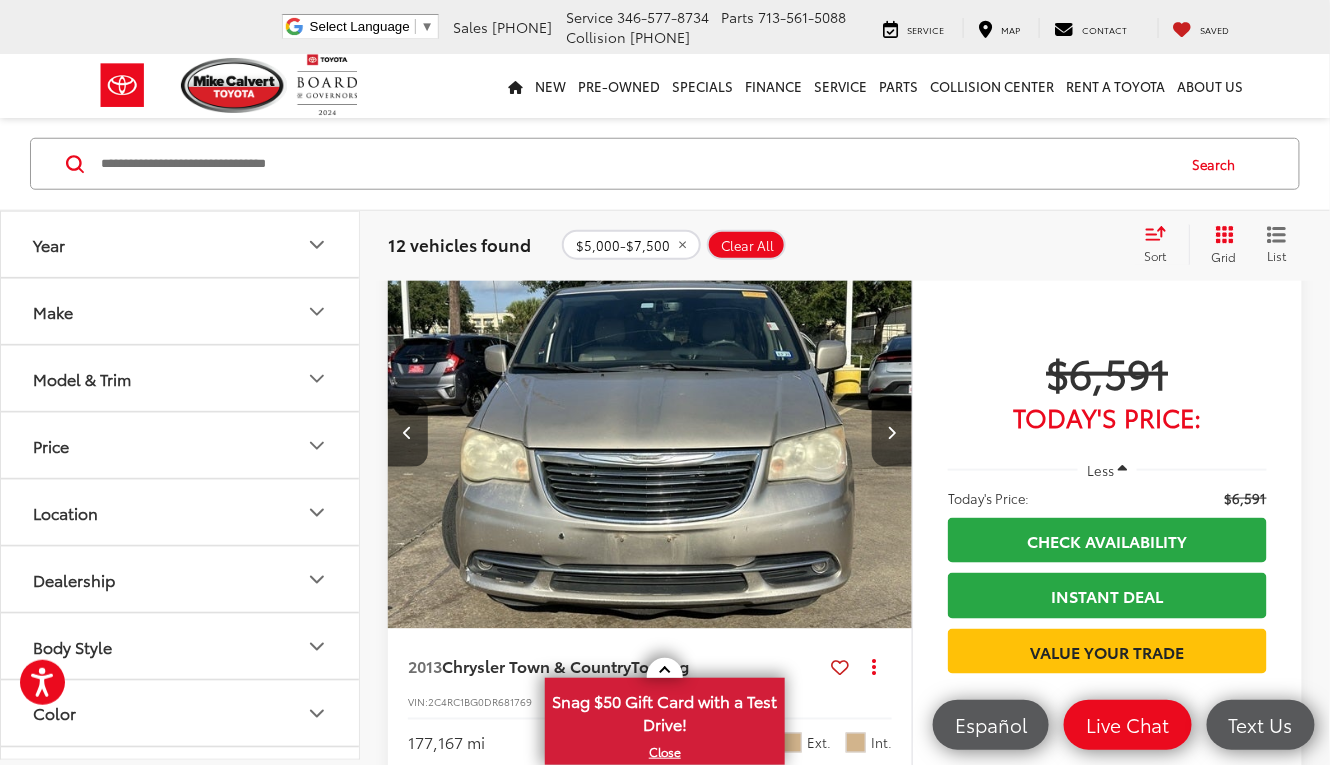 click at bounding box center [891, 432] 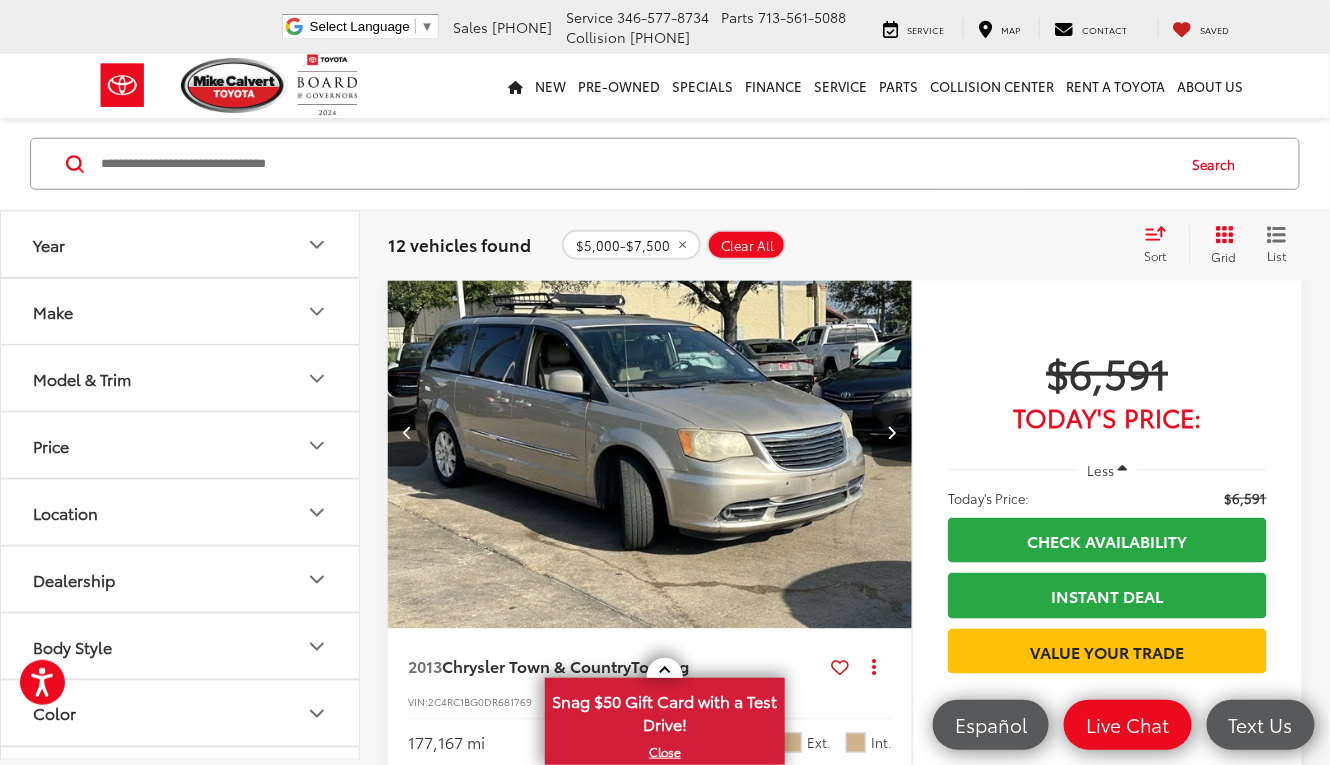 click at bounding box center [891, 432] 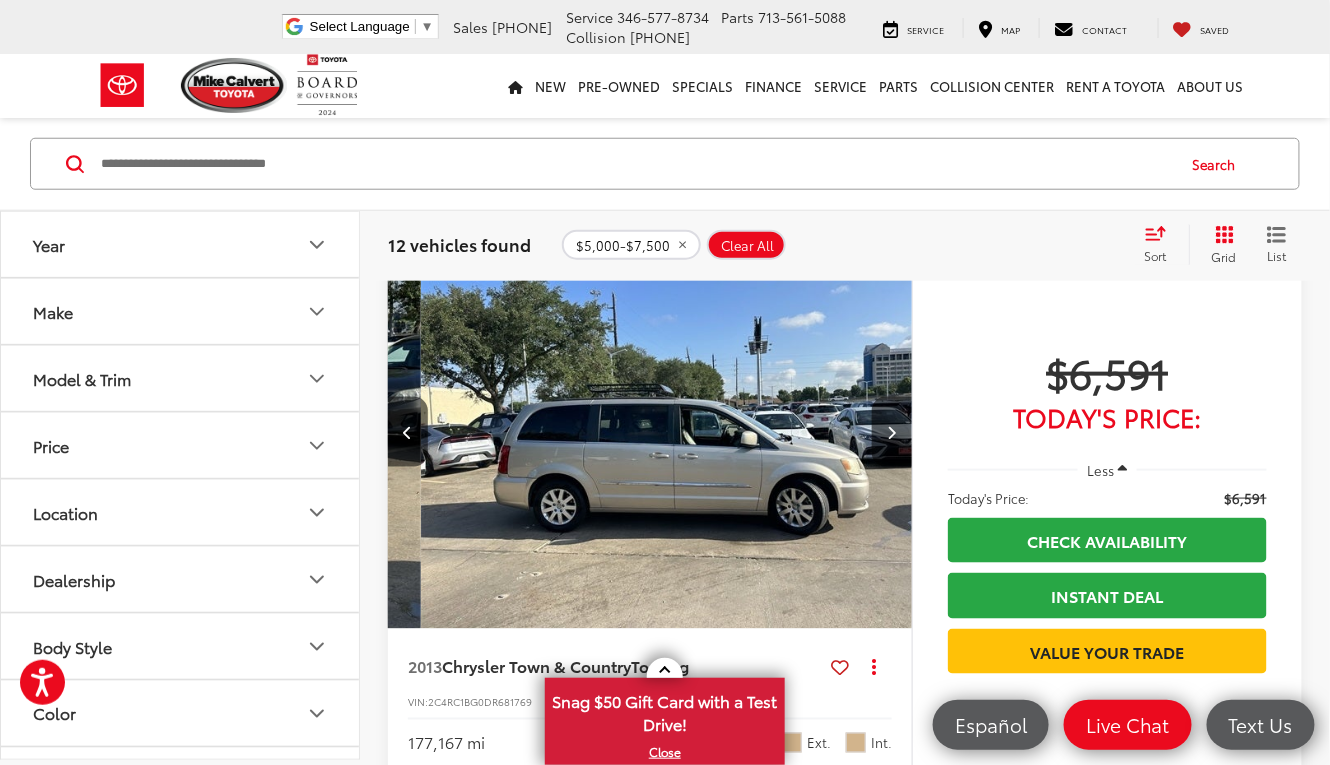 scroll, scrollTop: 0, scrollLeft: 1582, axis: horizontal 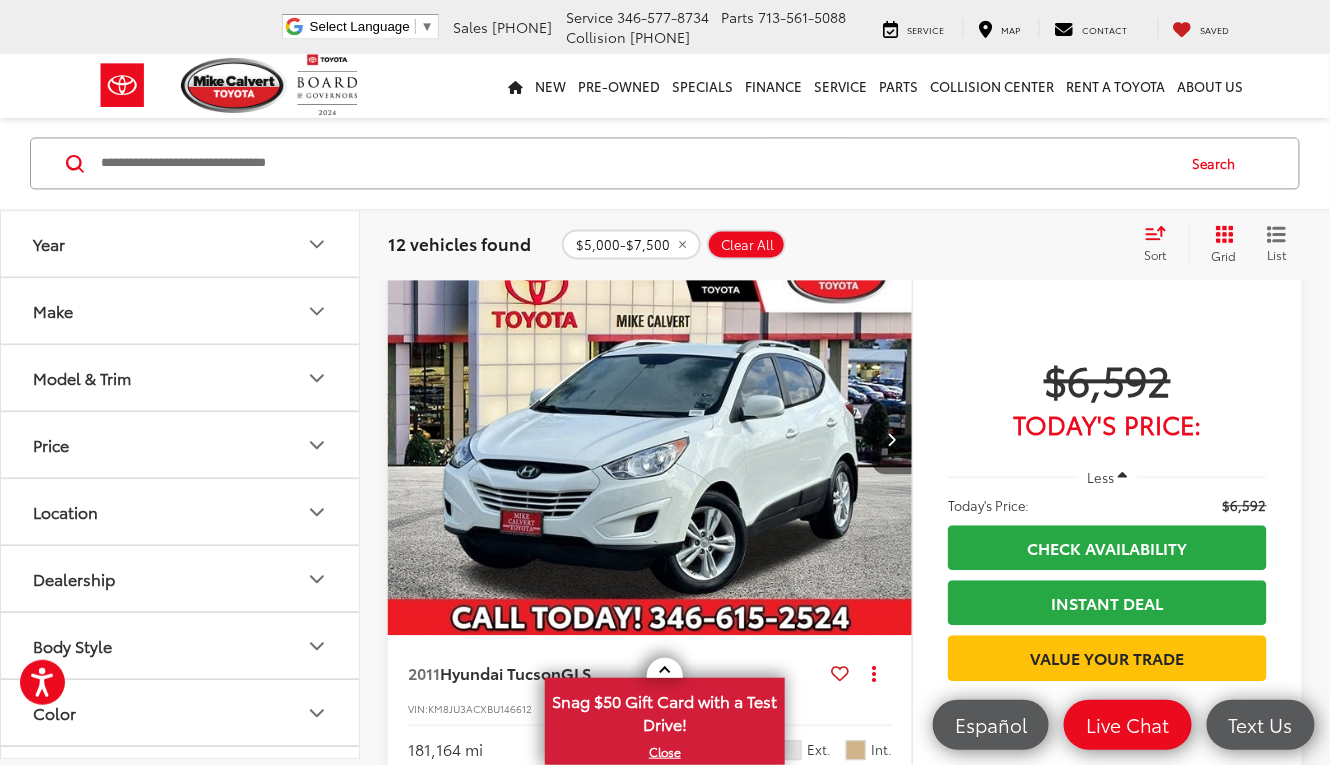 click at bounding box center (892, 439) 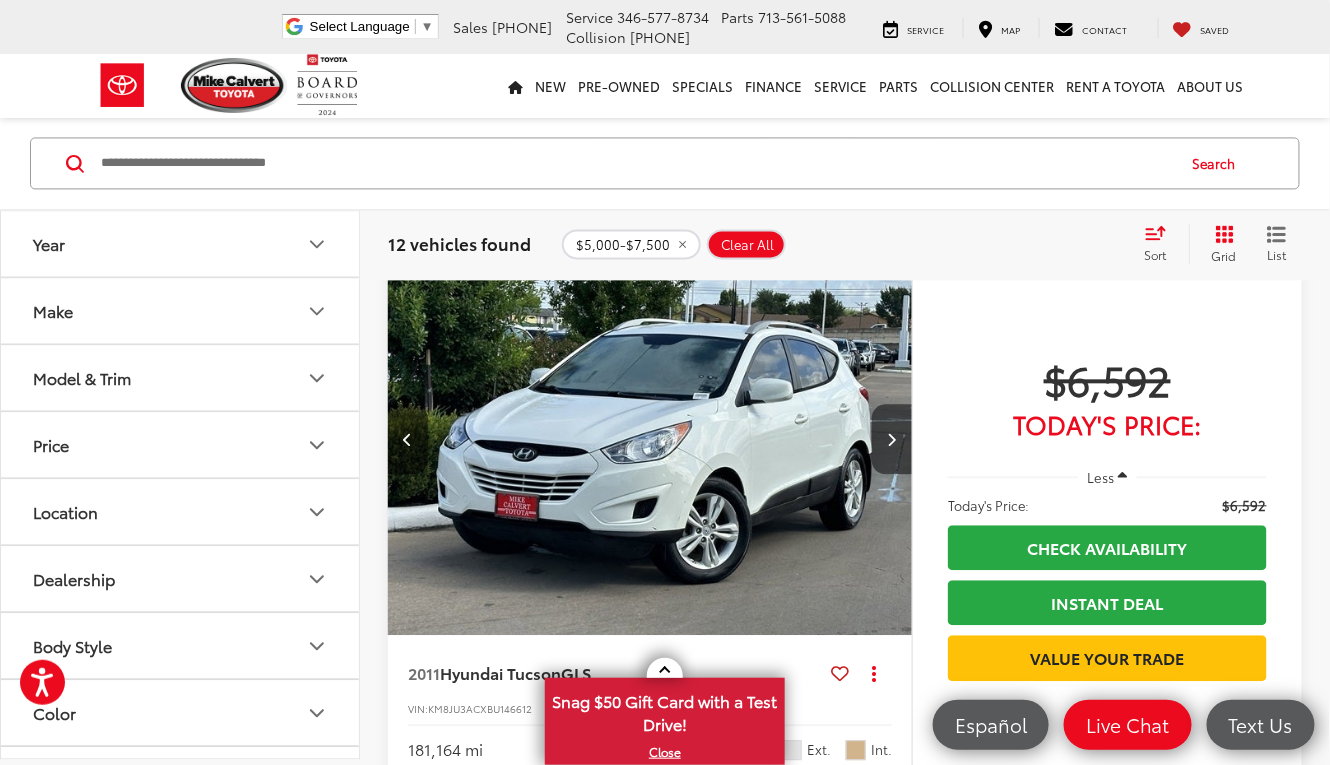 click at bounding box center [892, 439] 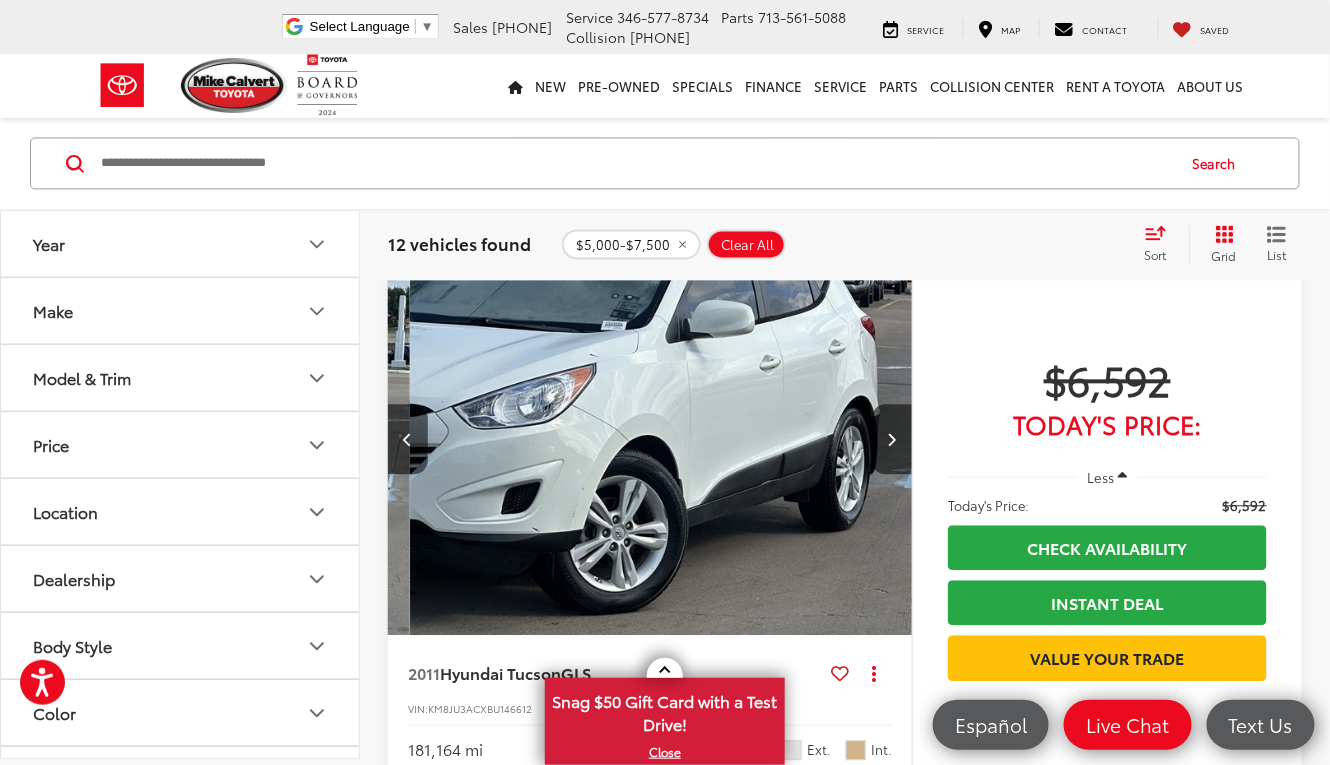 scroll, scrollTop: 0, scrollLeft: 1055, axis: horizontal 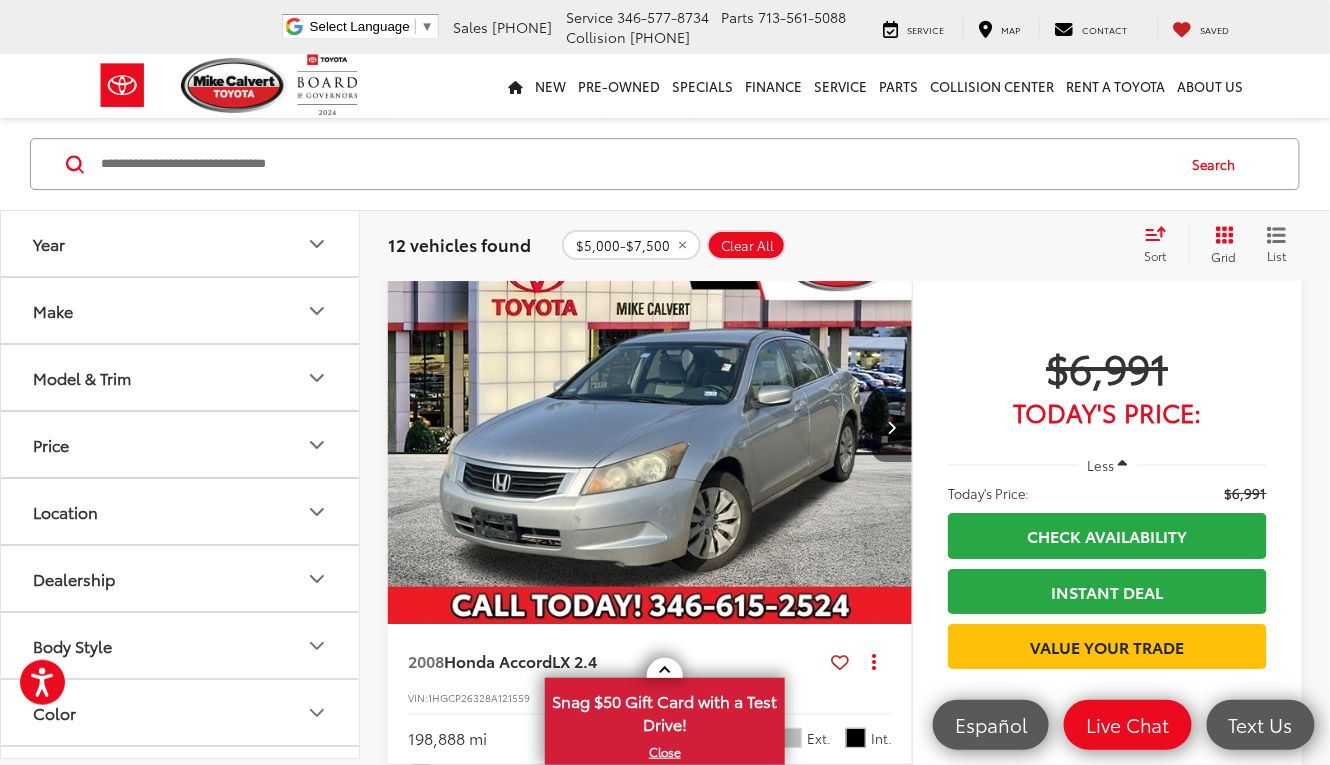 click at bounding box center [892, 427] 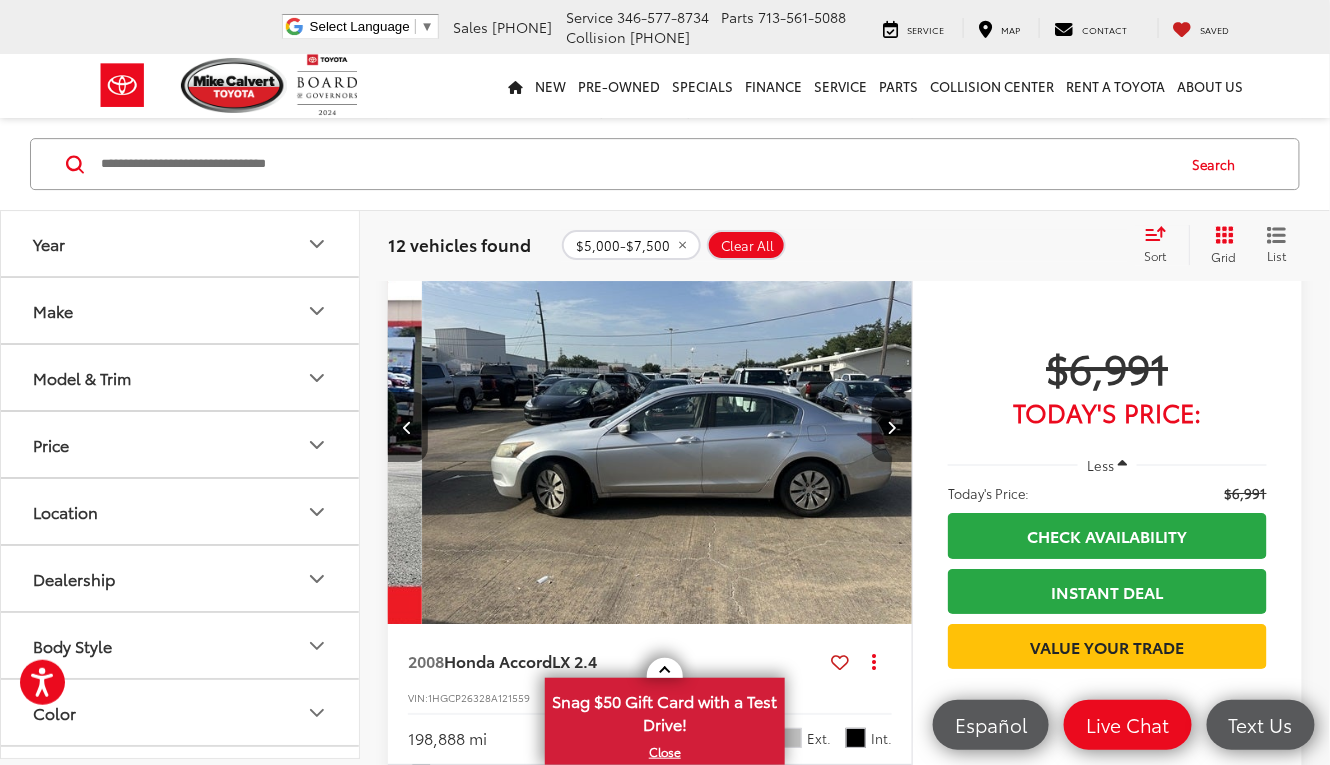 scroll, scrollTop: 0, scrollLeft: 527, axis: horizontal 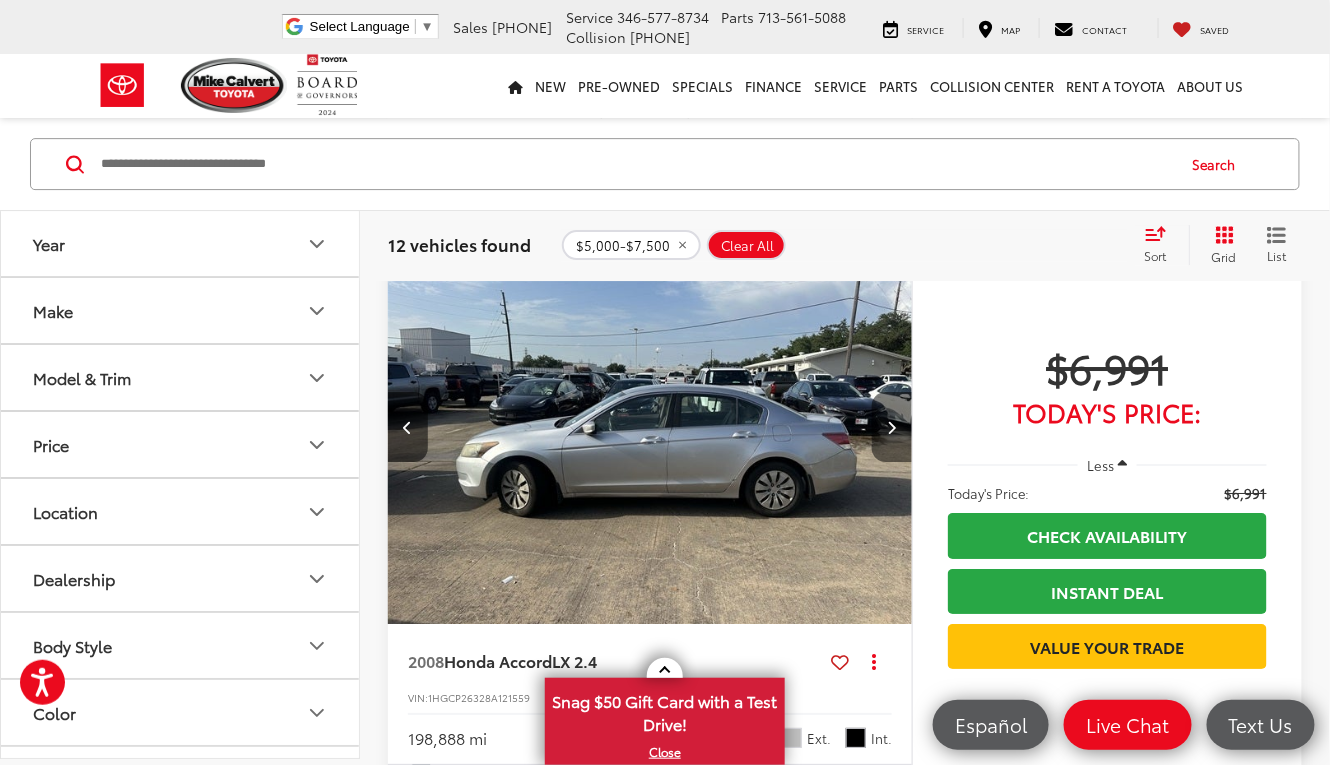 click at bounding box center [892, 427] 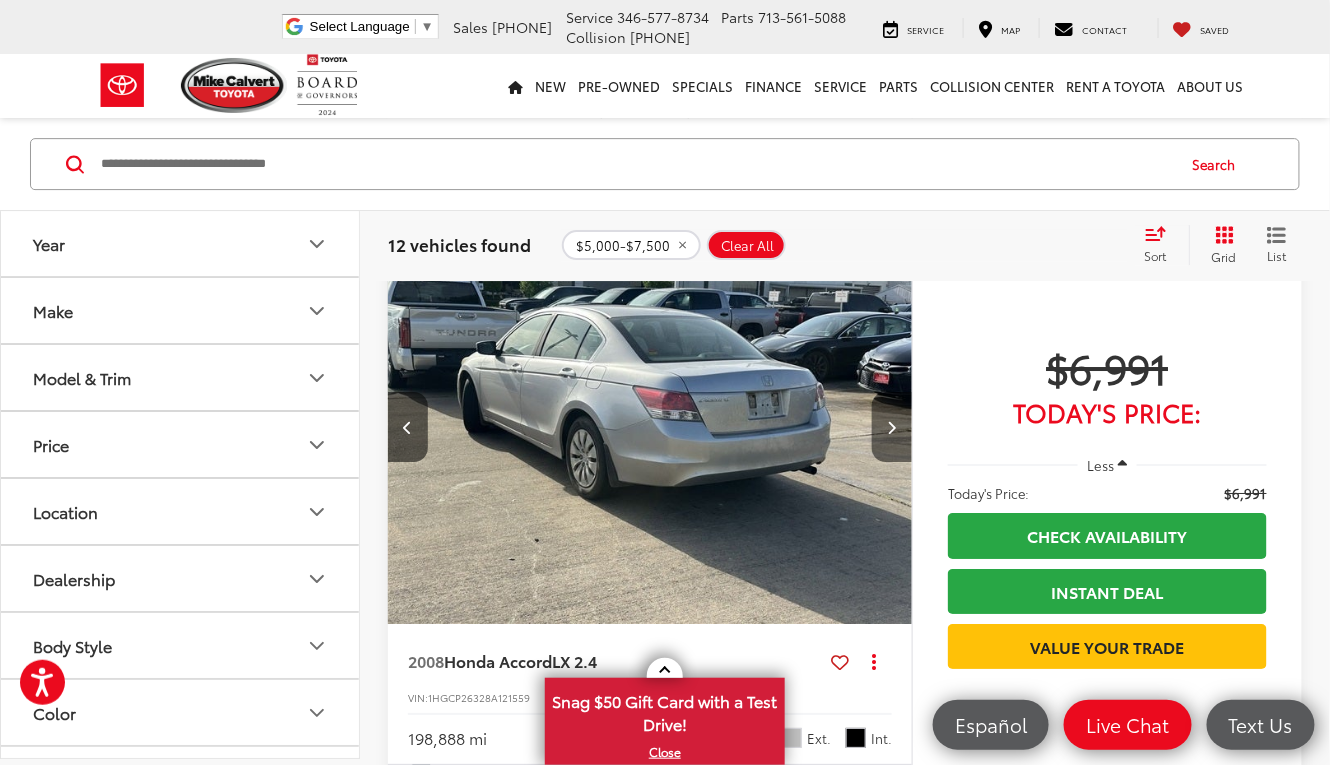 click at bounding box center [892, 427] 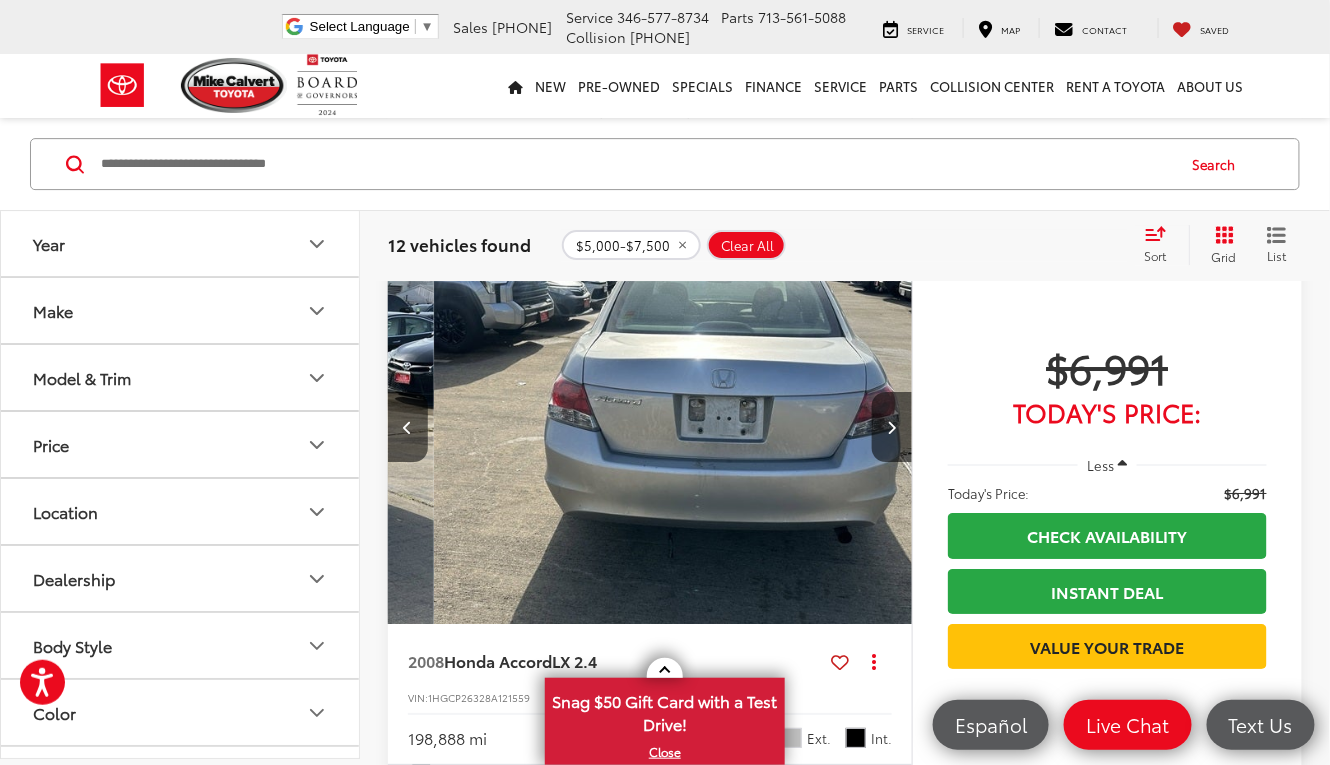 scroll, scrollTop: 0, scrollLeft: 1582, axis: horizontal 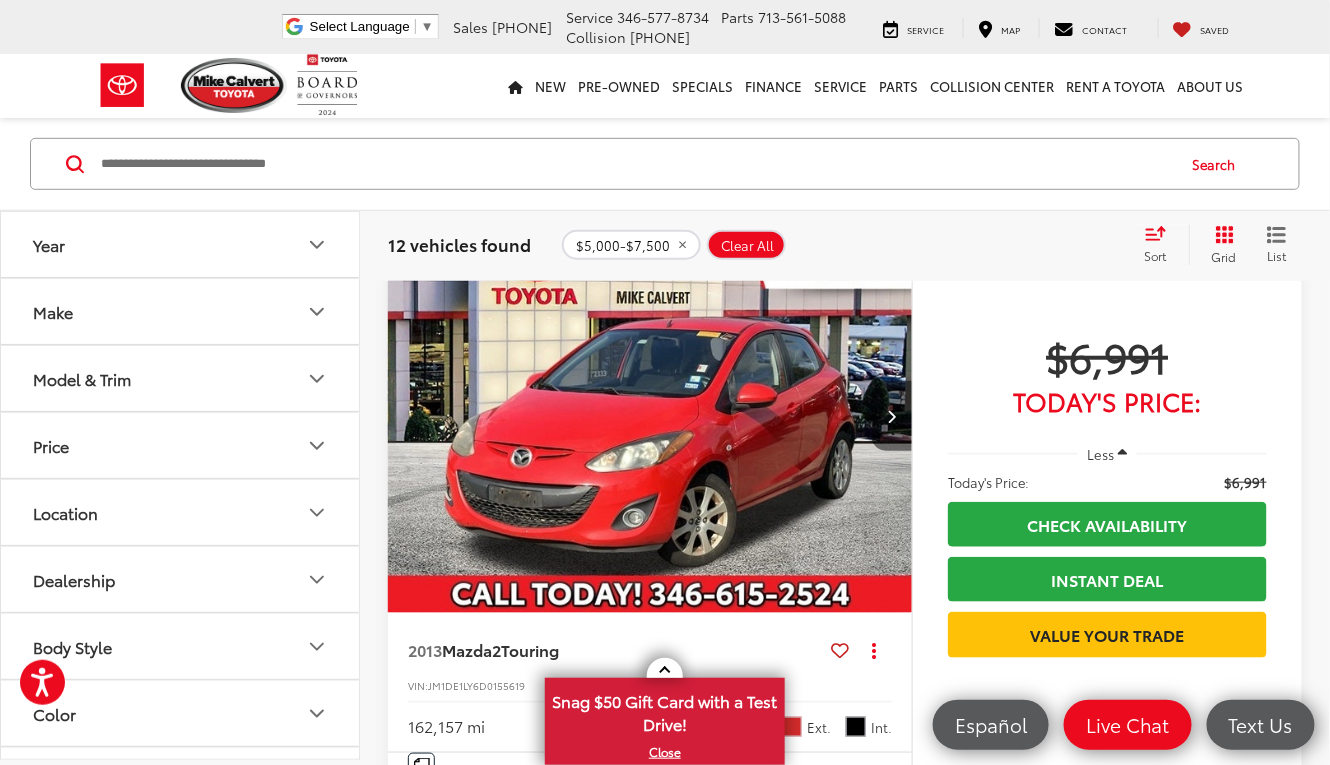 click at bounding box center (892, 416) 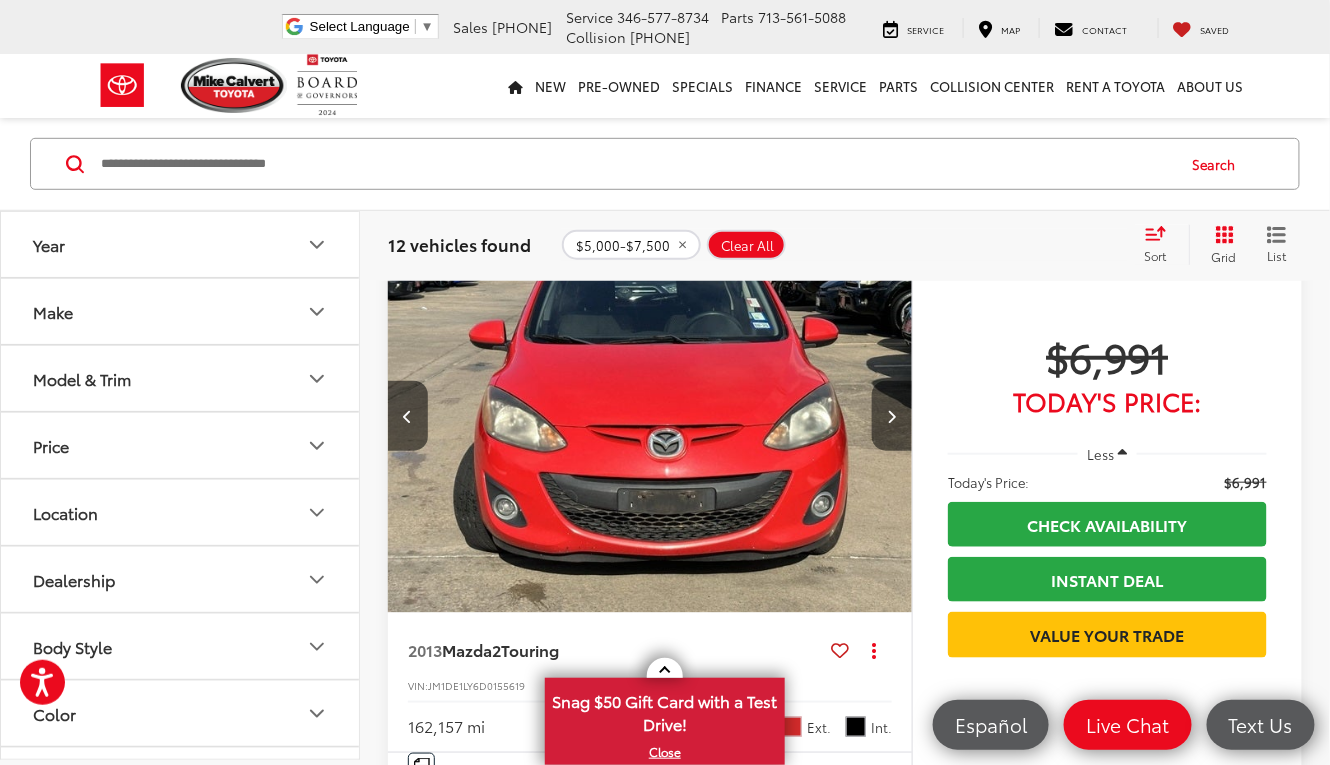 click at bounding box center (892, 416) 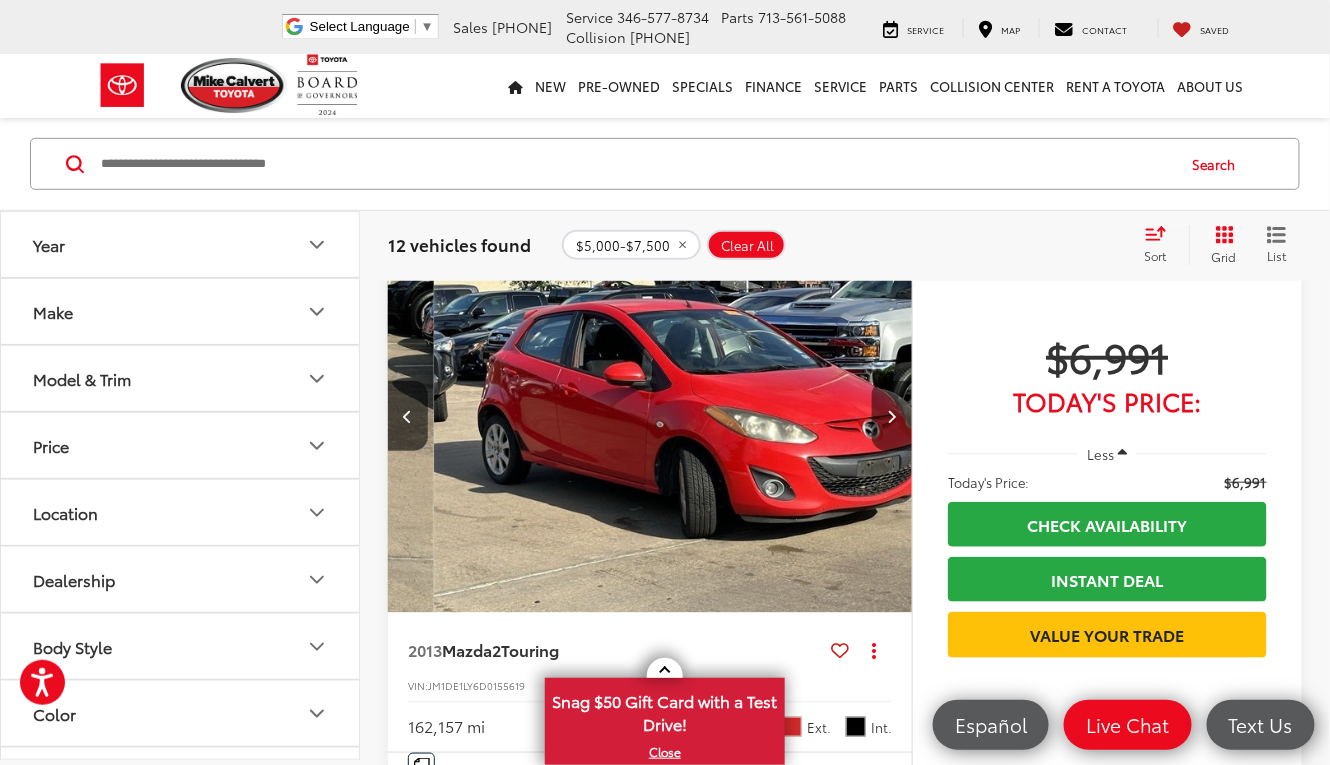 scroll, scrollTop: 0, scrollLeft: 1055, axis: horizontal 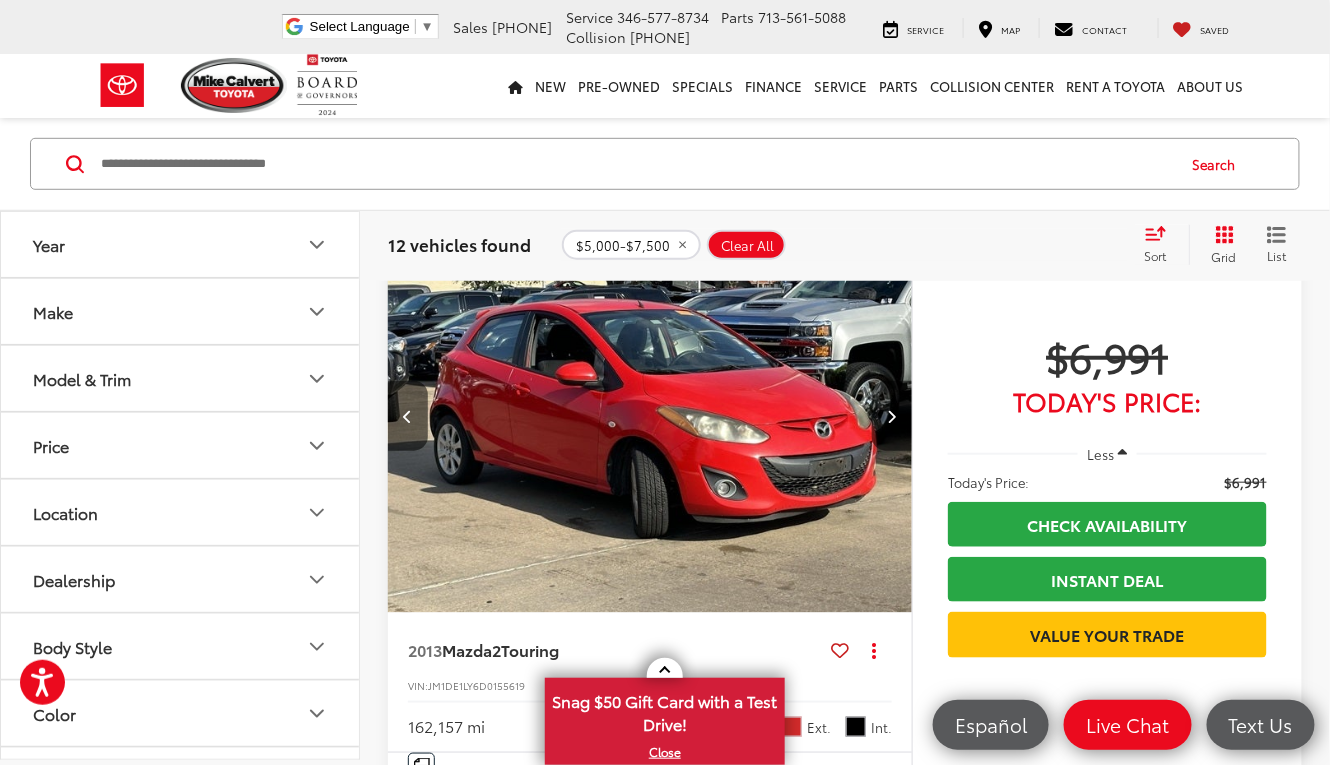 click at bounding box center [891, 416] 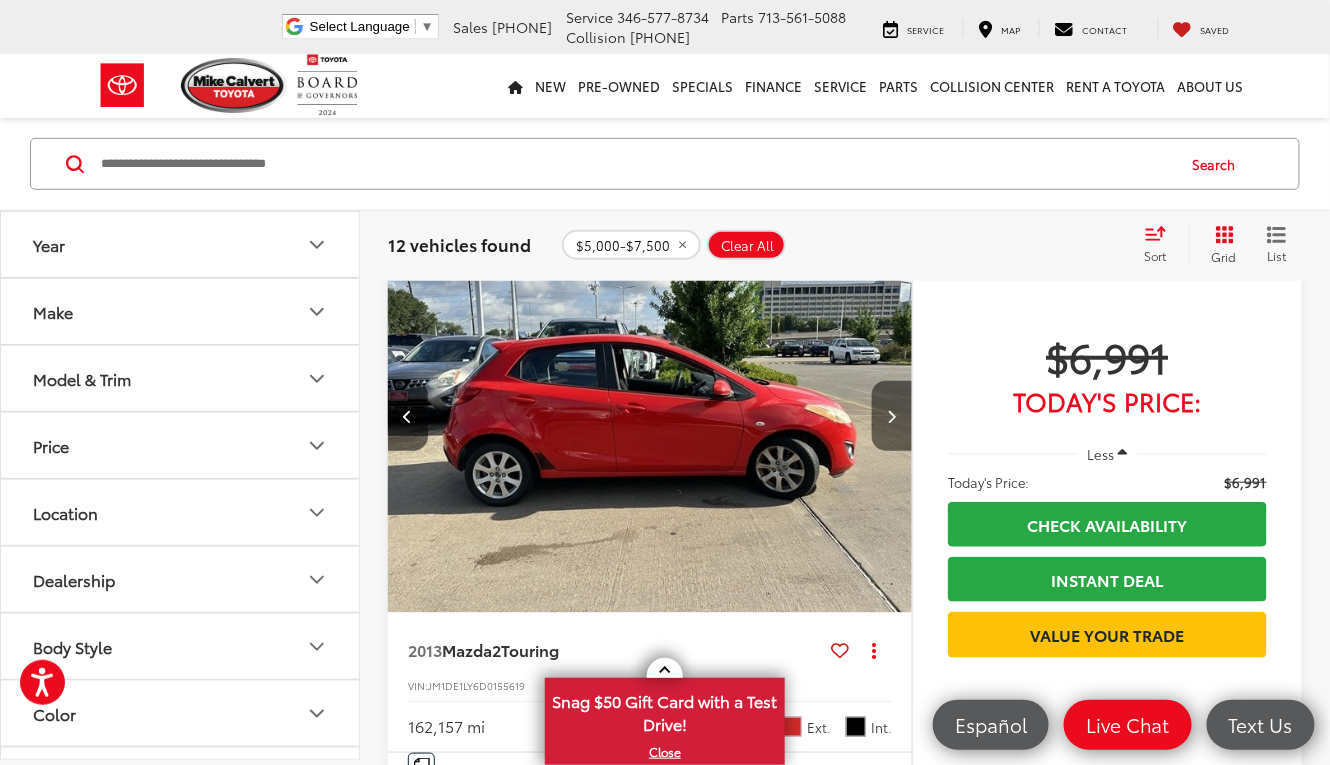 click at bounding box center [891, 416] 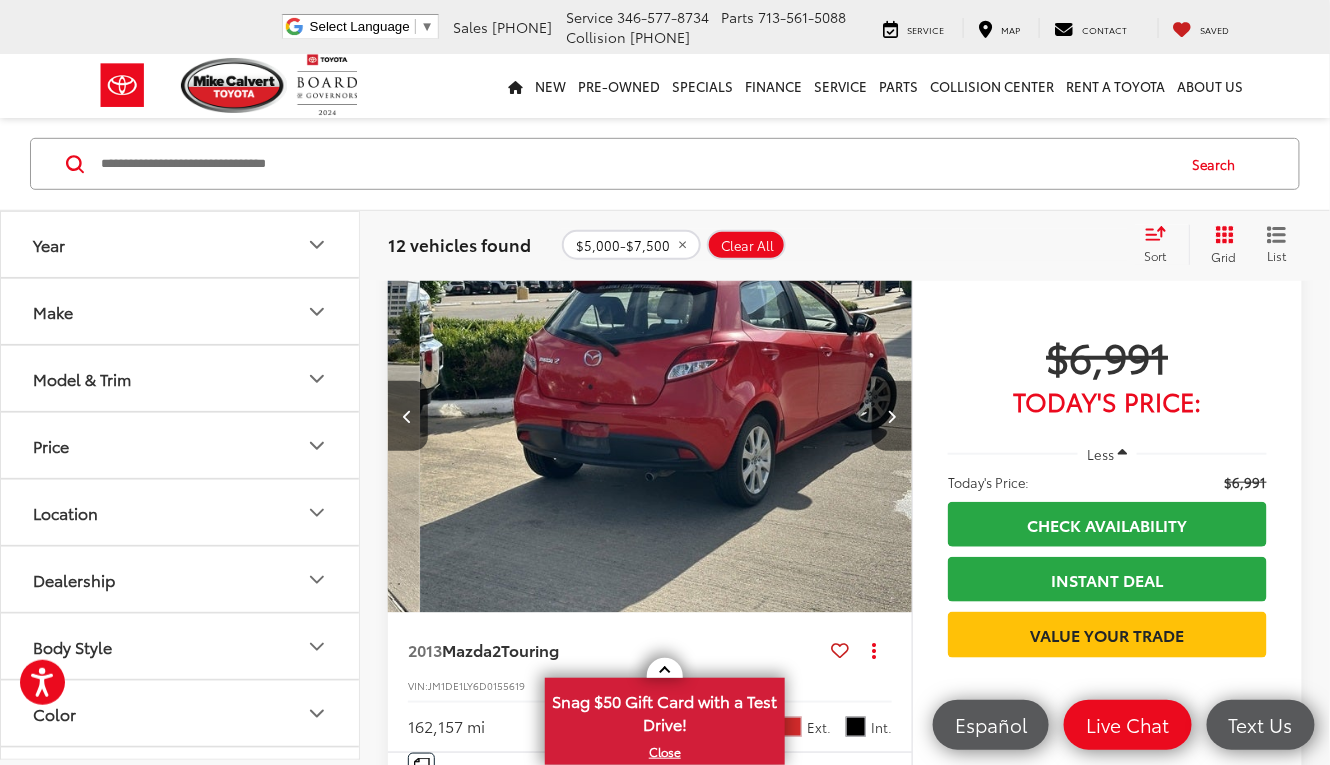 scroll, scrollTop: 0, scrollLeft: 2110, axis: horizontal 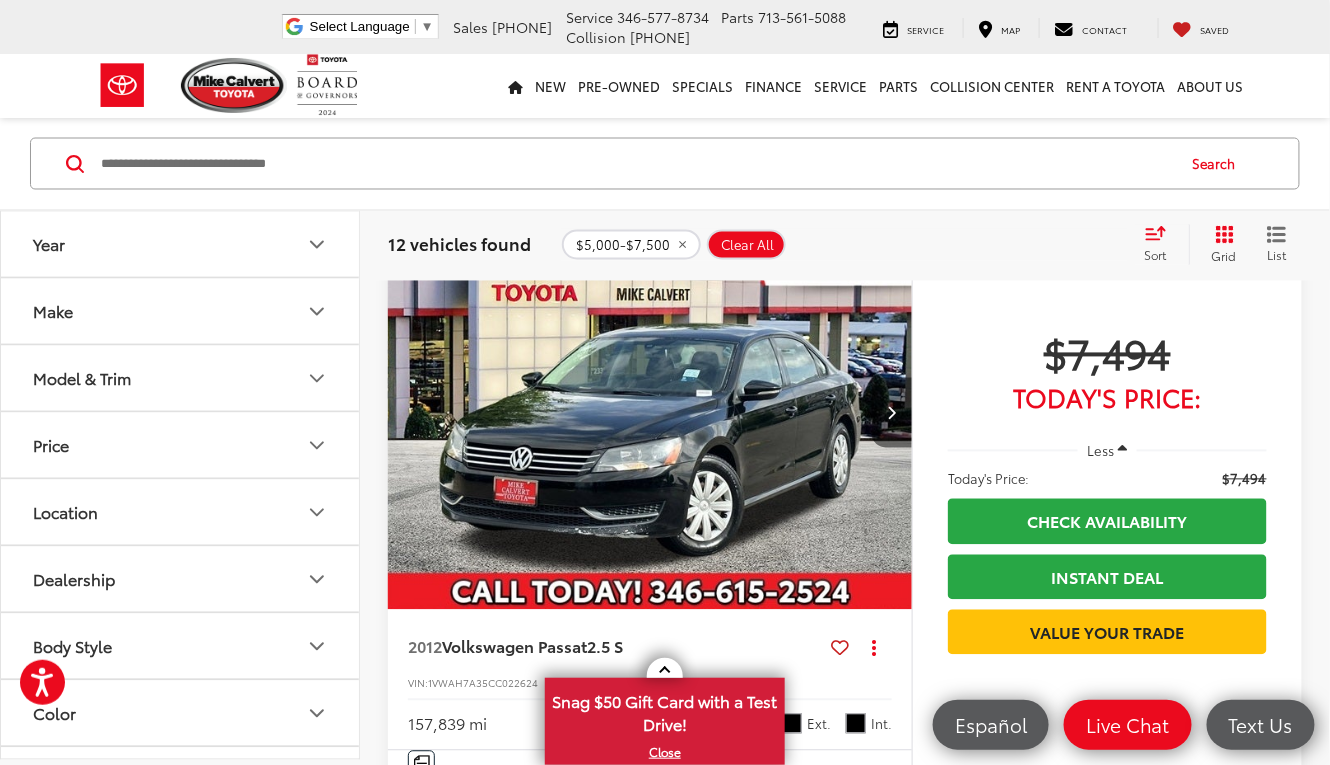 click at bounding box center (892, 413) 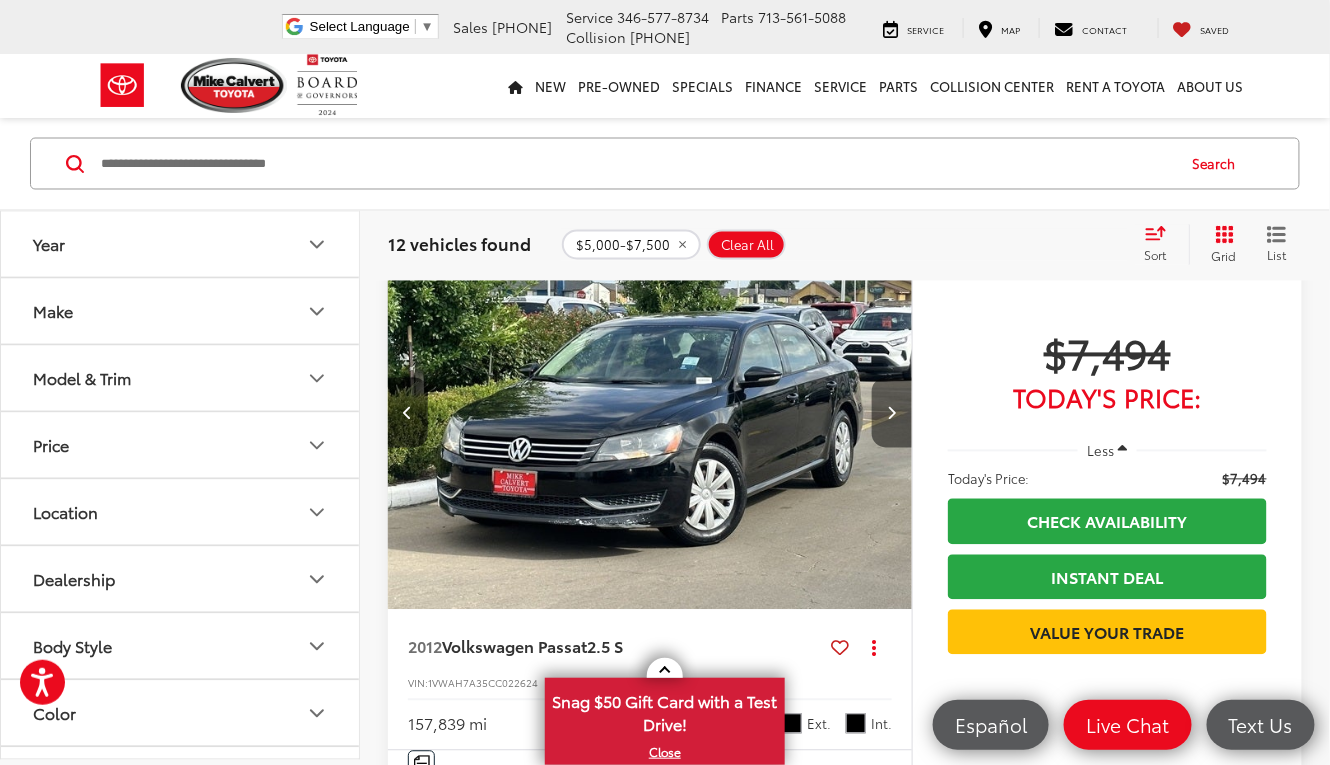 click at bounding box center (892, 413) 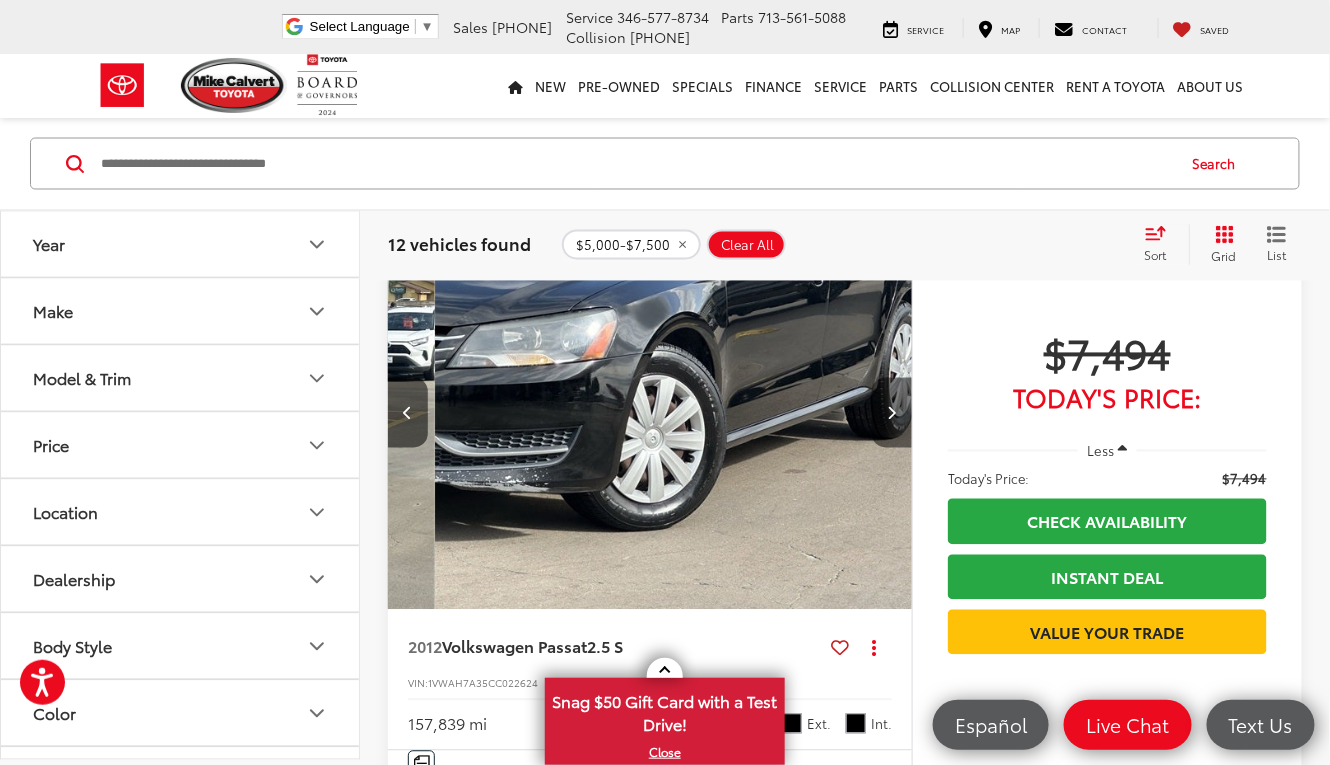 scroll, scrollTop: 0, scrollLeft: 1055, axis: horizontal 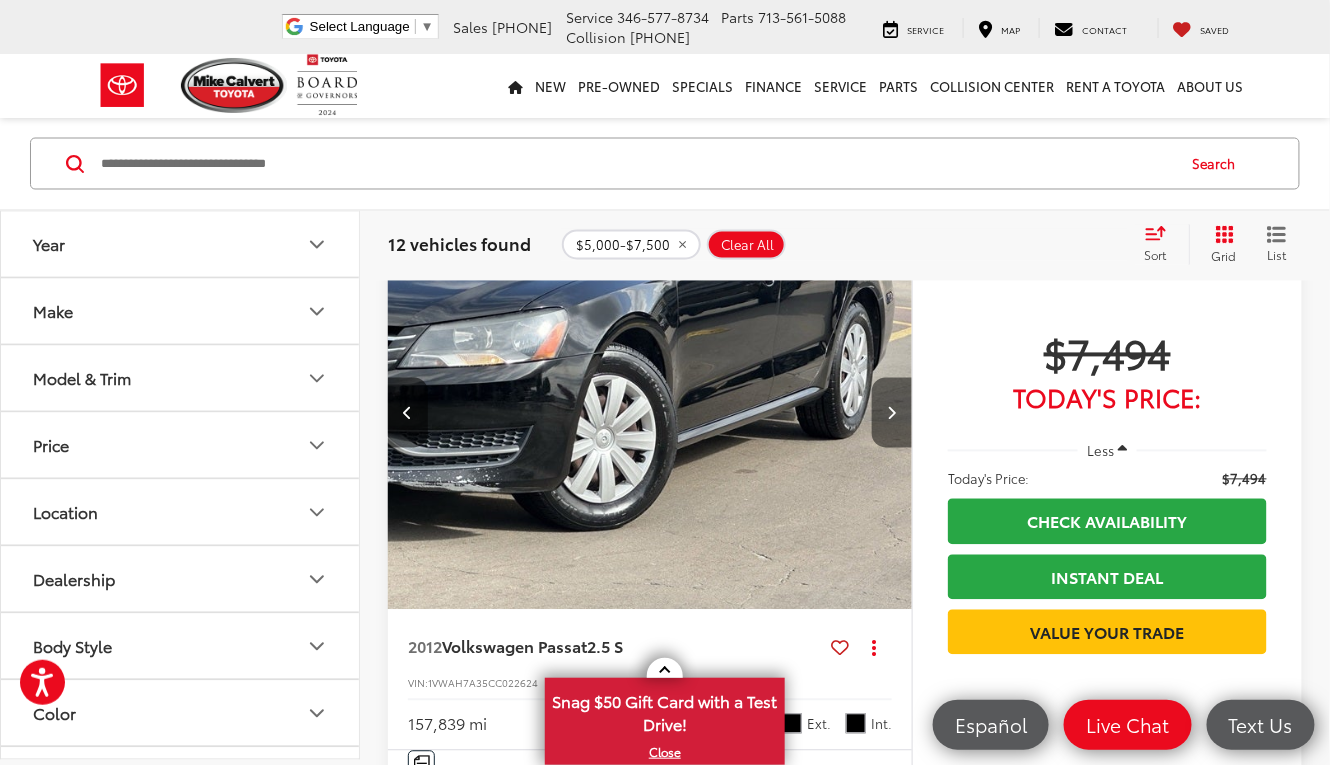 click at bounding box center [892, 413] 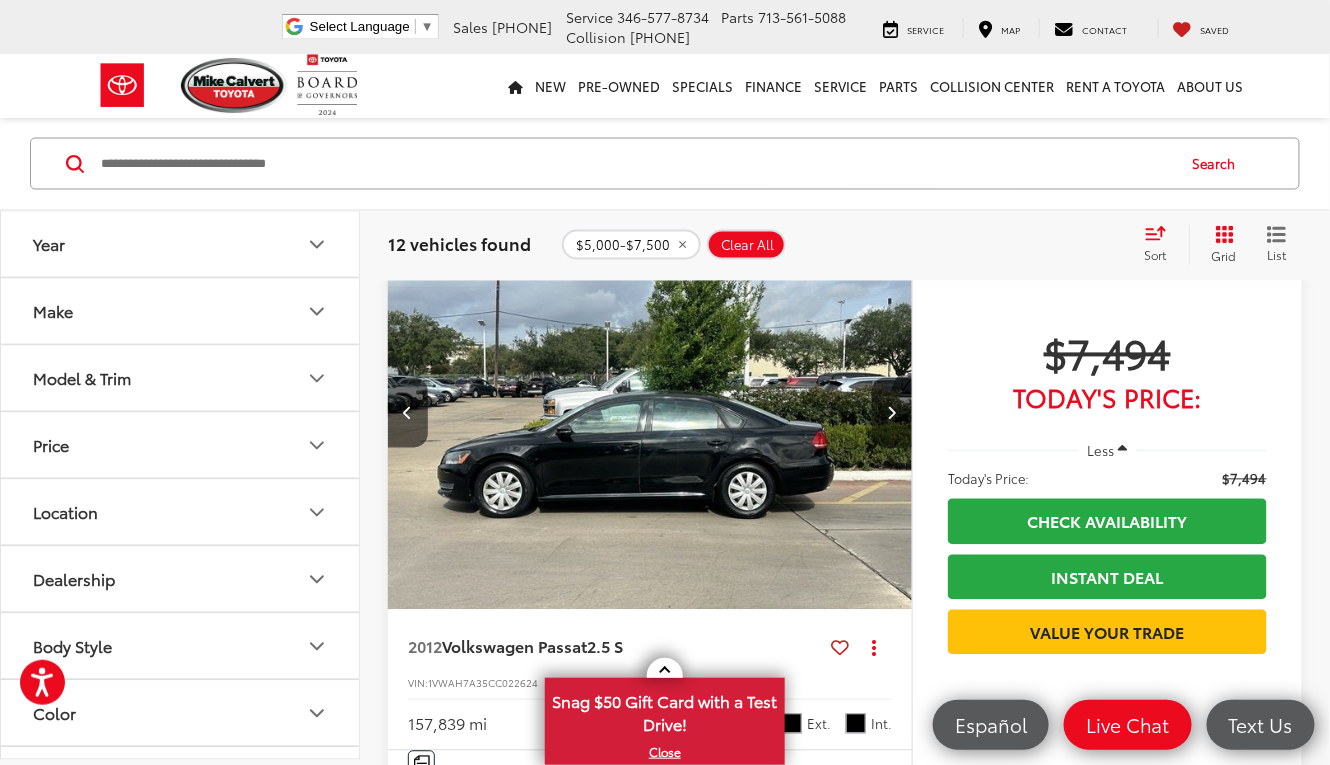 click at bounding box center [892, 413] 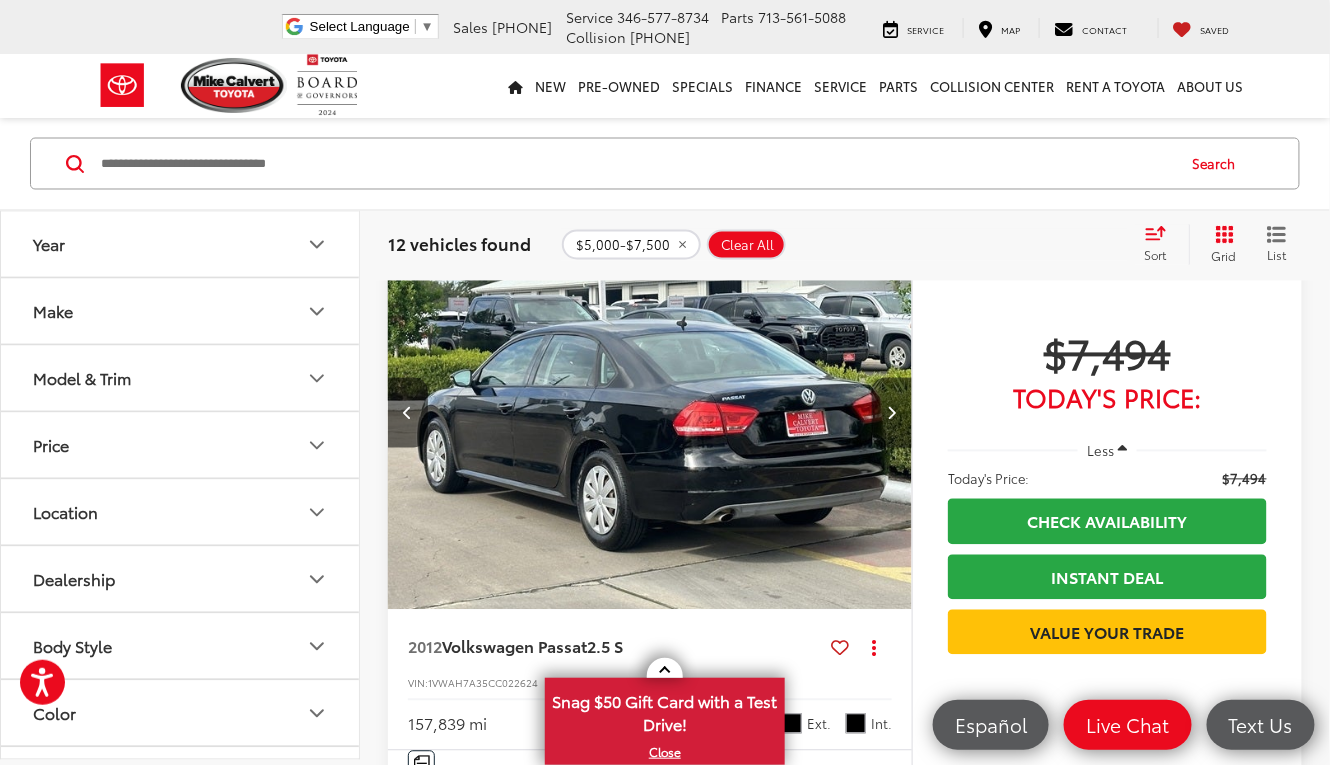 click at bounding box center (892, 413) 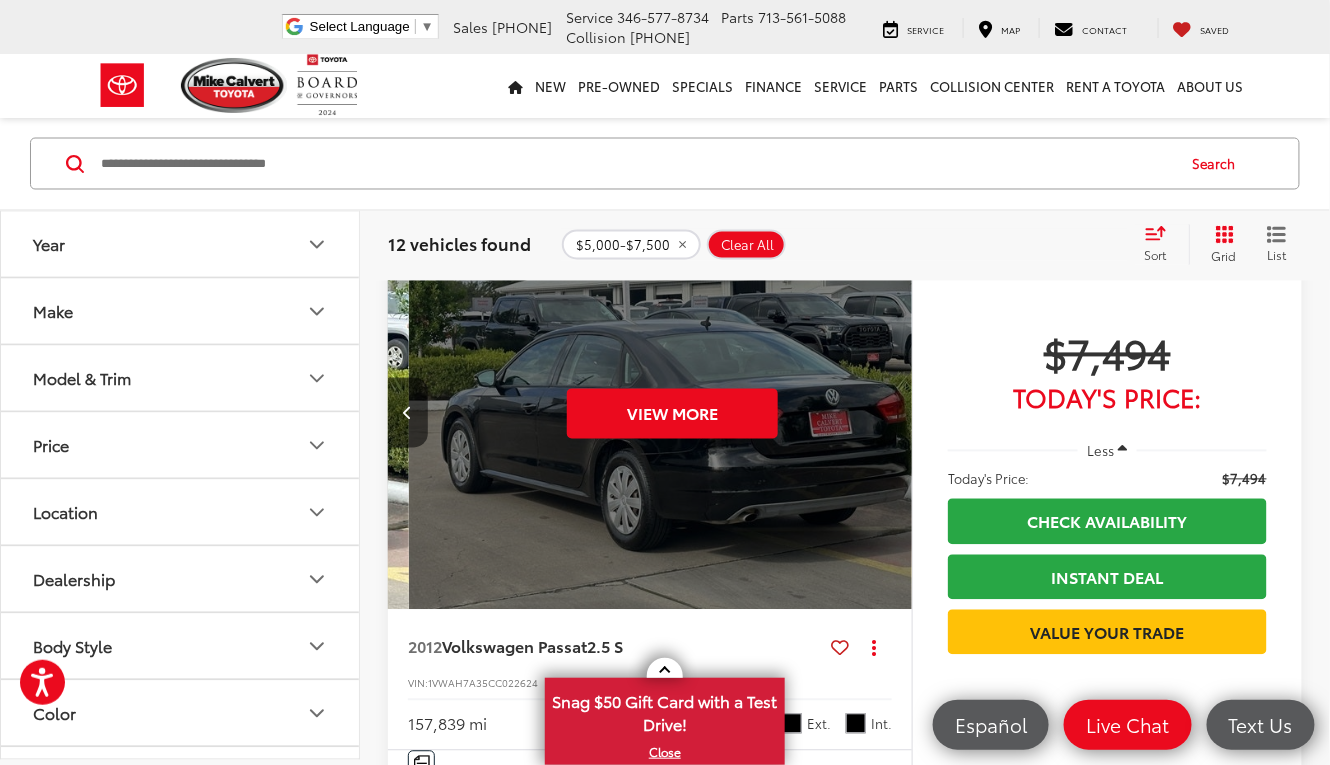 scroll, scrollTop: 0, scrollLeft: 2637, axis: horizontal 